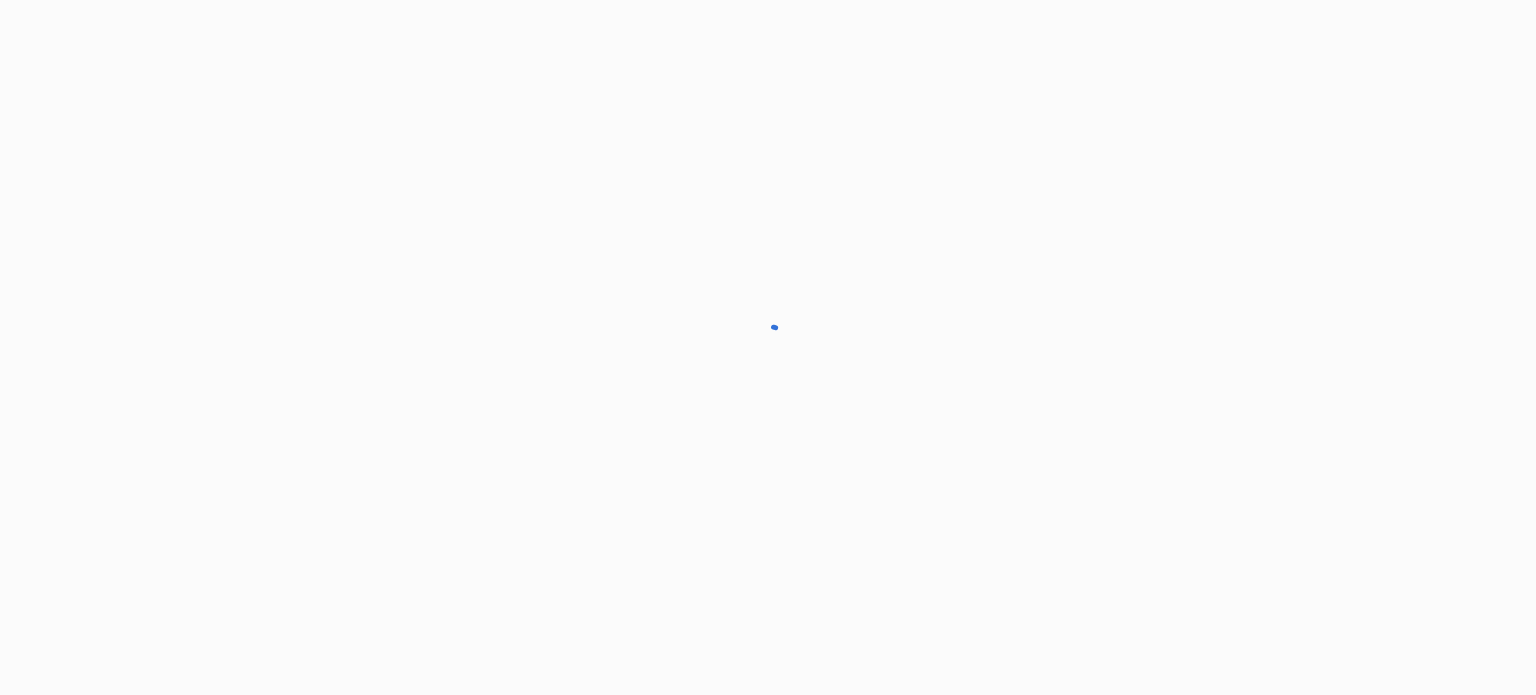 scroll, scrollTop: 0, scrollLeft: 0, axis: both 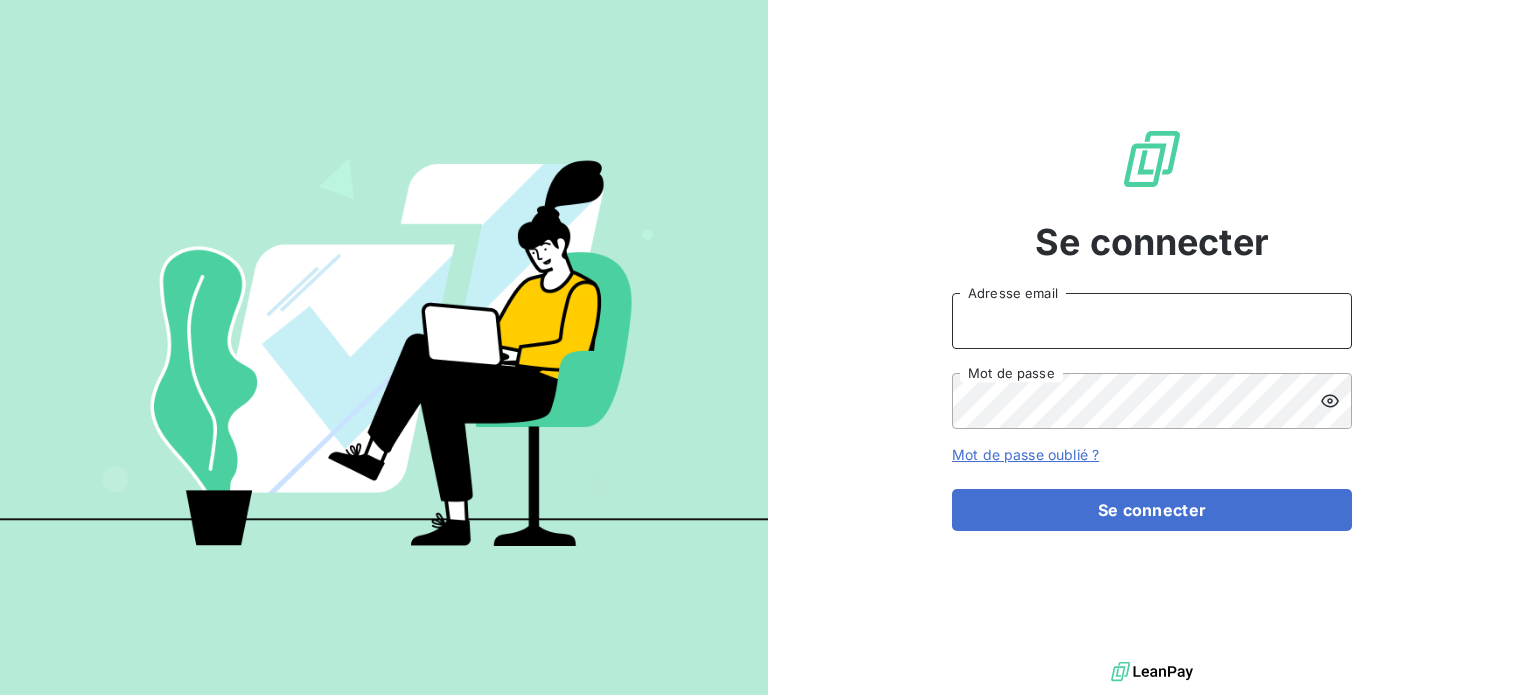 click on "Adresse email" at bounding box center (1152, 321) 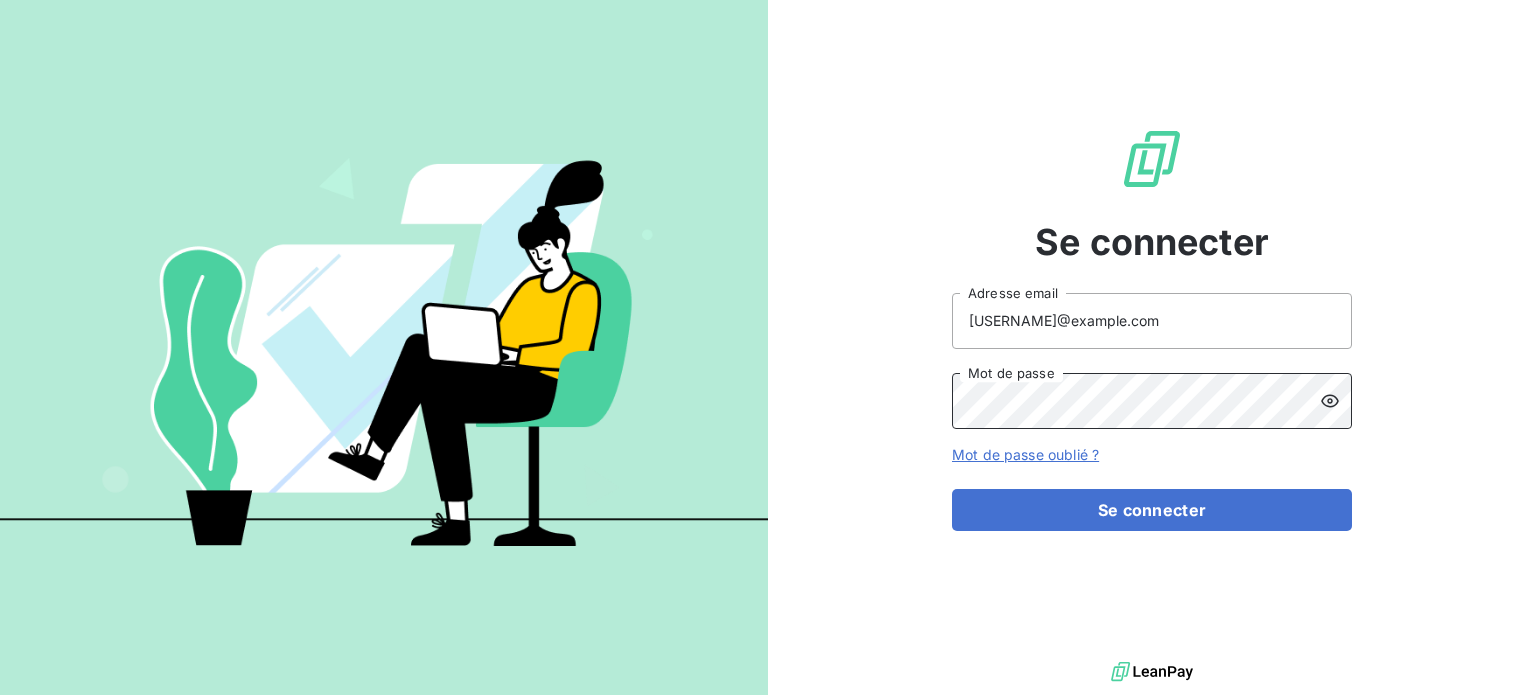 click on "Se connecter" at bounding box center (1152, 510) 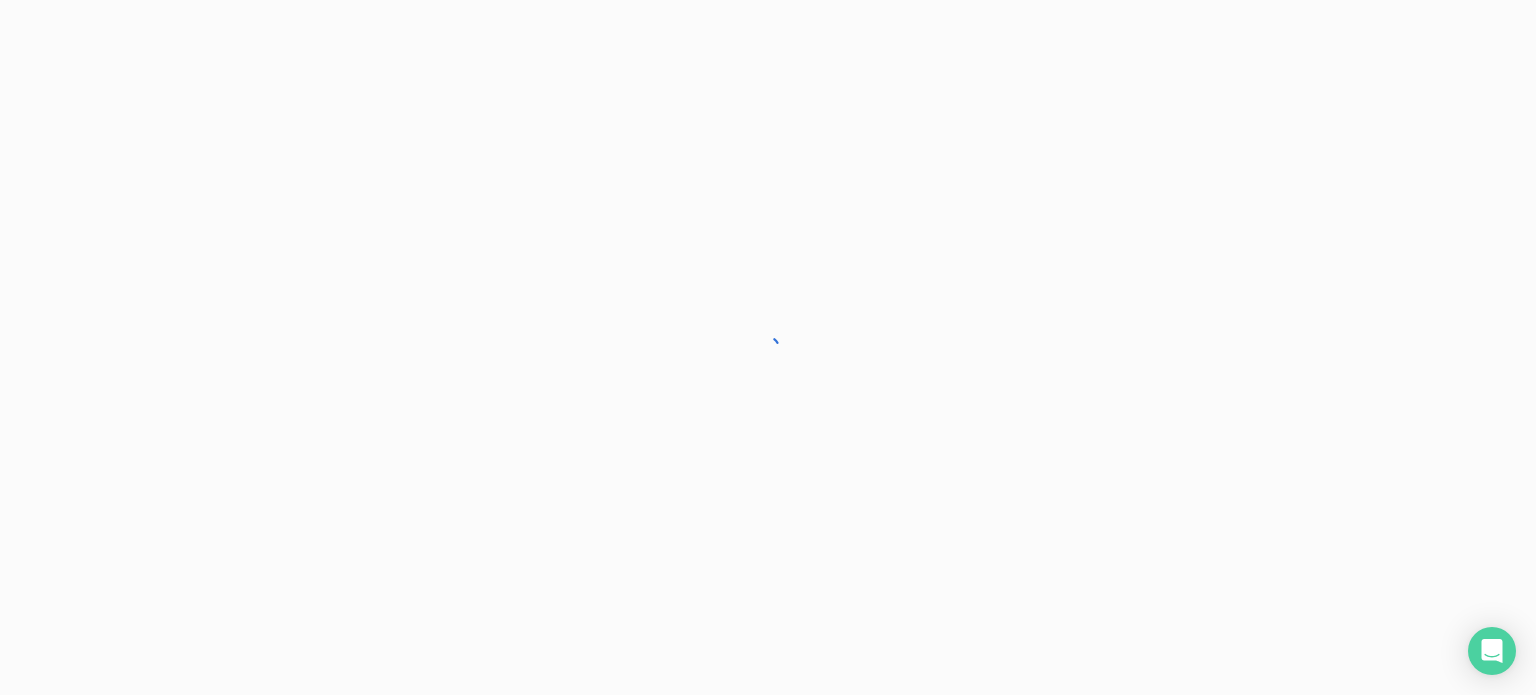 scroll, scrollTop: 0, scrollLeft: 0, axis: both 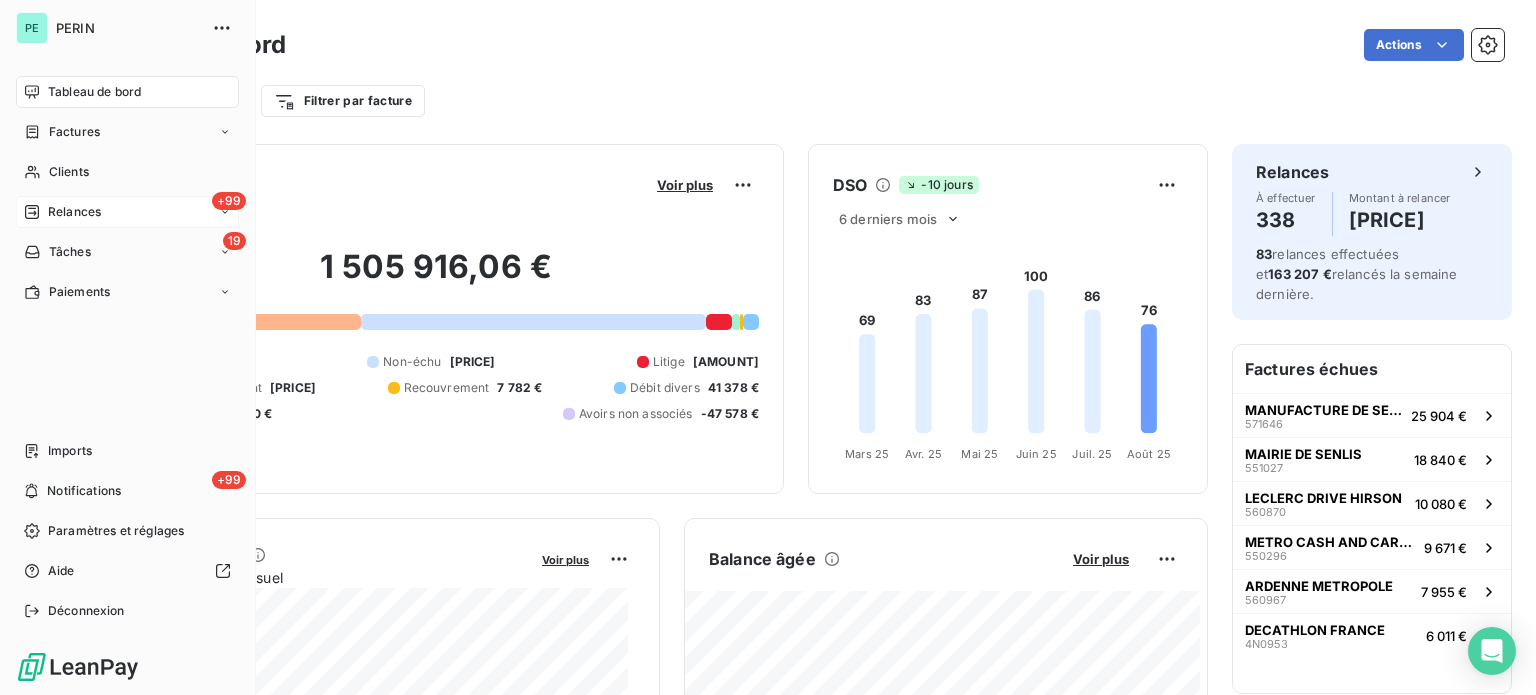 click on "Relances" at bounding box center (74, 212) 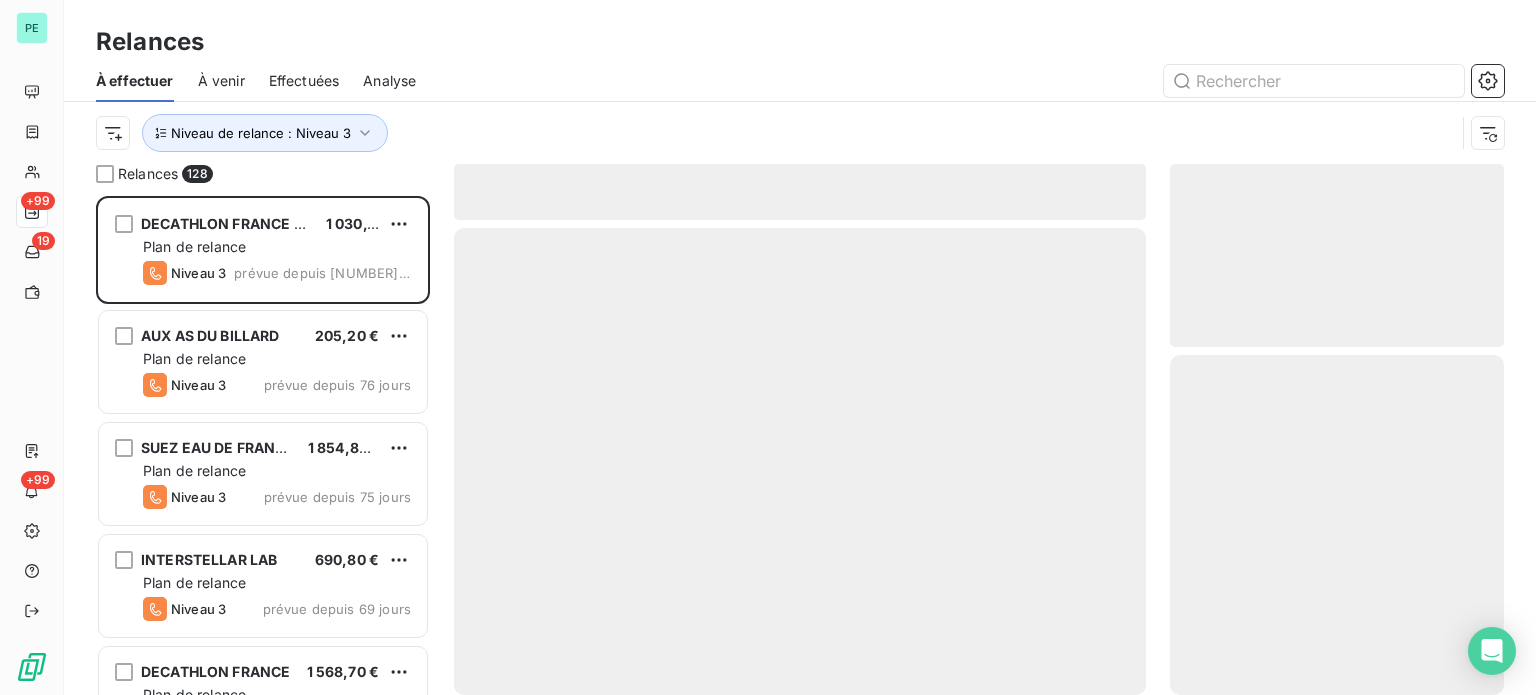 scroll, scrollTop: 16, scrollLeft: 16, axis: both 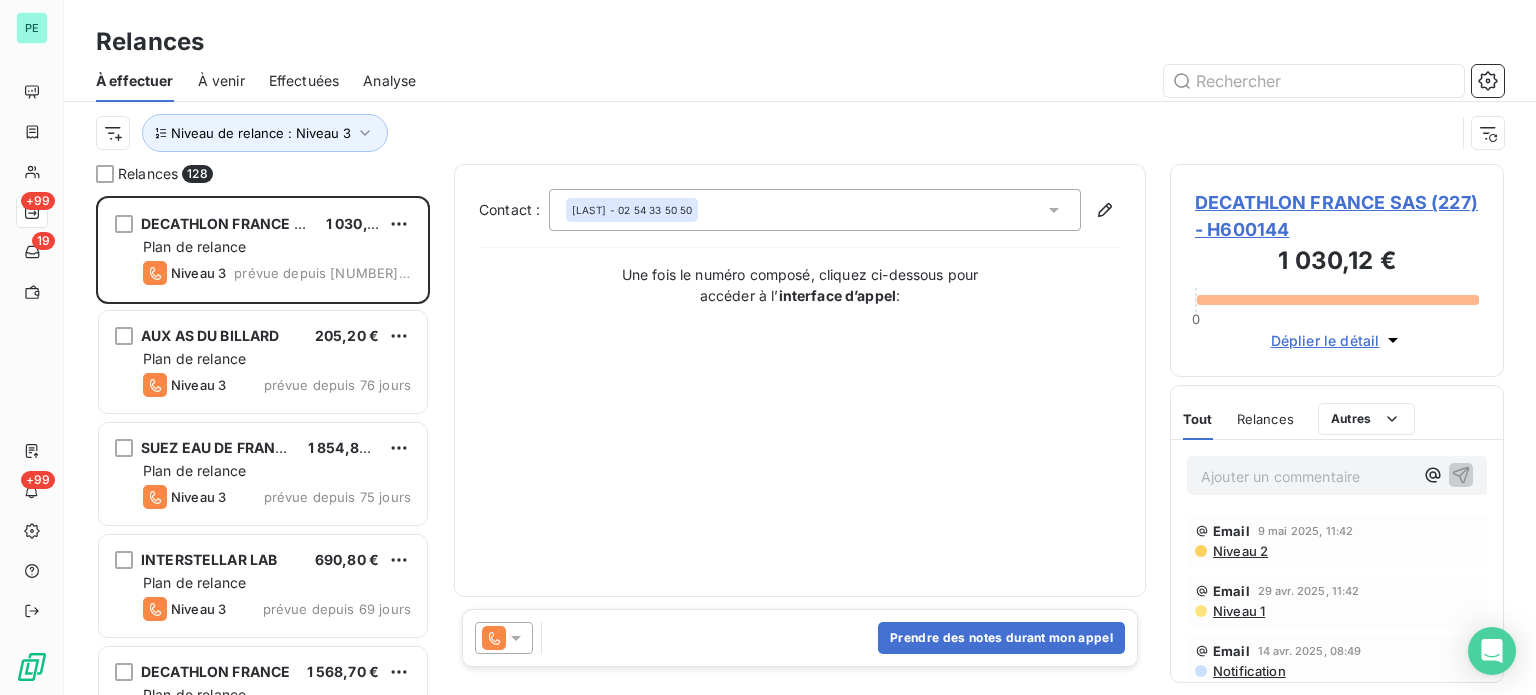click on "Effectuées" at bounding box center [304, 81] 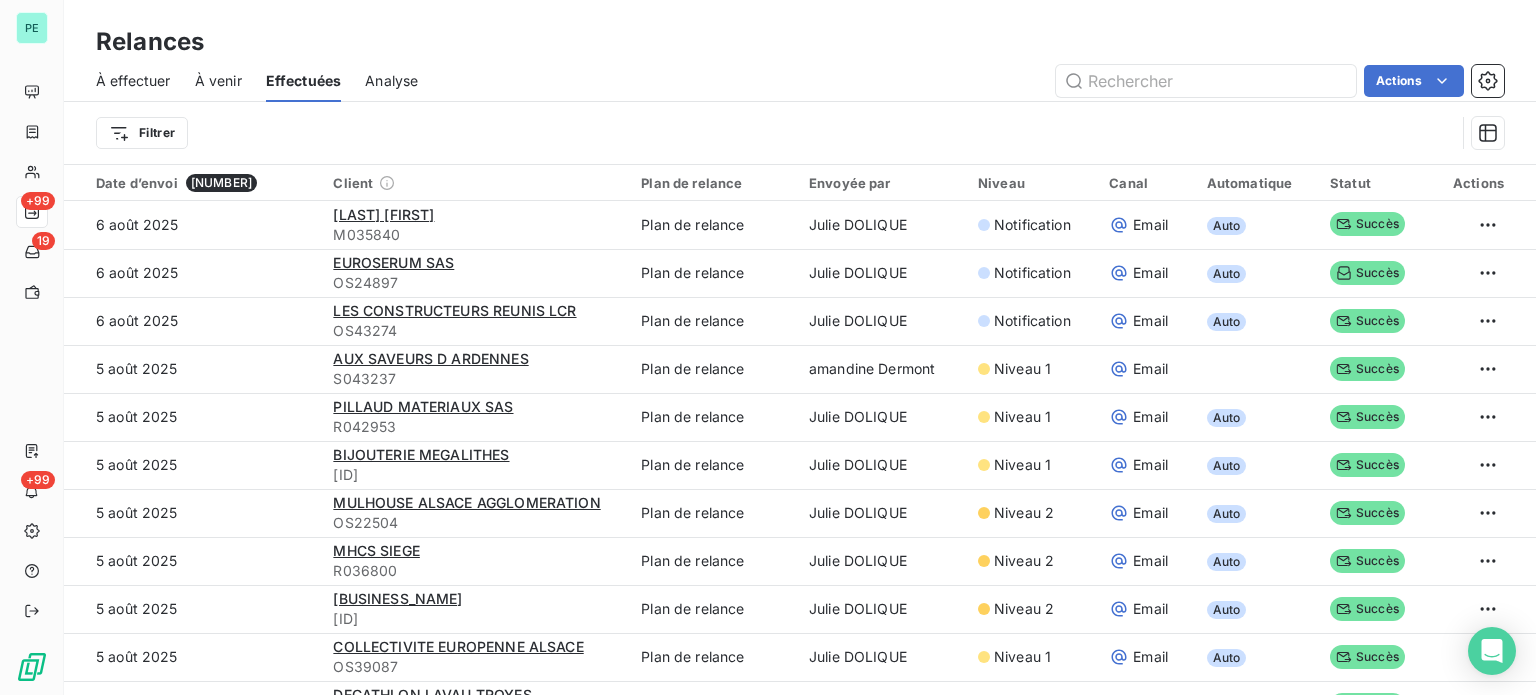 click on "À effectuer" at bounding box center [133, 81] 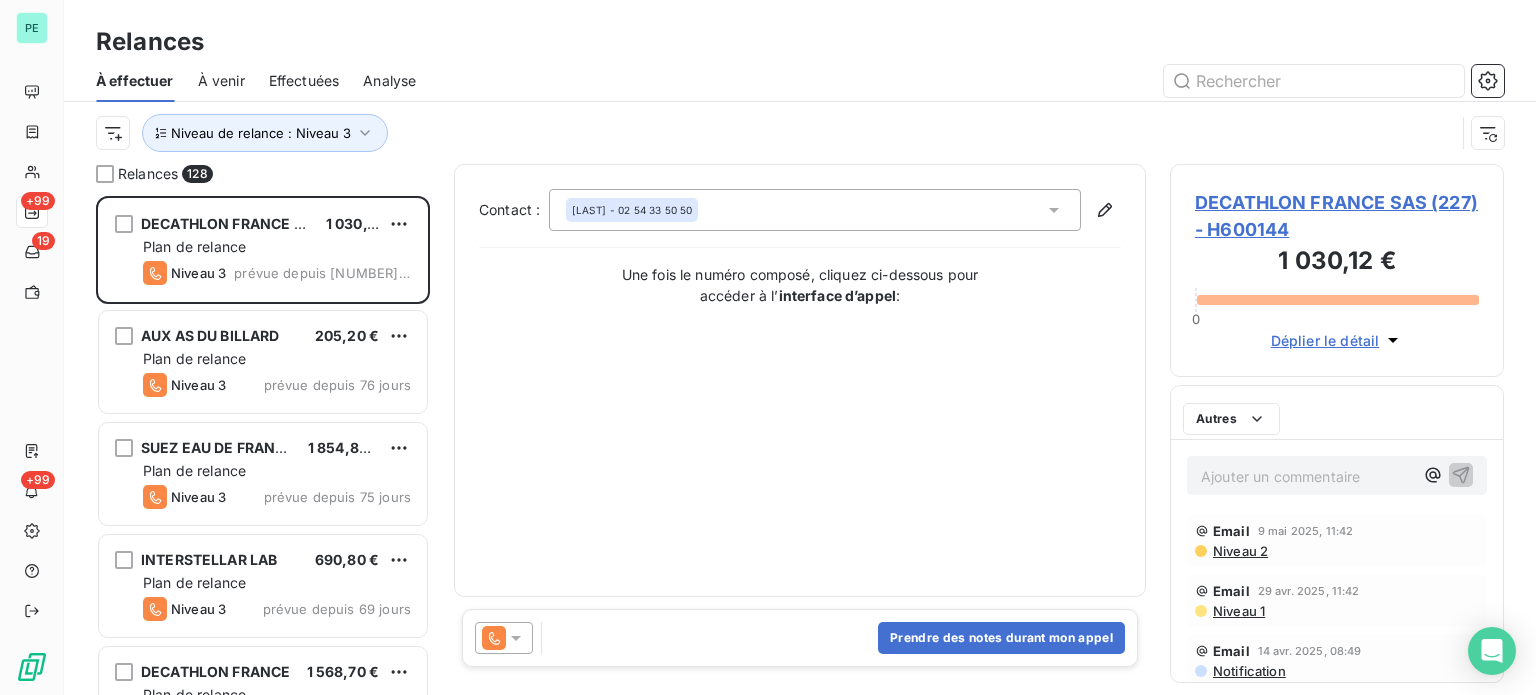 scroll, scrollTop: 16, scrollLeft: 16, axis: both 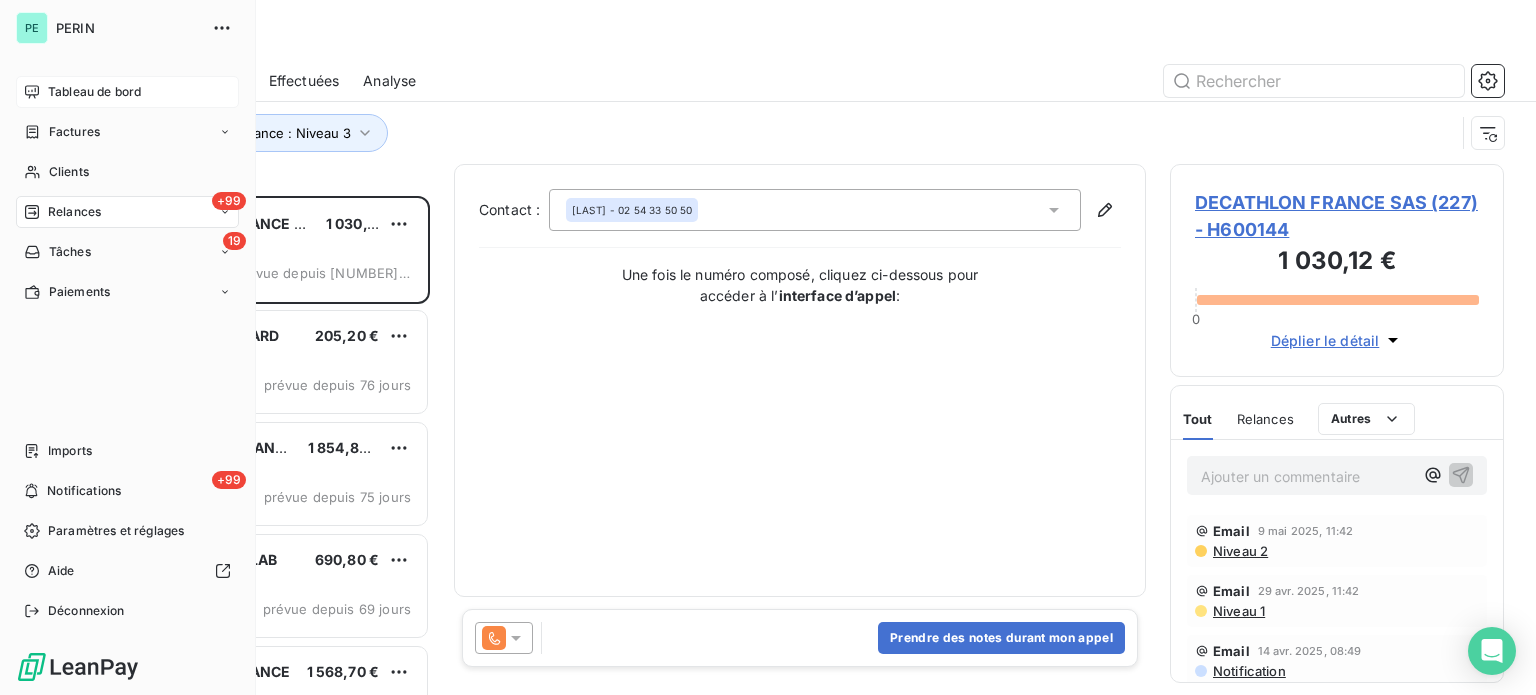 click on "Tableau de bord" at bounding box center (94, 92) 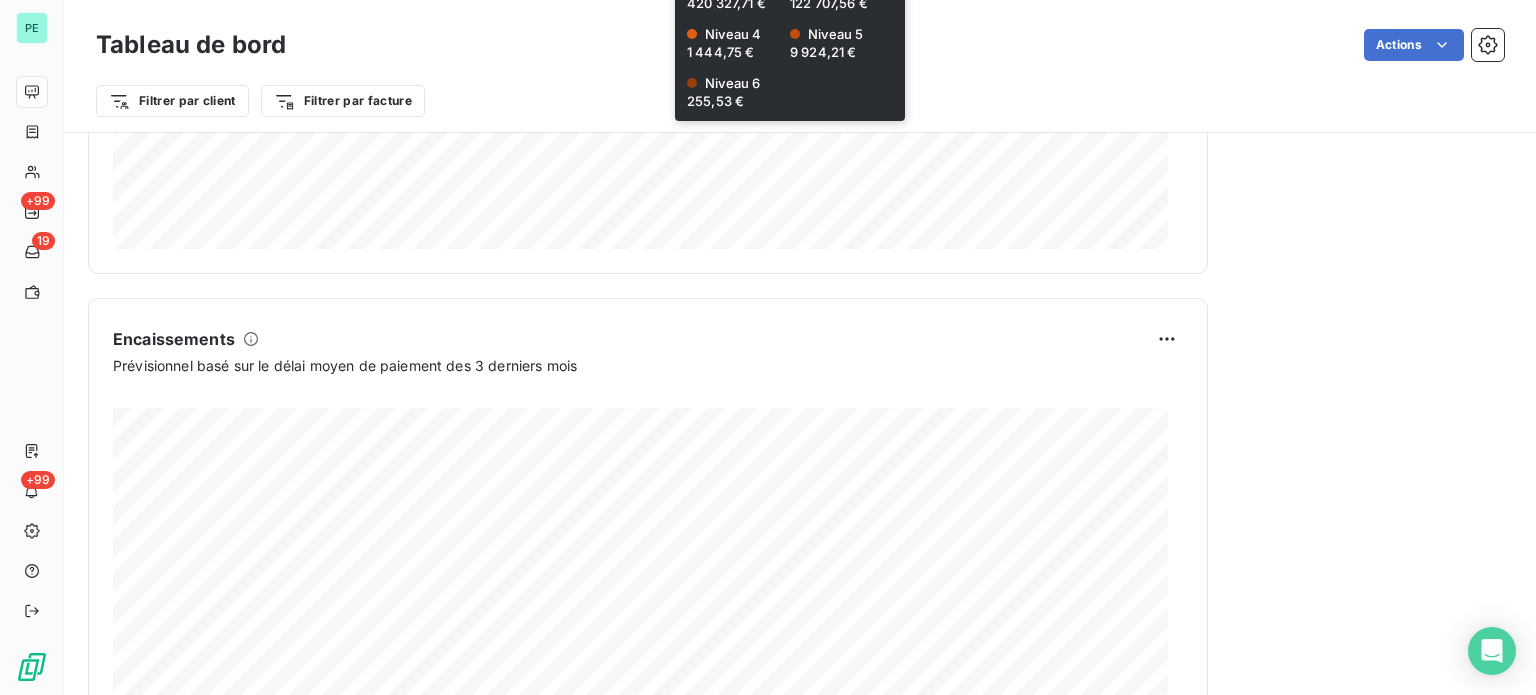 scroll, scrollTop: 1253, scrollLeft: 0, axis: vertical 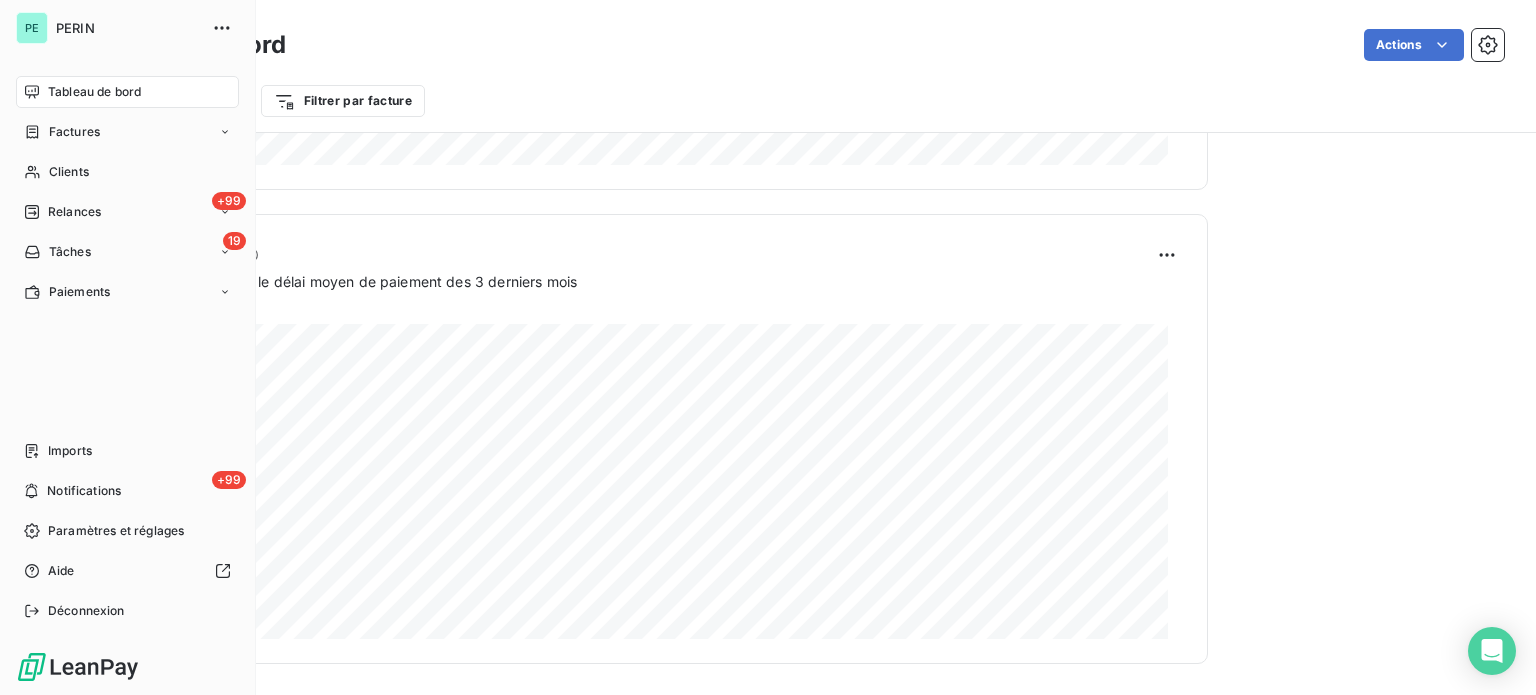 click on "Tableau de bord" at bounding box center (94, 92) 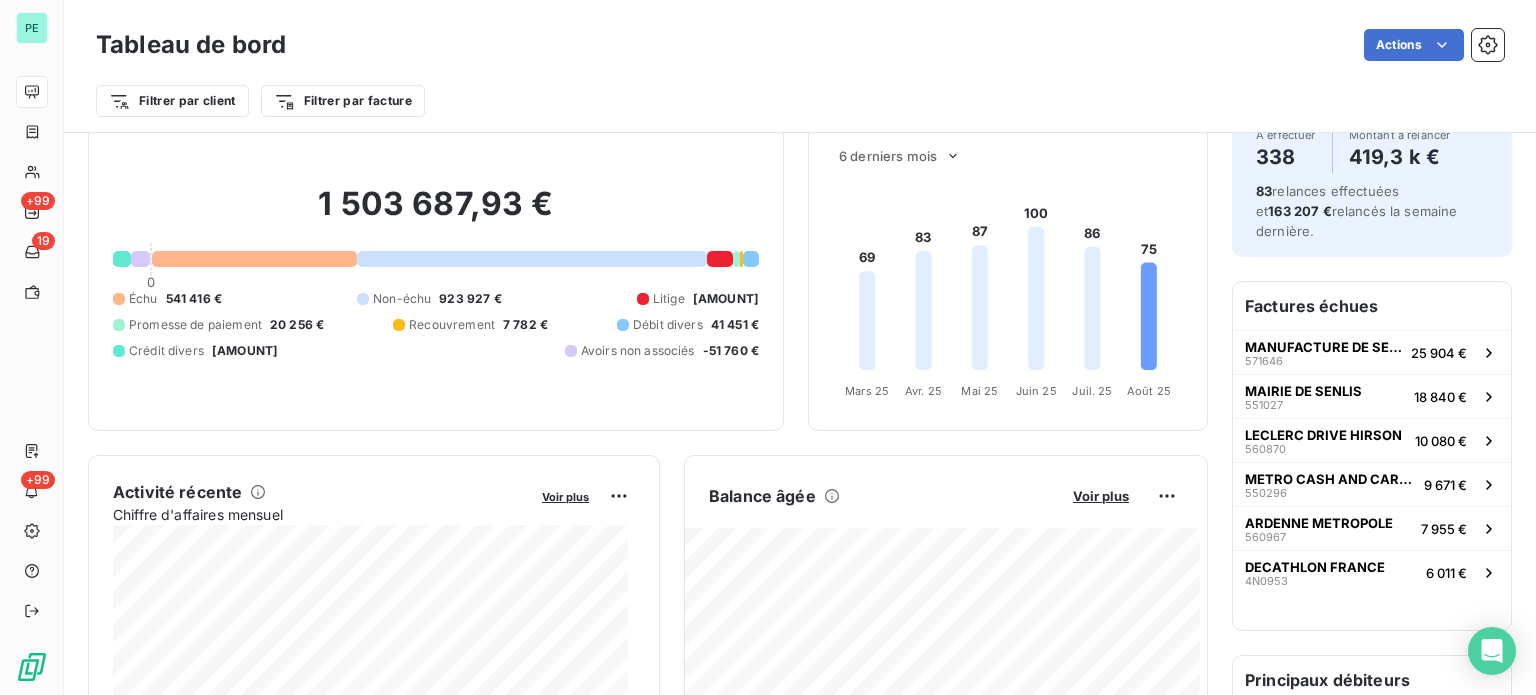 scroll, scrollTop: 0, scrollLeft: 0, axis: both 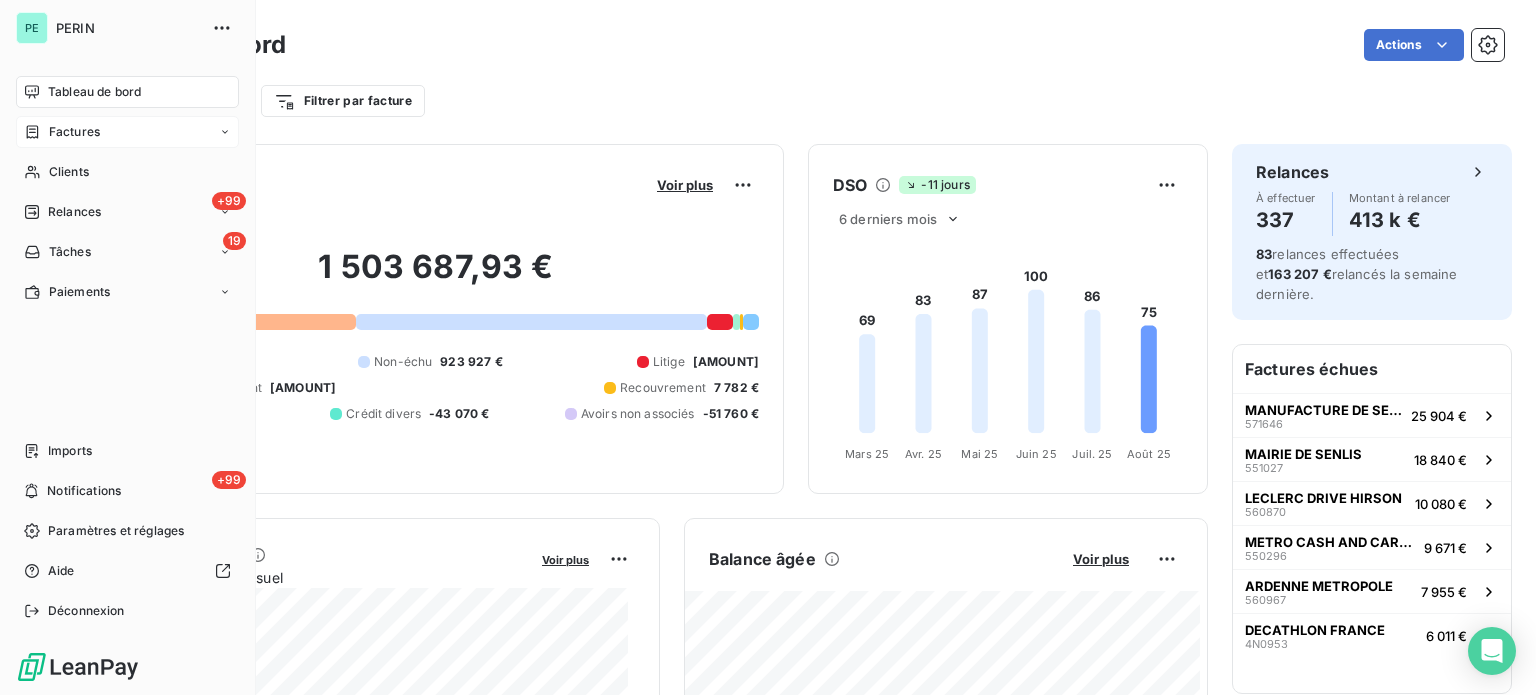 click on "Factures" at bounding box center (74, 132) 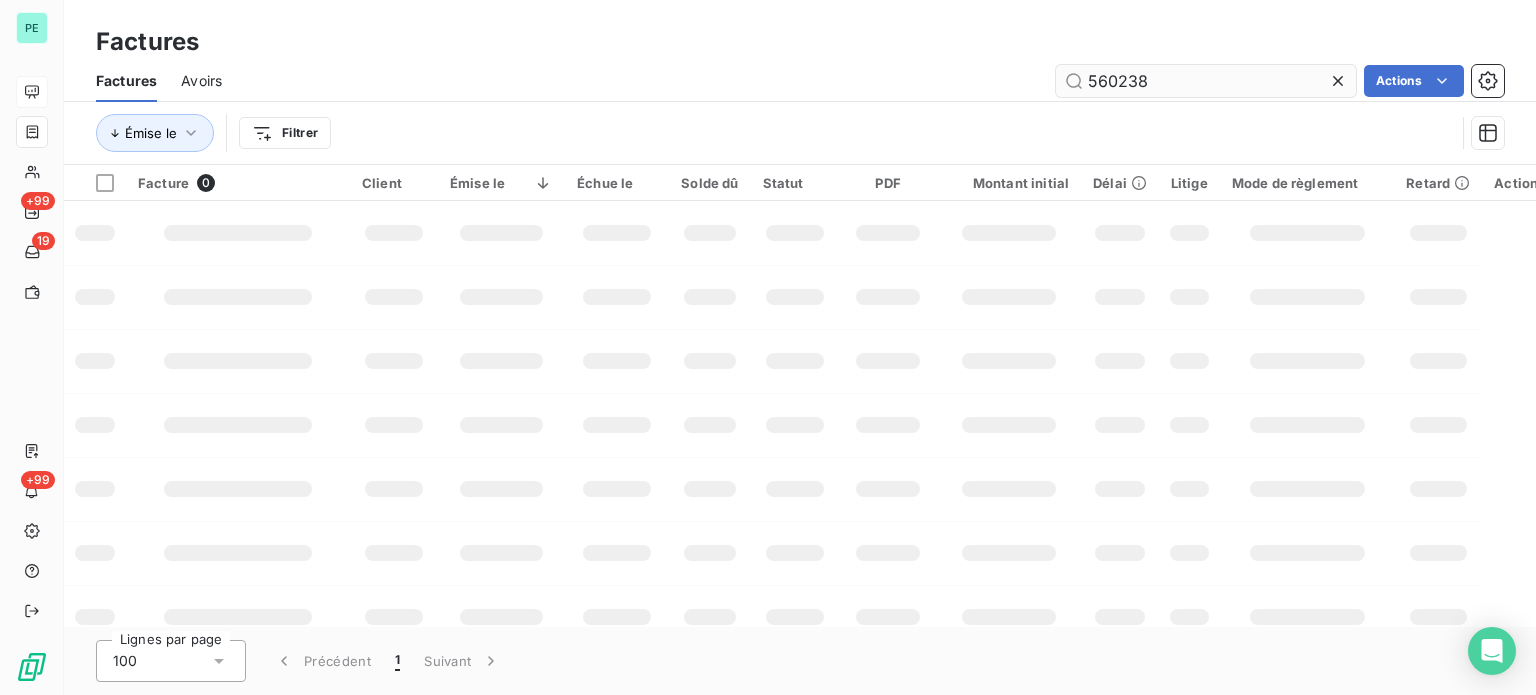 drag, startPoint x: 1172, startPoint y: 71, endPoint x: 1069, endPoint y: 71, distance: 103 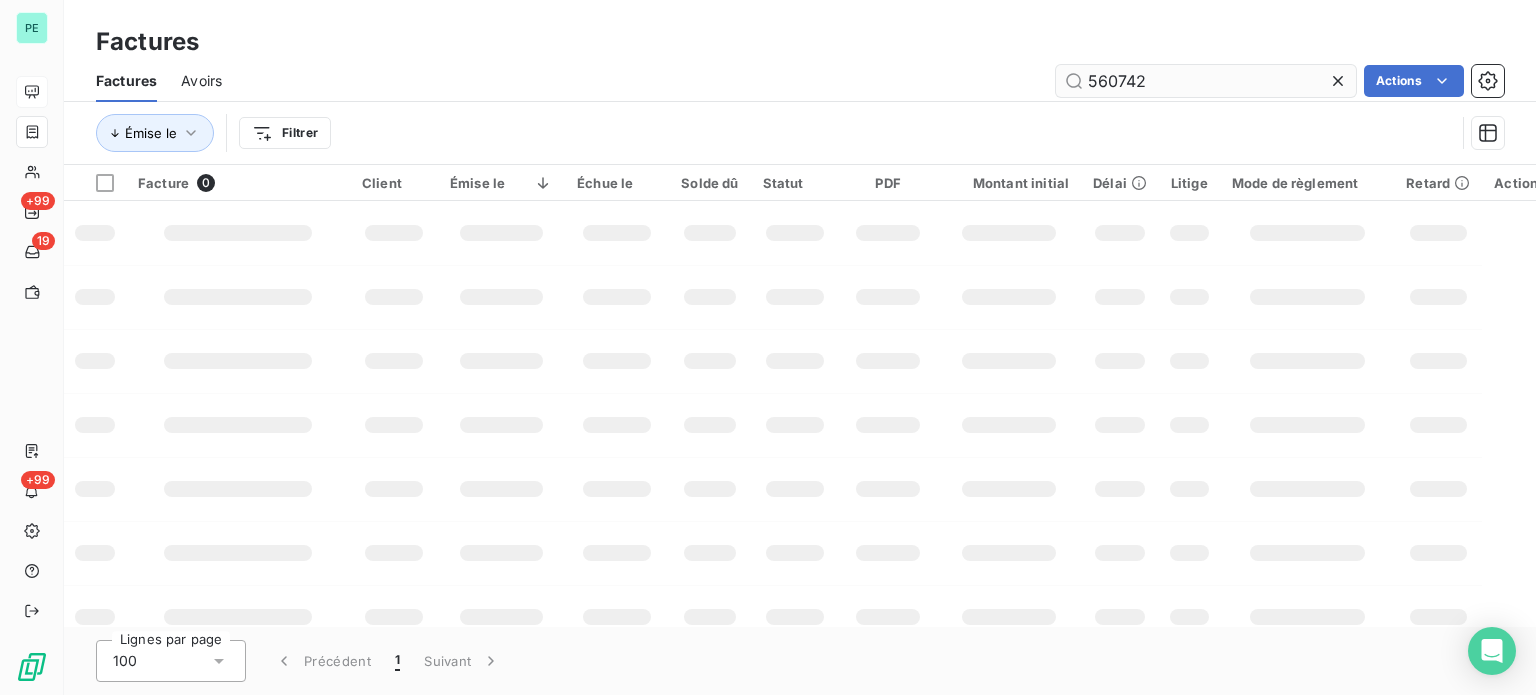 type on "560742" 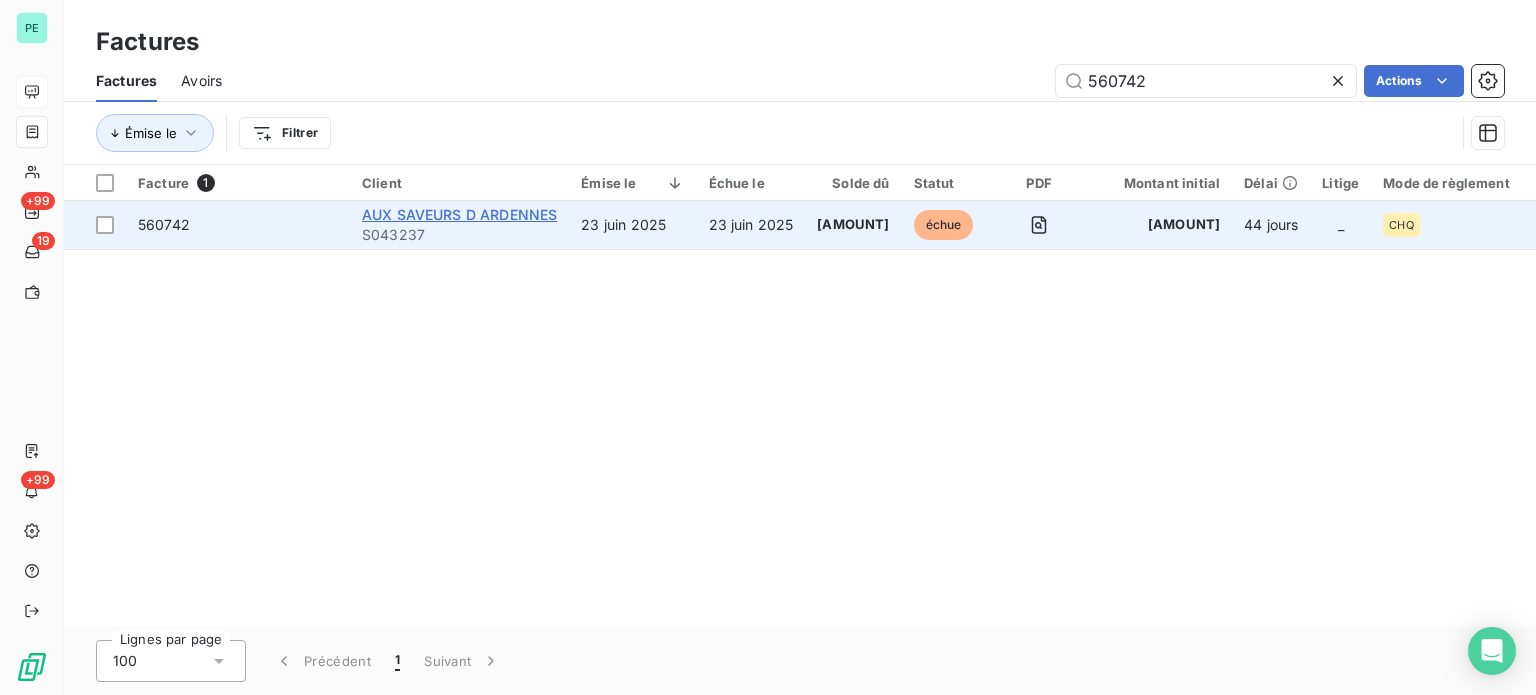 click on "AUX SAVEURS D ARDENNES" at bounding box center [459, 214] 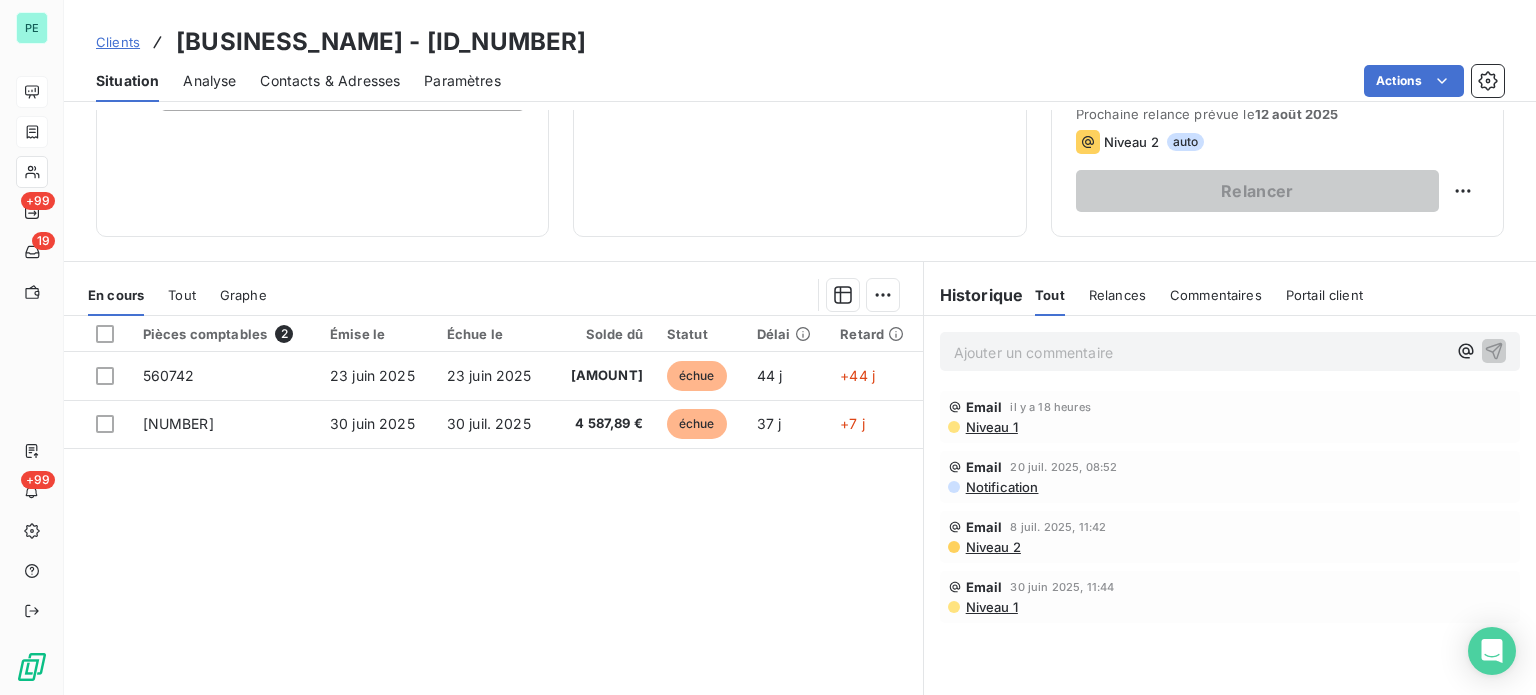 scroll, scrollTop: 300, scrollLeft: 0, axis: vertical 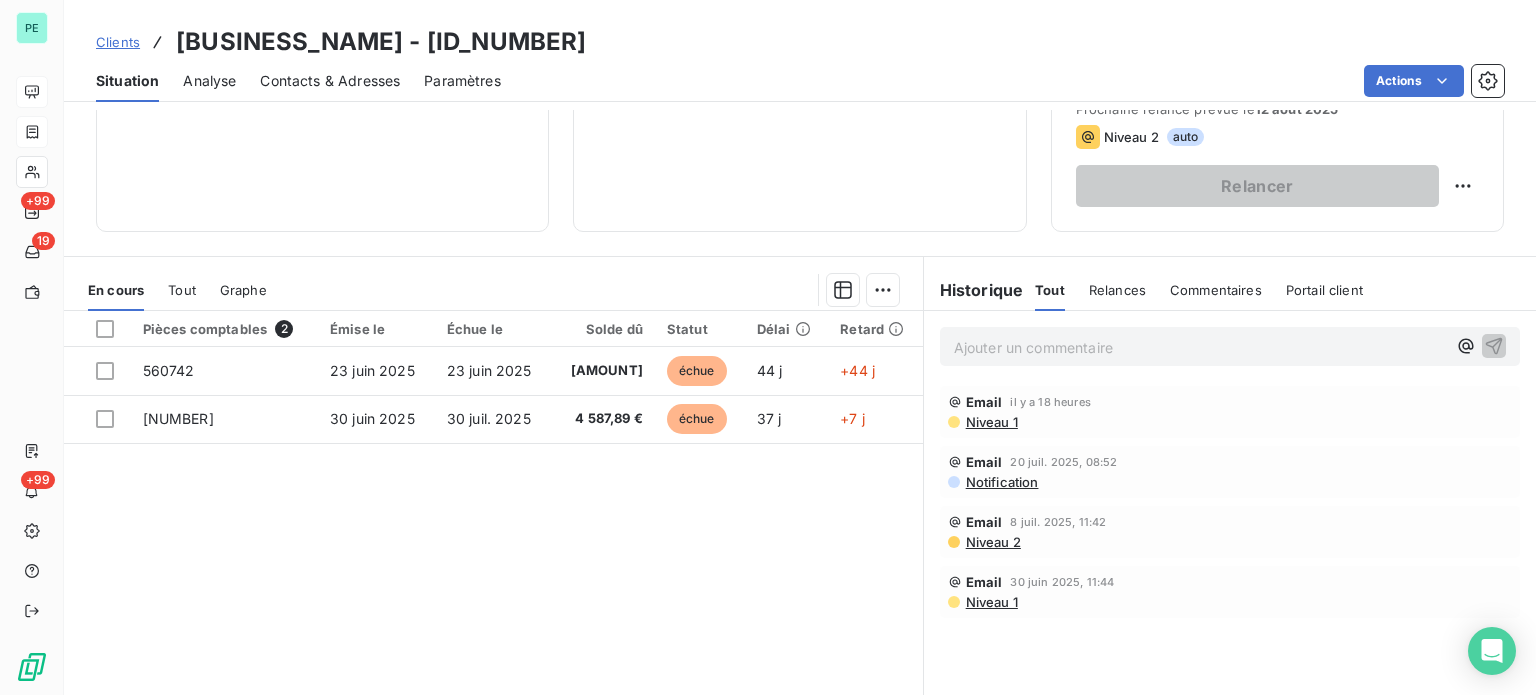 click on "Ajouter un commentaire ﻿" at bounding box center (1200, 347) 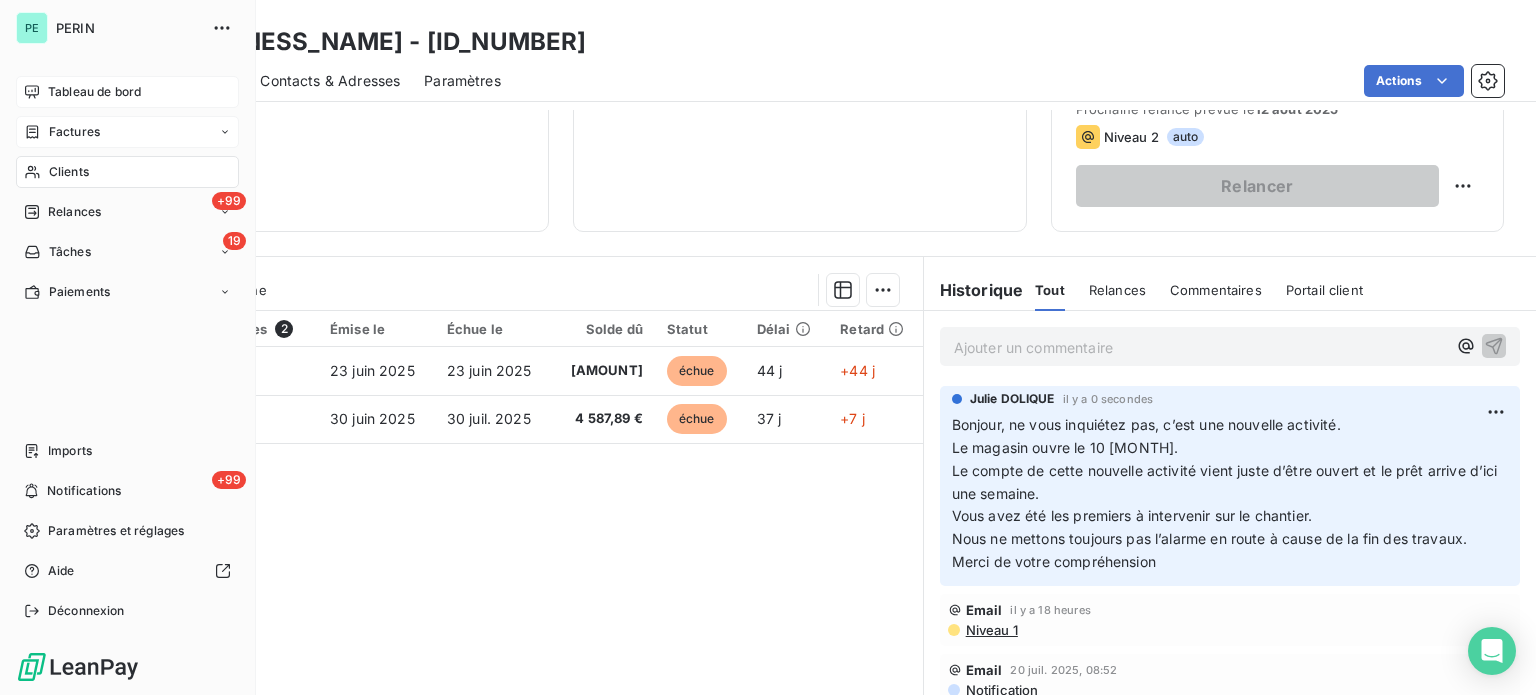 click on "Factures" at bounding box center (74, 132) 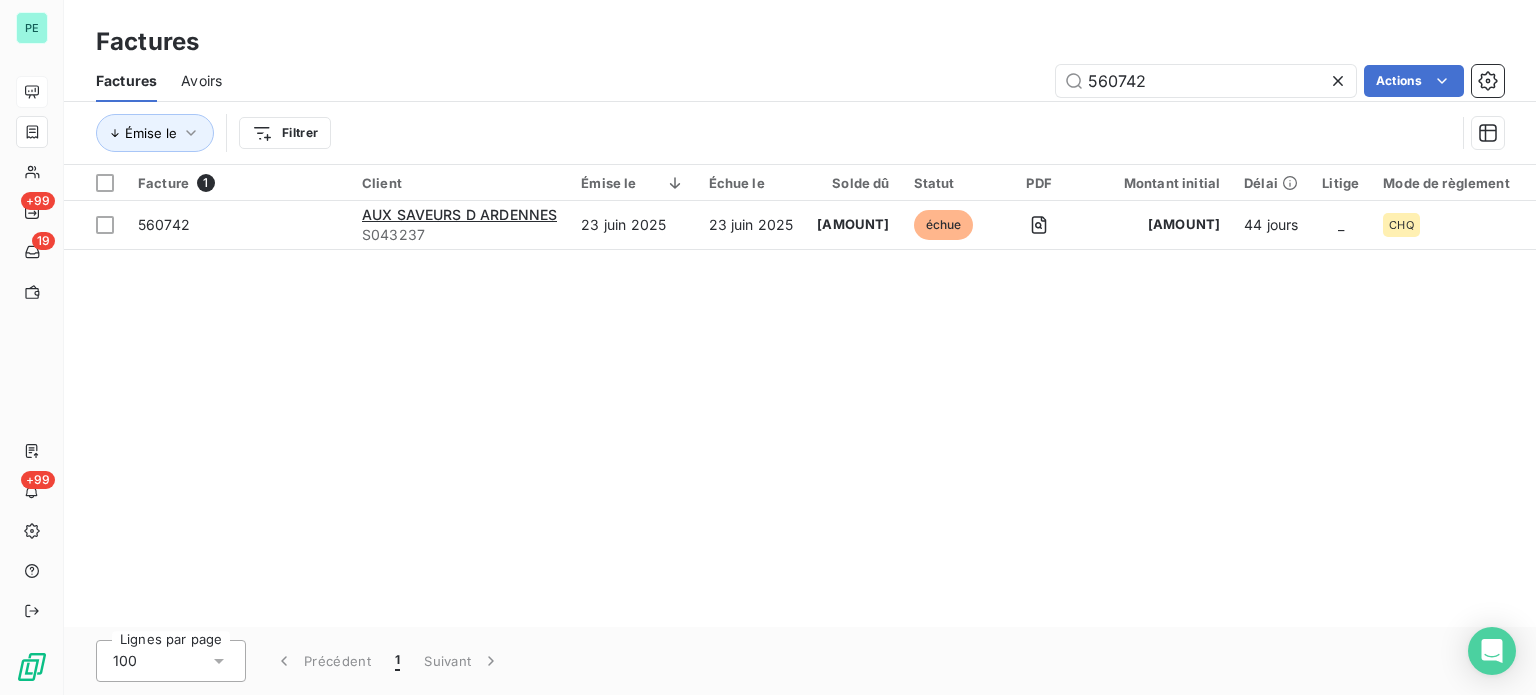 drag, startPoint x: 1101, startPoint y: 79, endPoint x: 1328, endPoint y: 91, distance: 227.31696 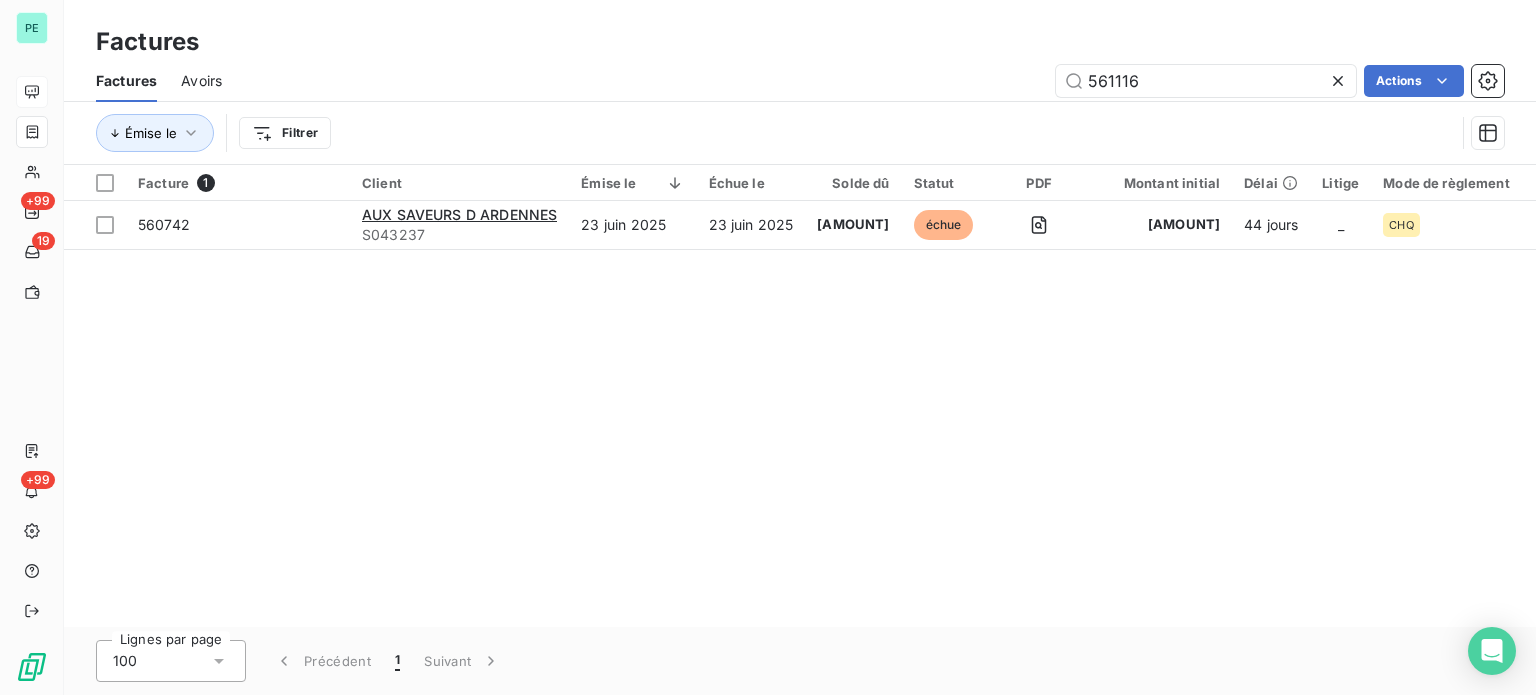 type on "561116" 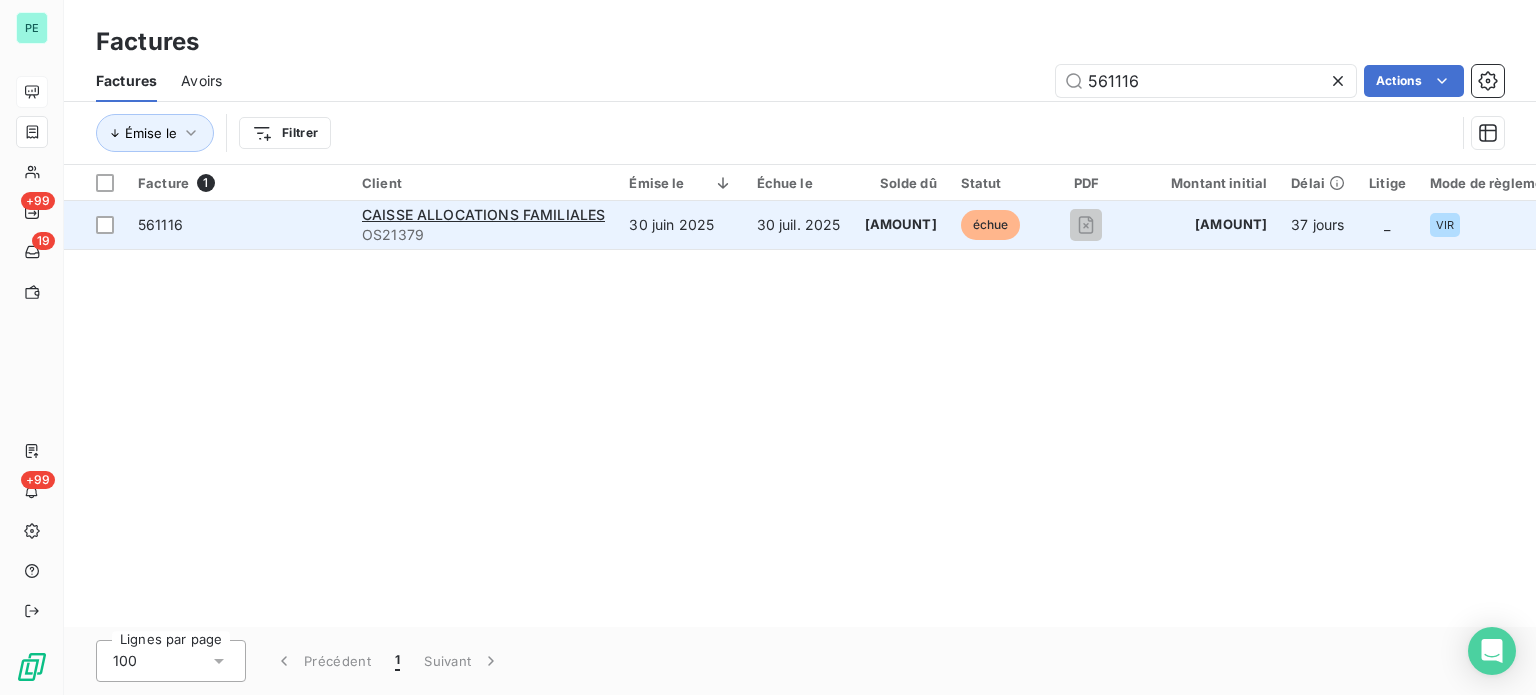 click on "OS21379" at bounding box center [483, 235] 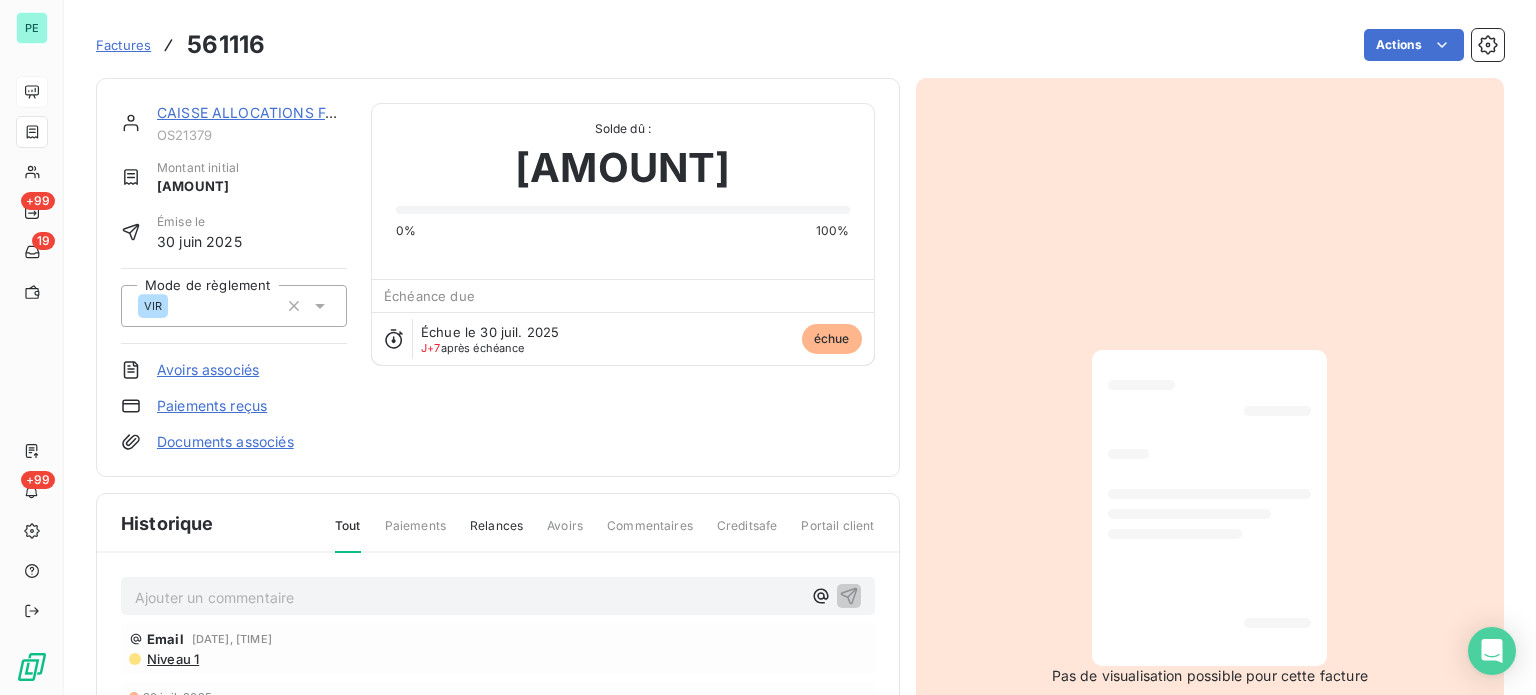 scroll, scrollTop: 2, scrollLeft: 0, axis: vertical 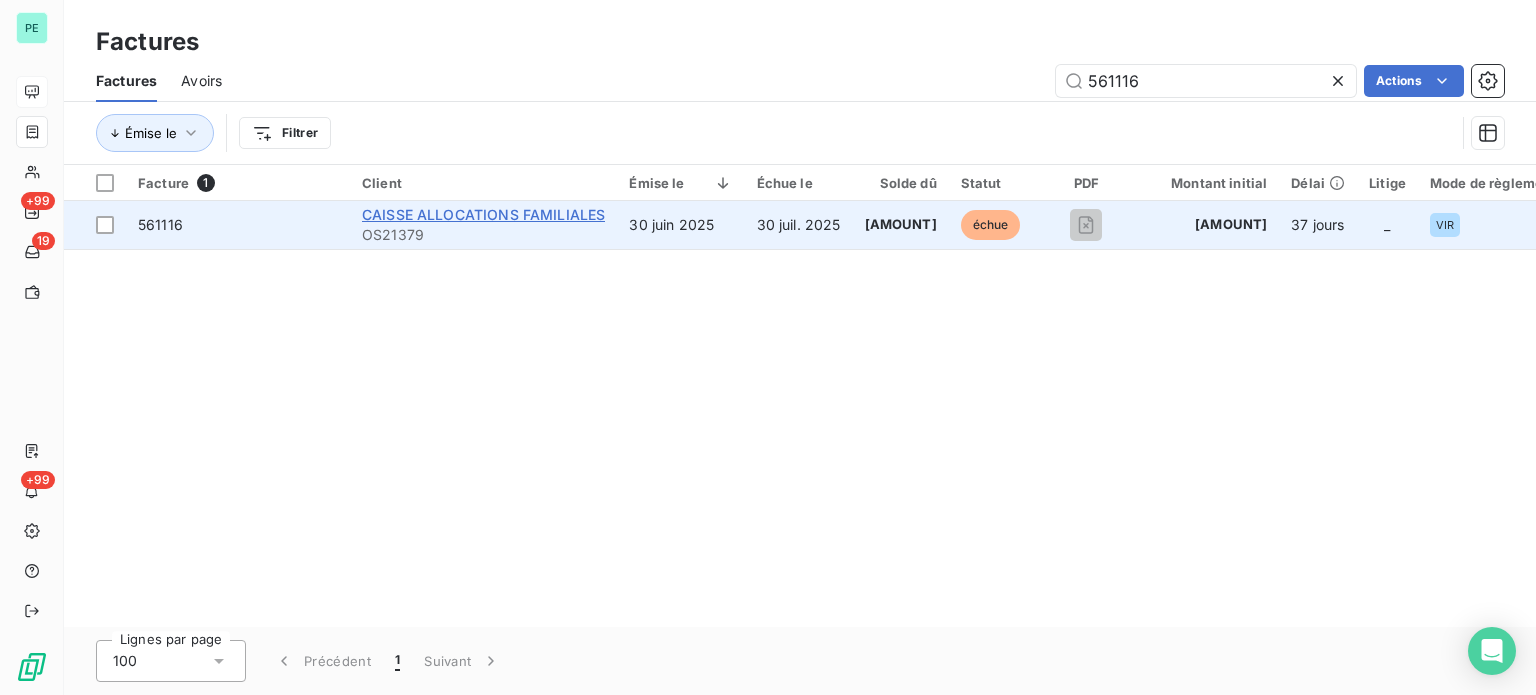 click on "CAISSE ALLOCATIONS FAMILIALES" at bounding box center [483, 214] 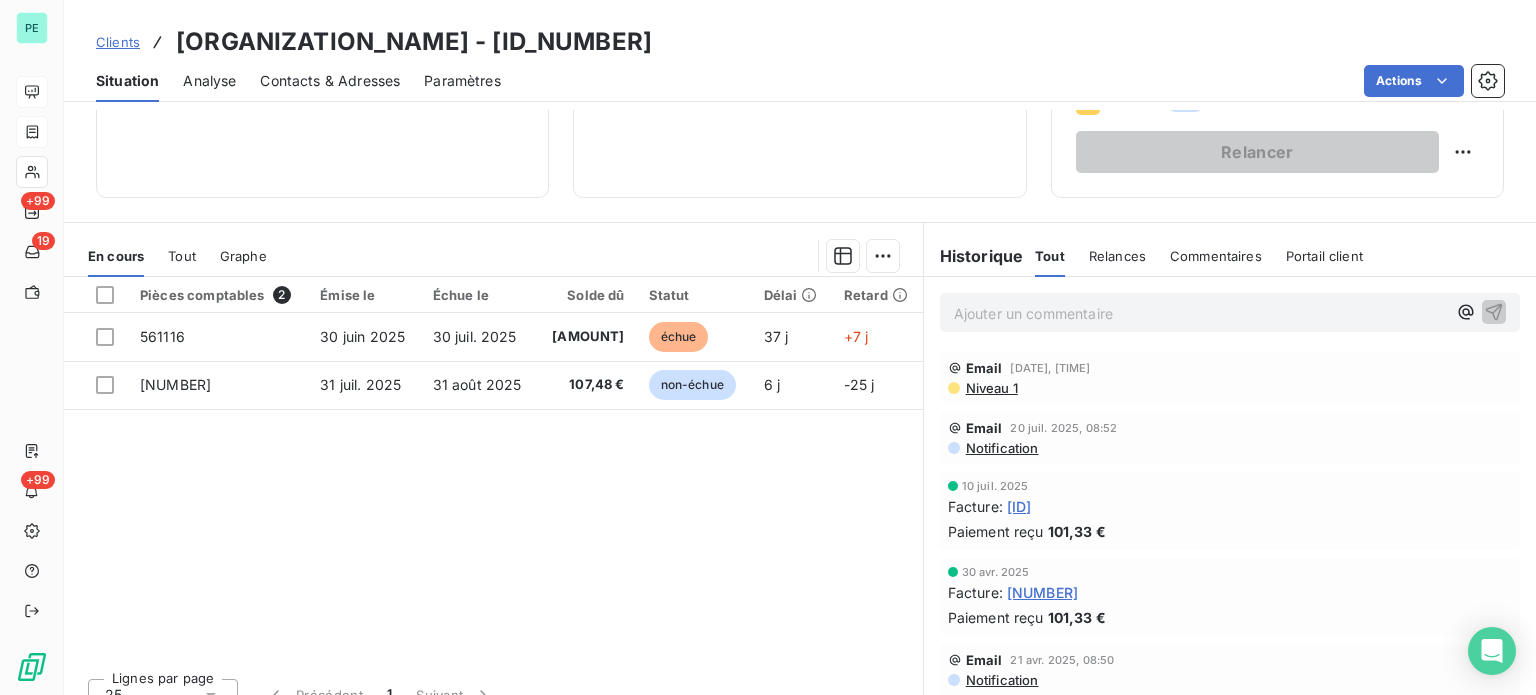 scroll, scrollTop: 360, scrollLeft: 0, axis: vertical 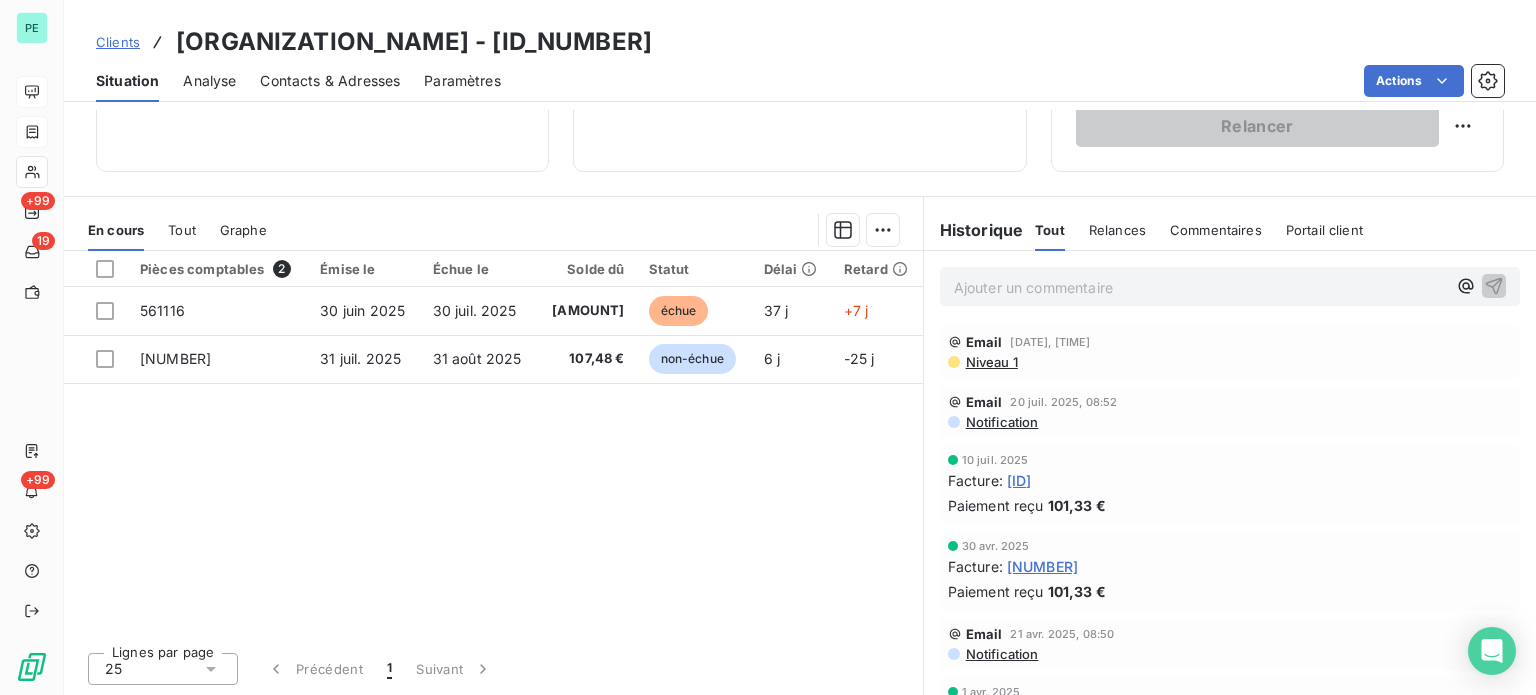 click on "Ajouter un commentaire ﻿" at bounding box center (1200, 287) 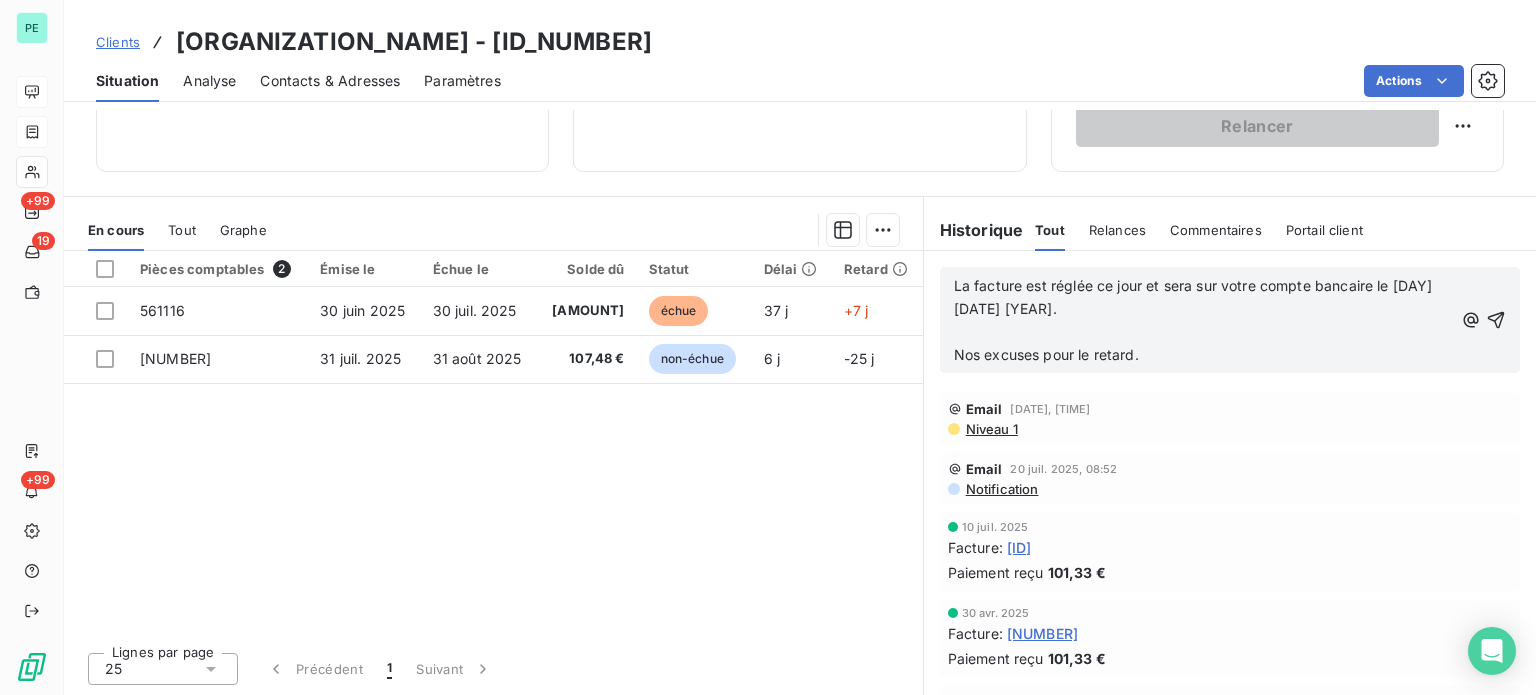 click on "﻿" at bounding box center [1203, 332] 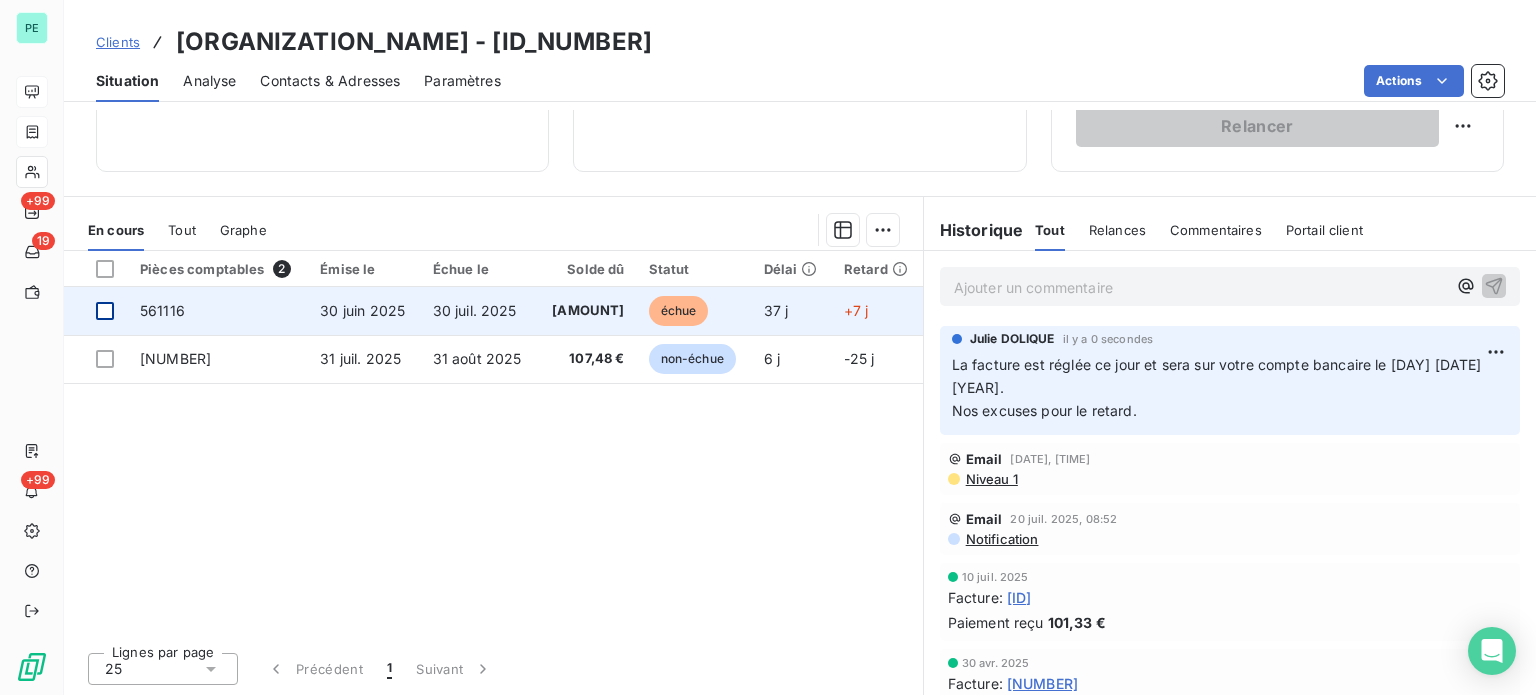 click at bounding box center [105, 311] 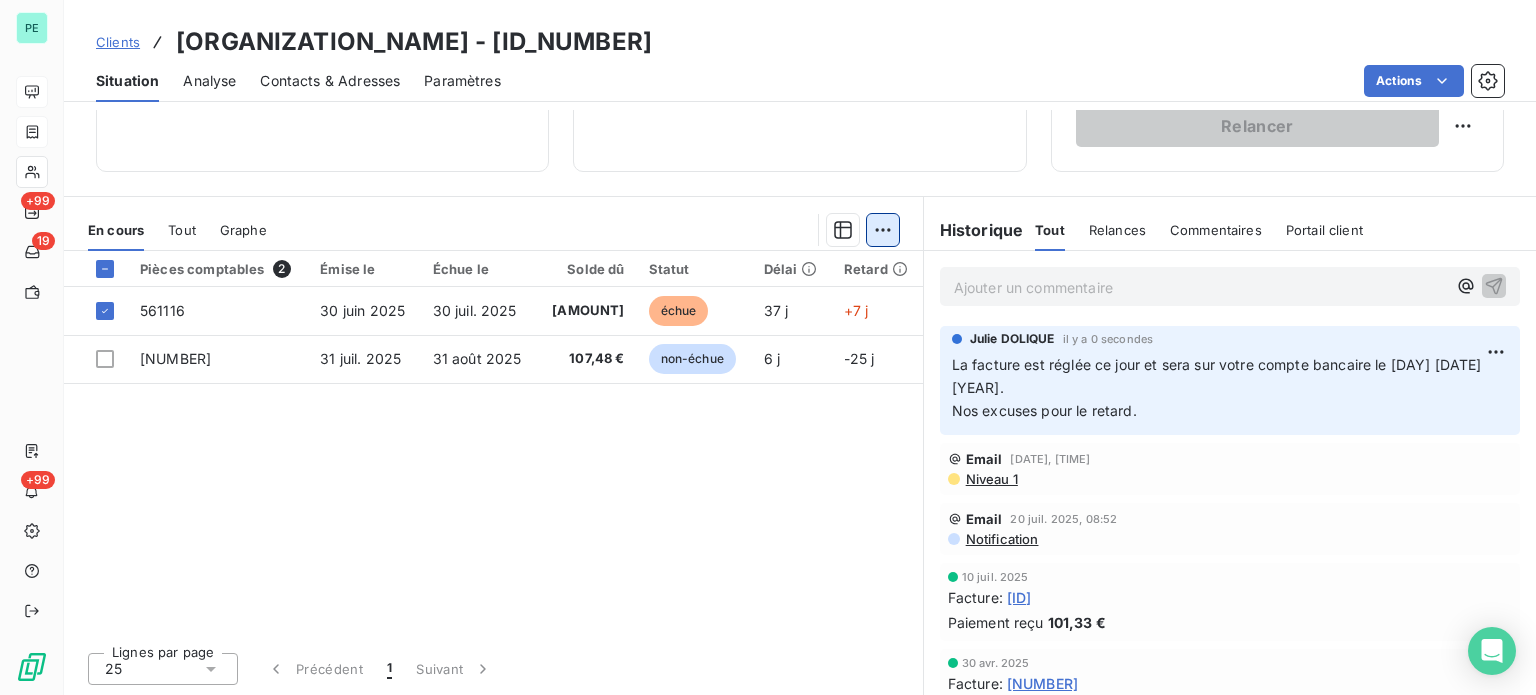 click on "PE +99 19 +99 Clients [ORGANIZATION] - [ID] Situation Analyse Contacts & Adresses Paramètres Actions Informations client Propriétés Client liquidation judiciaire Redressement Judiciaire RECOUVREMENT SCP TEMPLIER Encours client [PRICE] 0 Échu [PRICE] Non-échu [PRICE] Limite d’encours Ajouter une limite d’encours autorisé Gestion du risque Surveiller ce client en intégrant votre outil de gestion des risques client. Relance Plan de relance Plan de relance Prochaine relance prévue le 14 [MONTH] [YEAR] Niveau 2 auto Relancer En cours Tout Graphe Pièces comptables 2 Émise le Échue le Solde dû Statut Délai Retard [NUMBER] [MONTH] [YEAR] [MONTH] [YEAR] [PRICE] échue [NUMBER] j +[NUMBER] j [NUMBER] [MONTH] [YEAR] [MONTH] [YEAR] [PRICE] non-échue [NUMBER] j -[NUMBER] j Lignes par page 25 Précédent 1 Suivant Historique Tout Relances Commentaires Portail client Tout Relances Commentaires Portail client Ajouter un commentaire ﻿ [FIRST] [LAST] il y a 0 secondes Email Email" at bounding box center [768, 347] 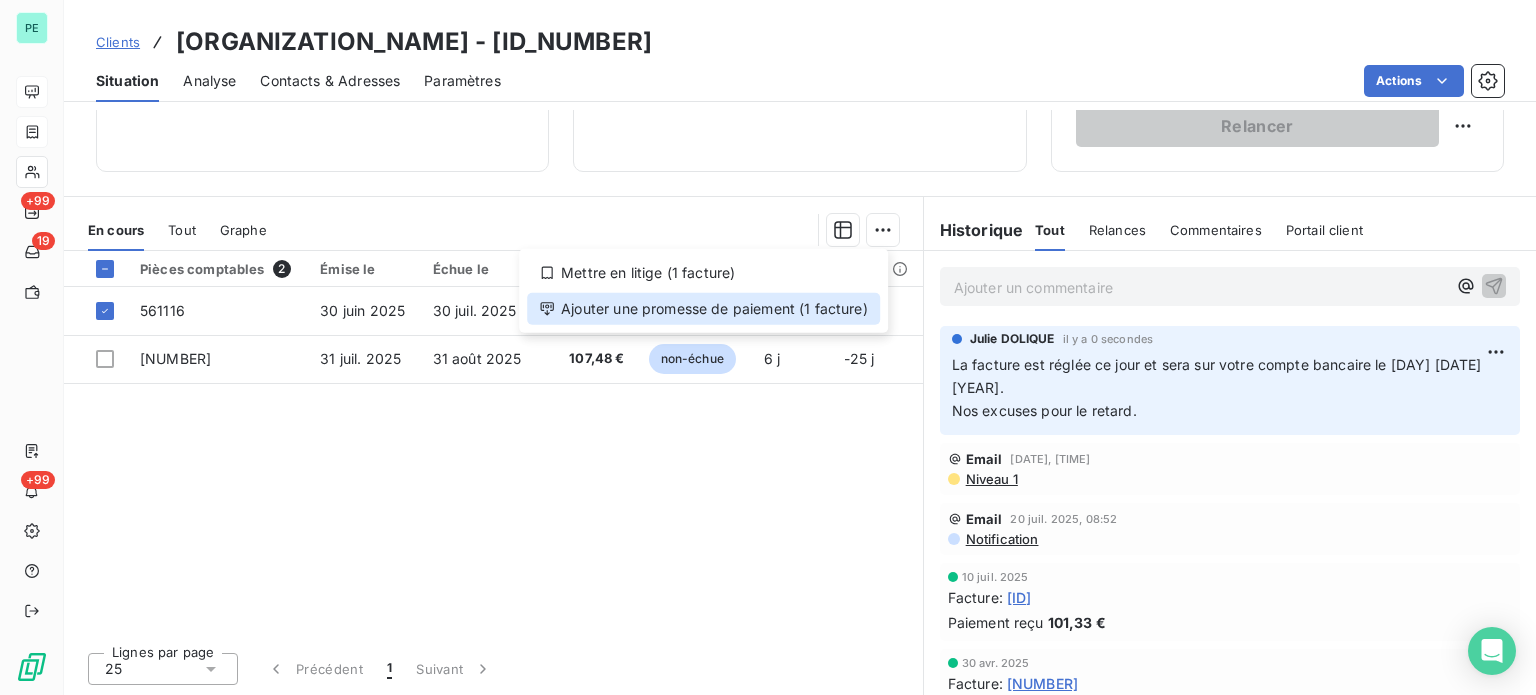 click on "Ajouter une promesse de paiement (1 facture)" at bounding box center [703, 309] 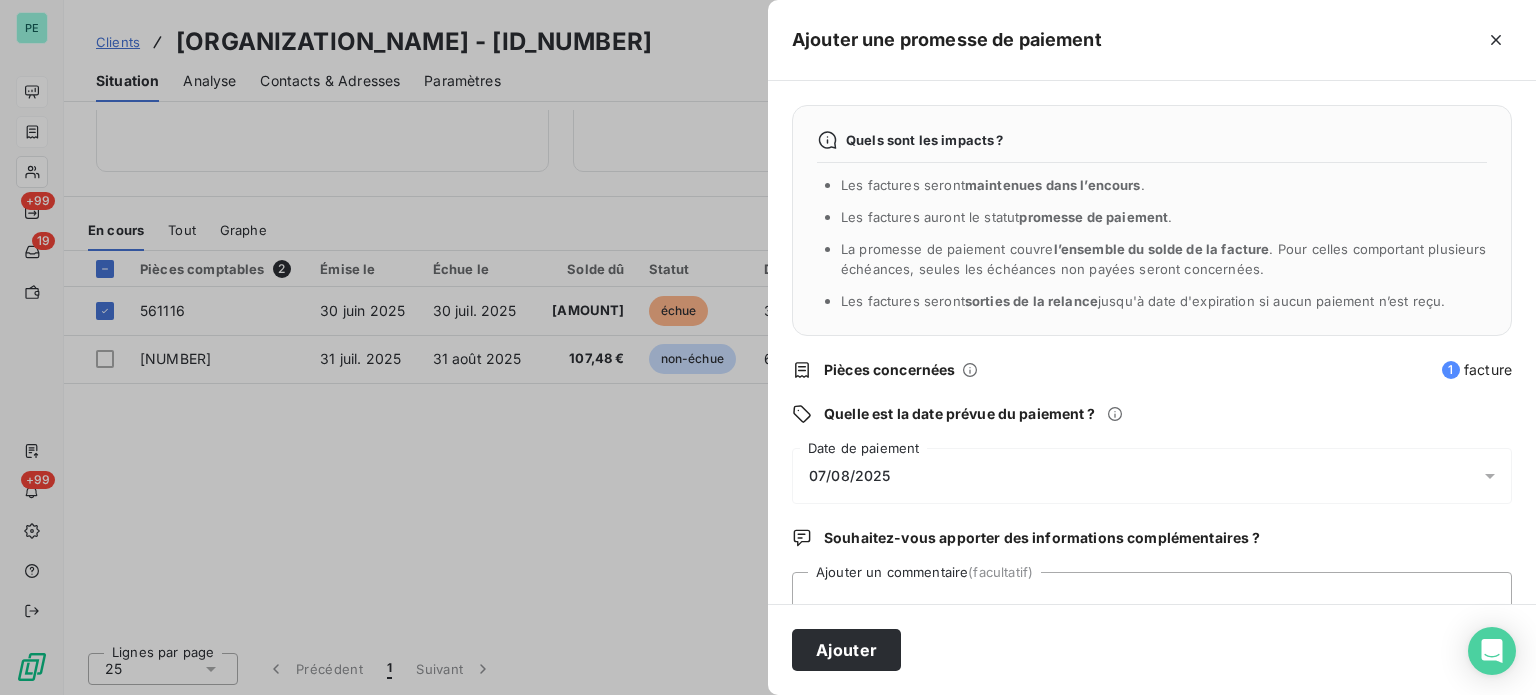 click on "07/08/2025" at bounding box center [850, 476] 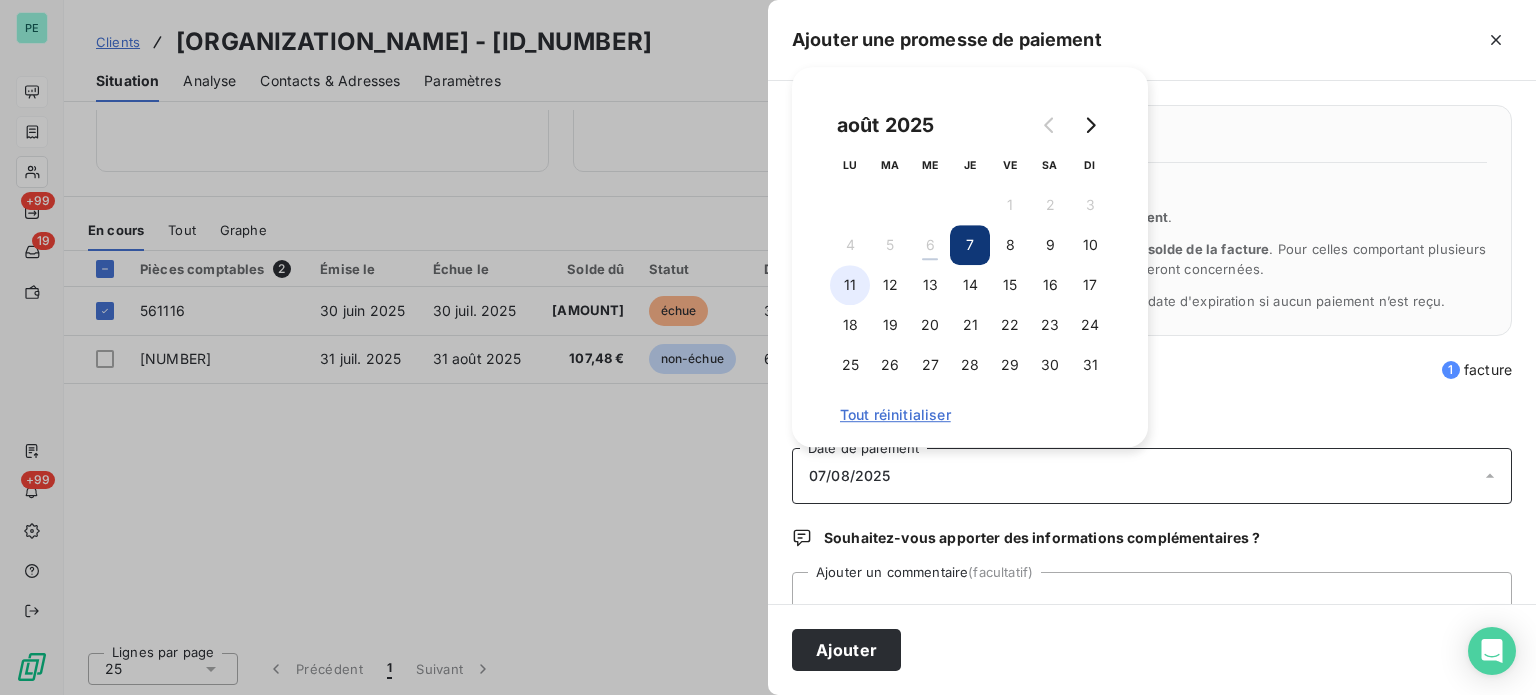 click on "11" at bounding box center [850, 285] 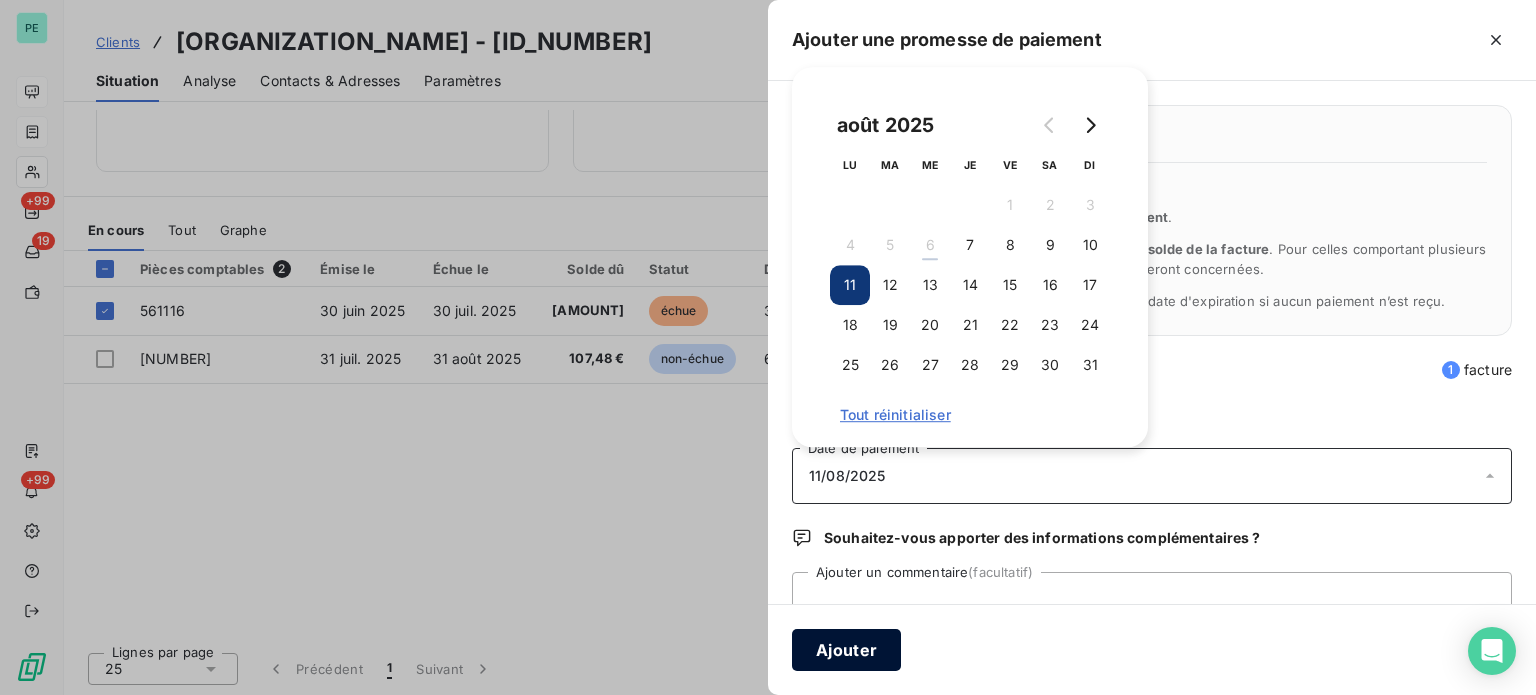 click on "Ajouter" at bounding box center (846, 650) 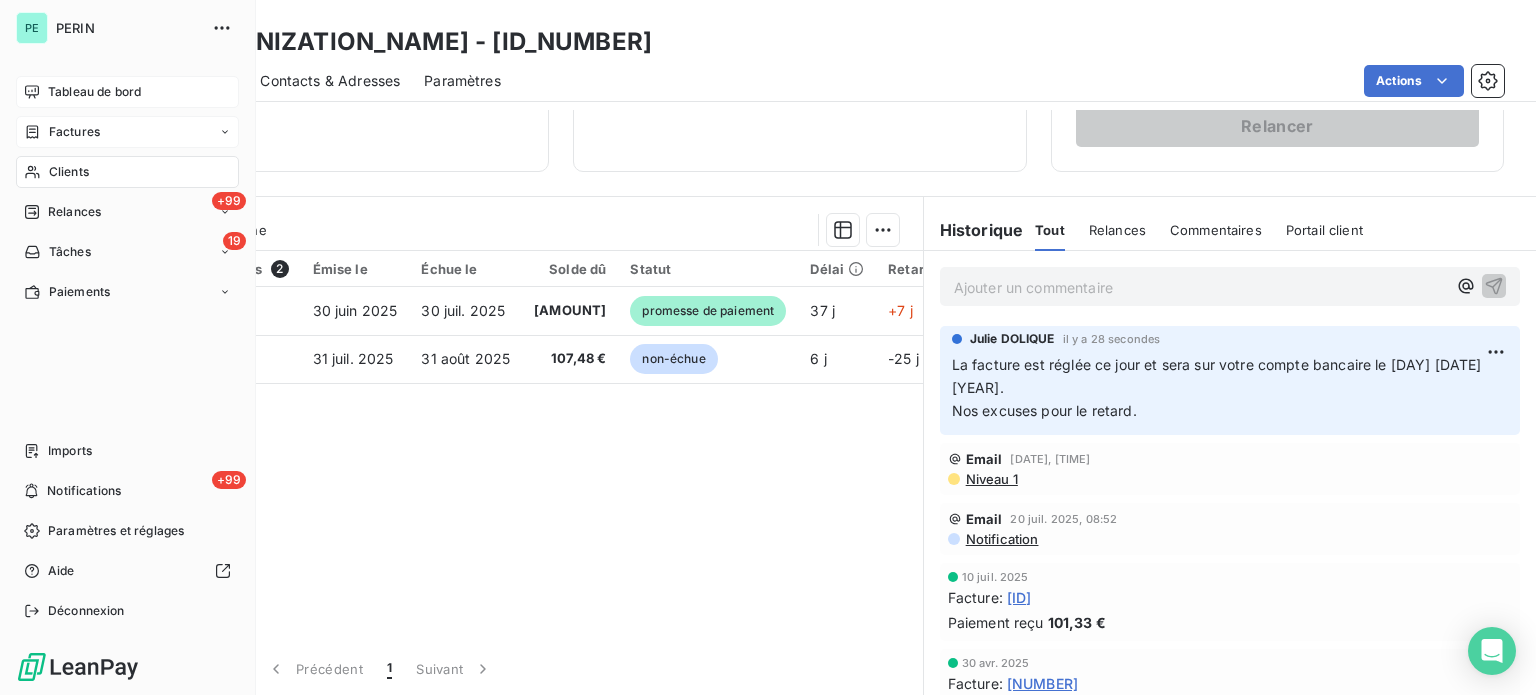 click on "Factures" at bounding box center [74, 132] 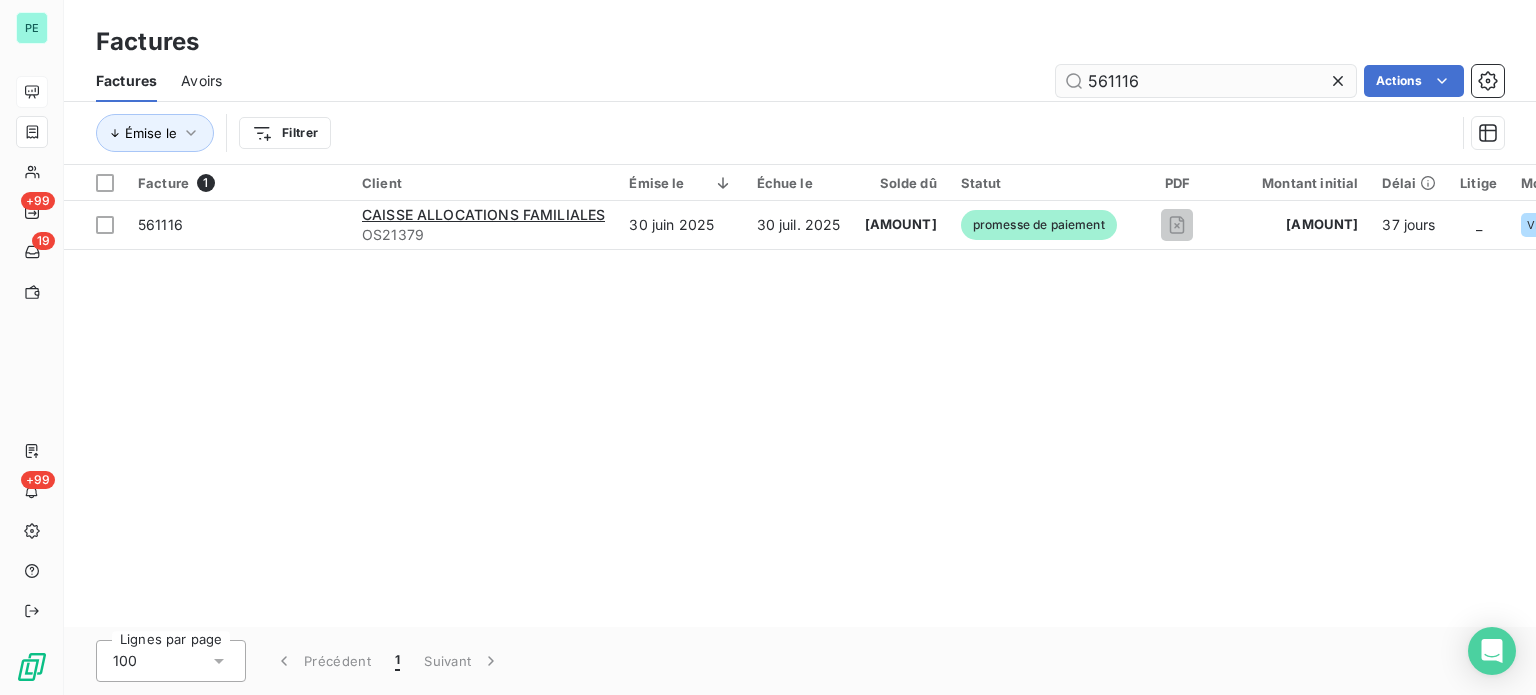 click on "561116" at bounding box center [1206, 81] 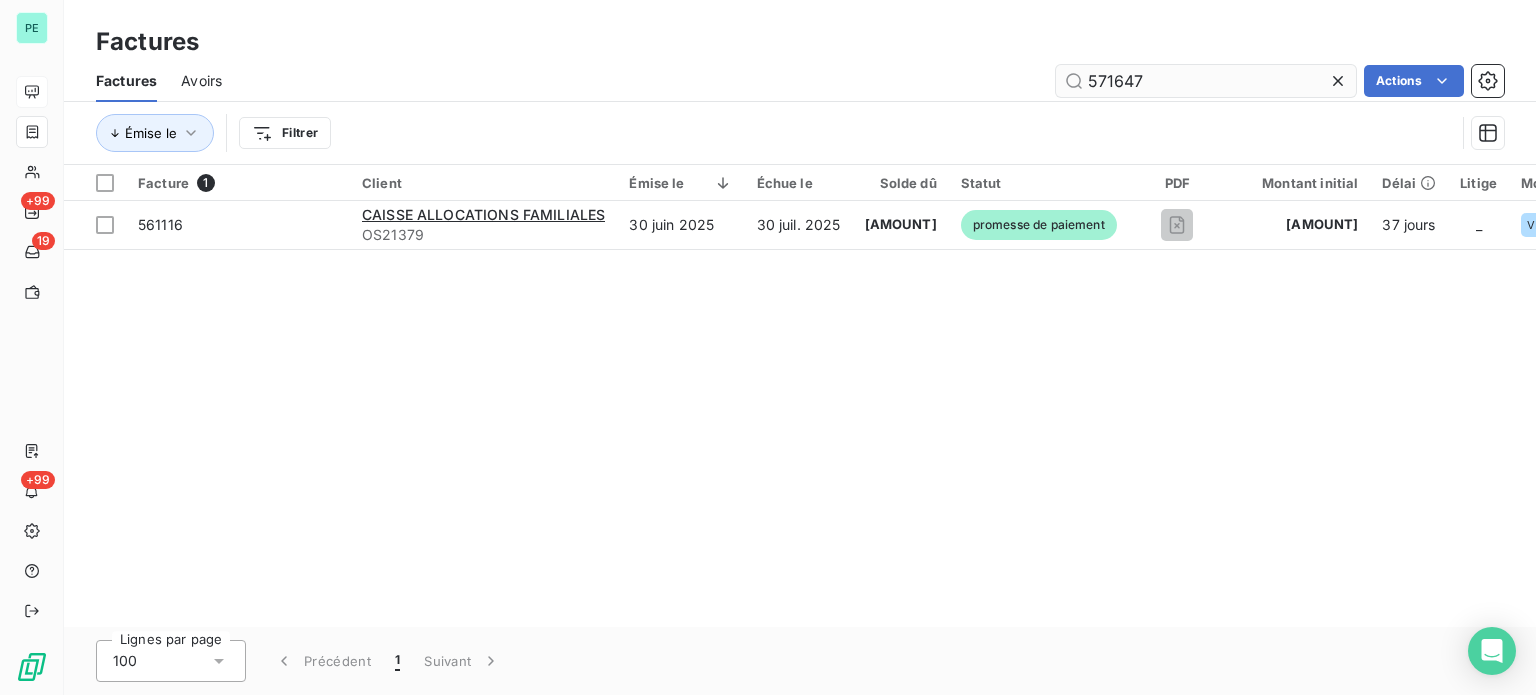 type on "571647" 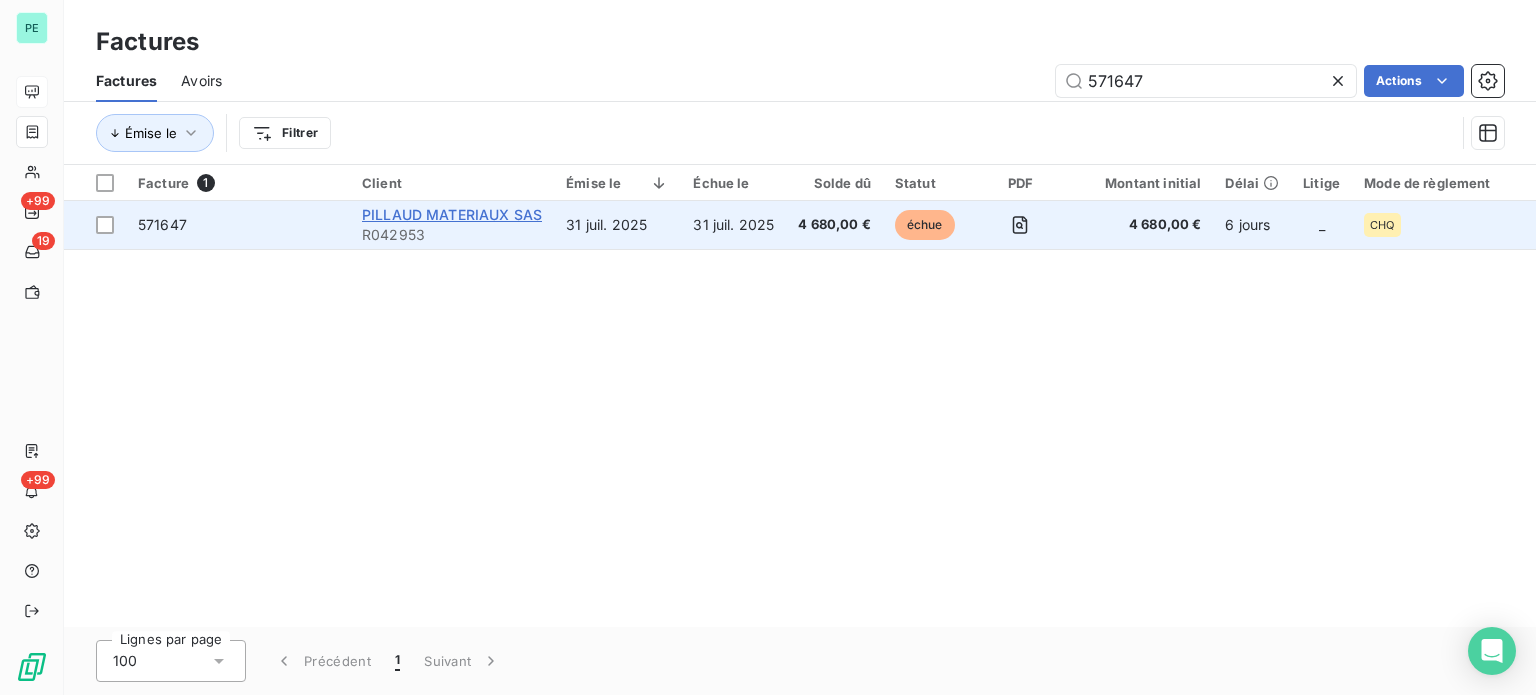 click on "PILLAUD MATERIAUX SAS" at bounding box center [452, 214] 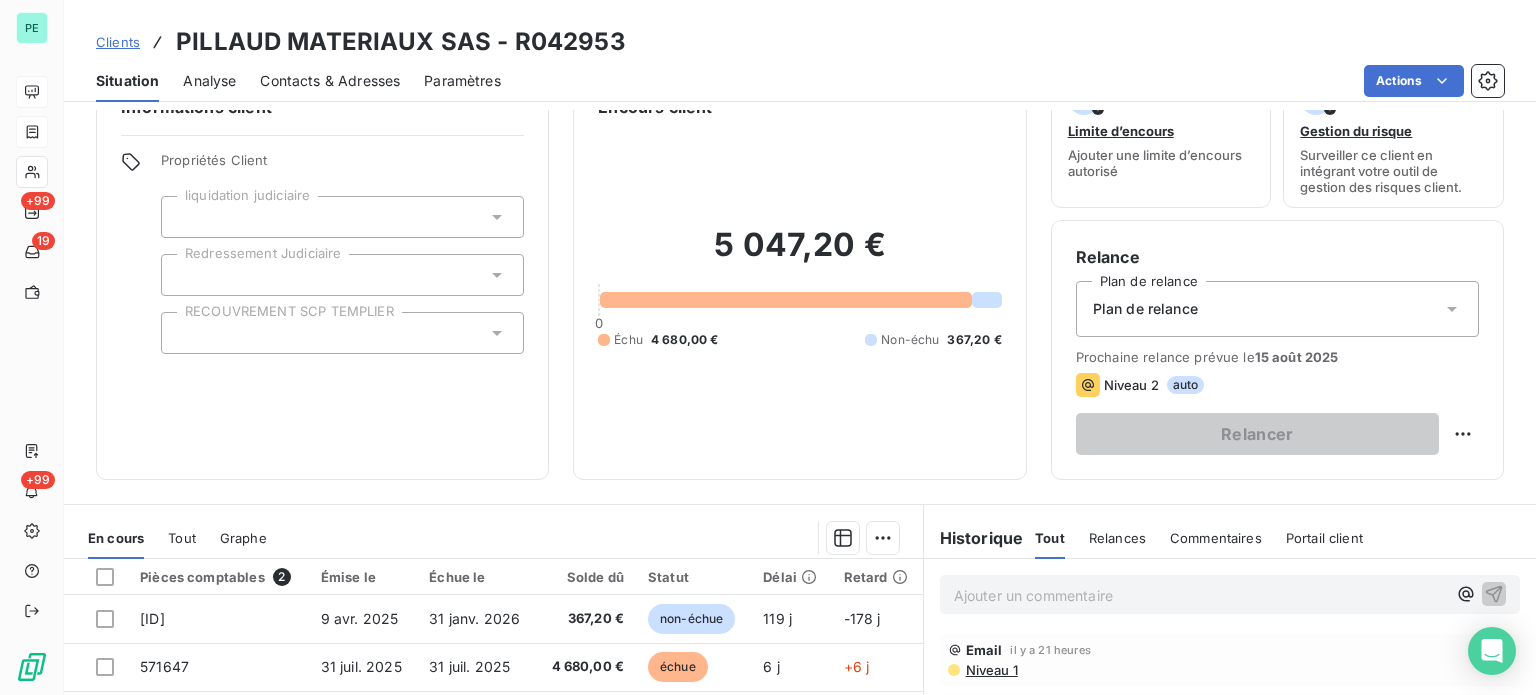 scroll, scrollTop: 100, scrollLeft: 0, axis: vertical 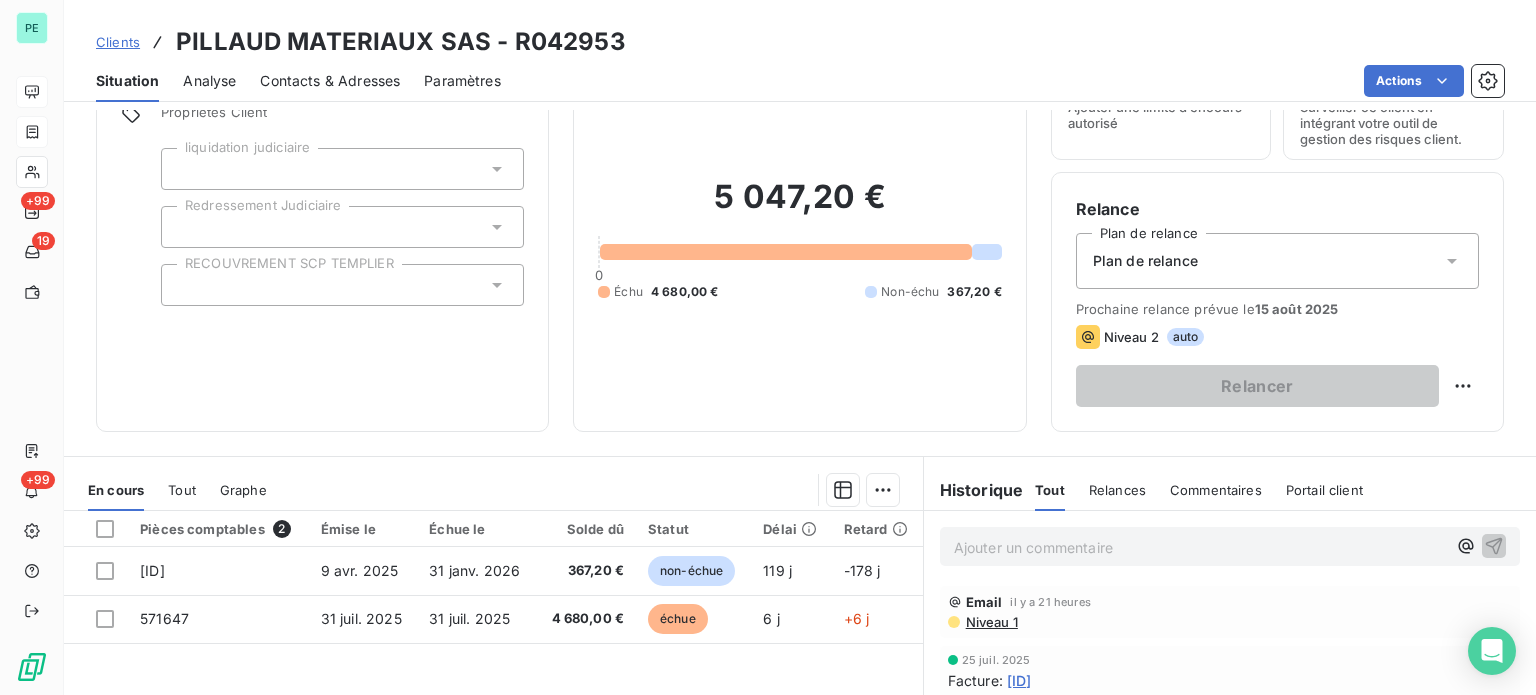 click on "Ajouter un commentaire ﻿" at bounding box center [1200, 547] 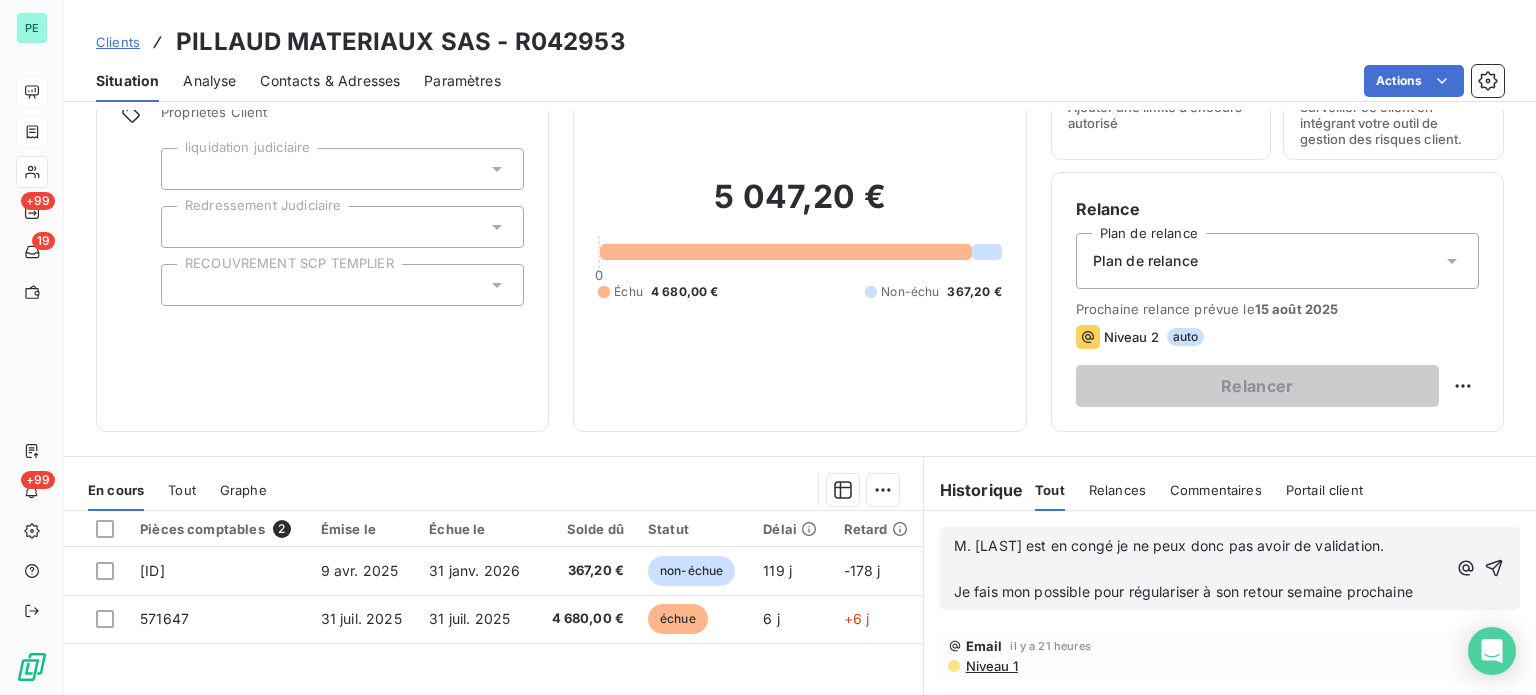 click on "﻿" at bounding box center (1200, 569) 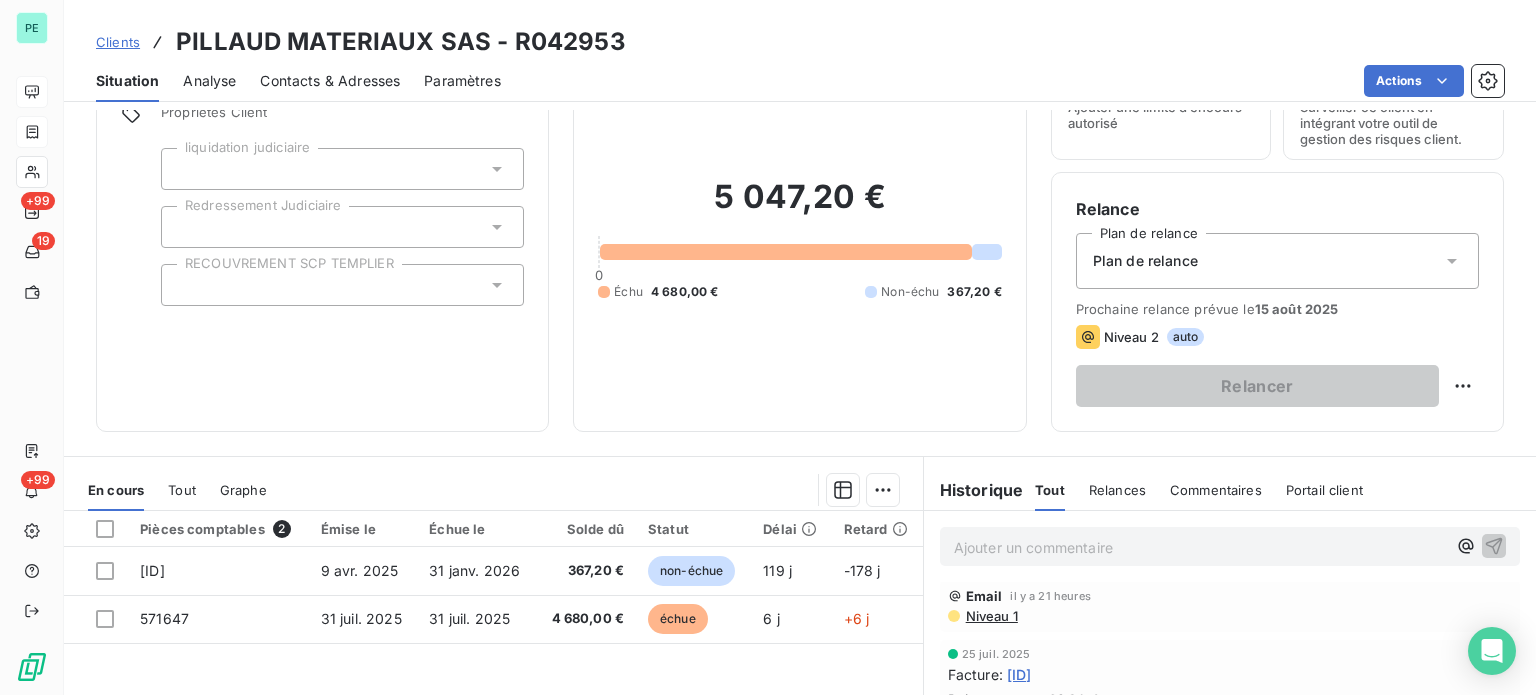 scroll, scrollTop: 0, scrollLeft: 0, axis: both 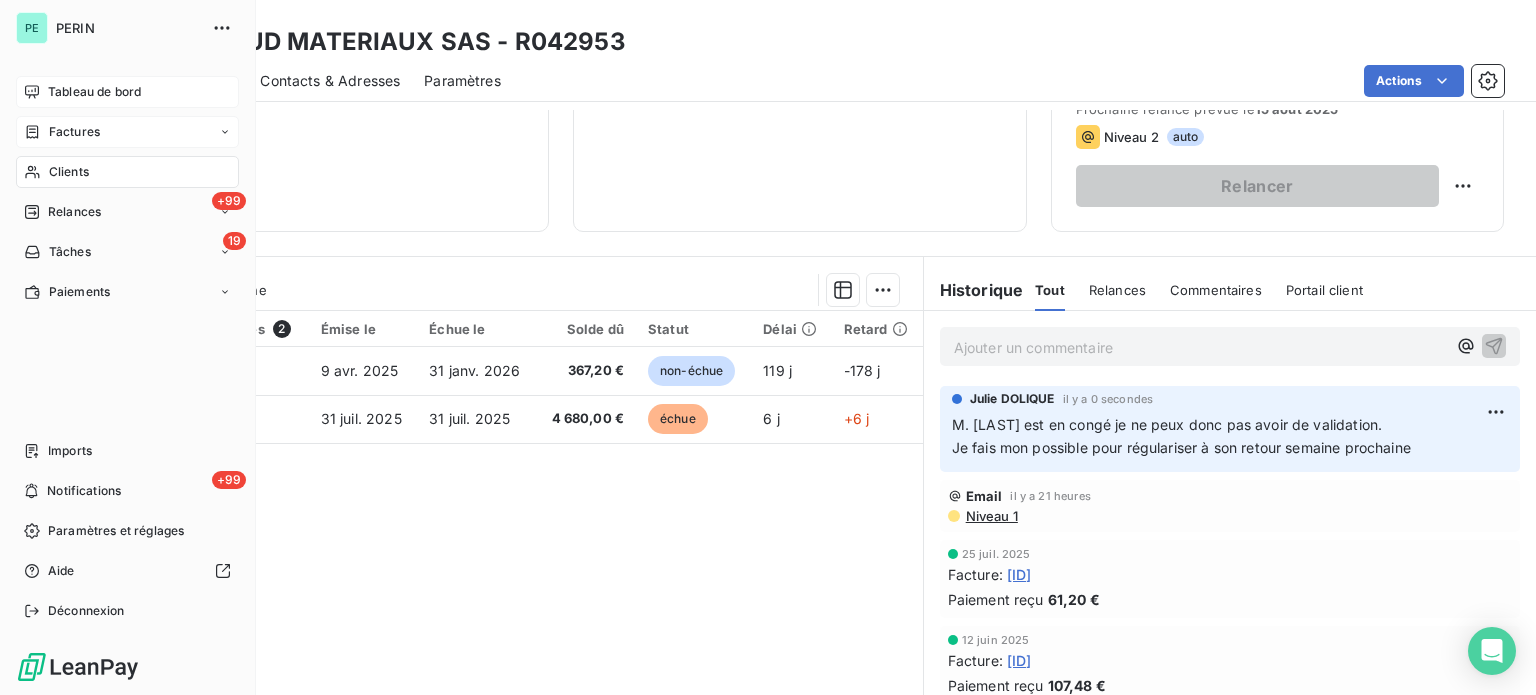 click on "Factures" at bounding box center (74, 132) 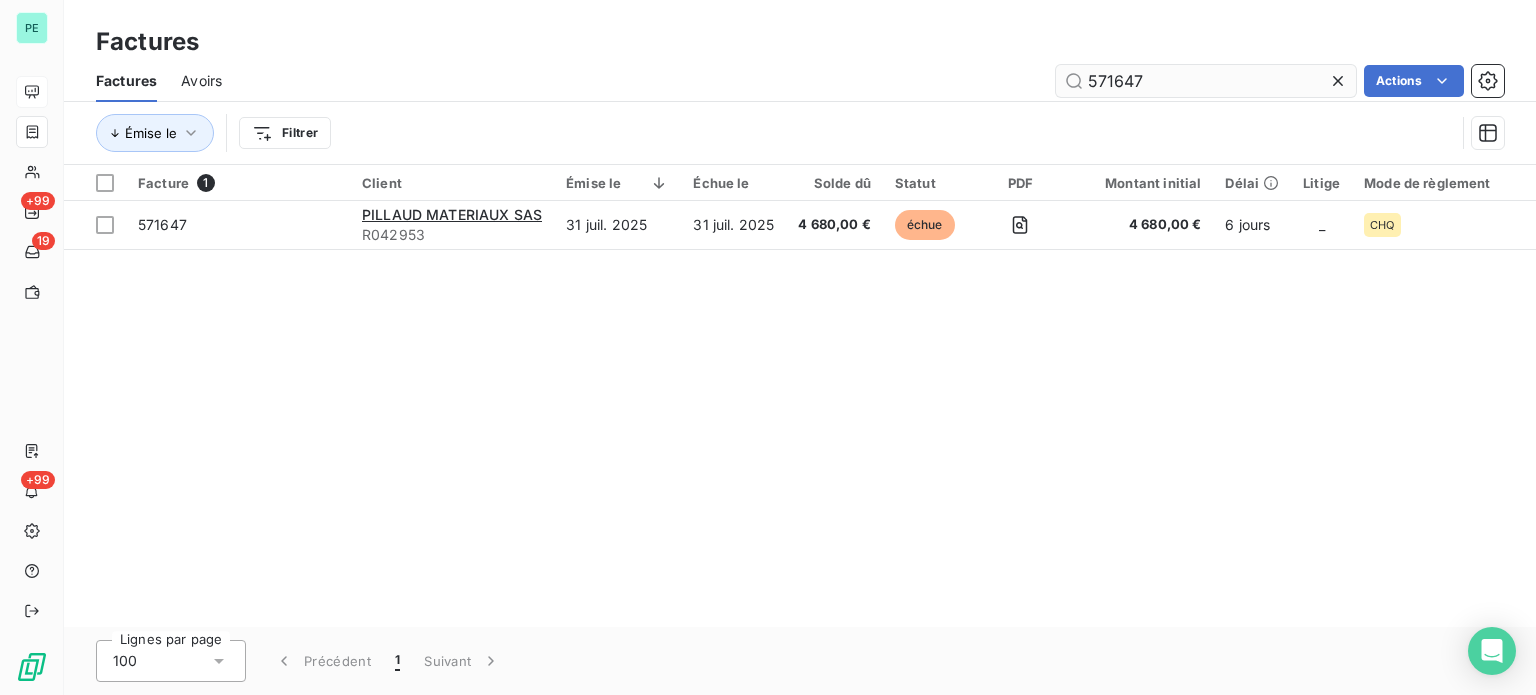 drag, startPoint x: 1090, startPoint y: 76, endPoint x: 1256, endPoint y: 83, distance: 166.14752 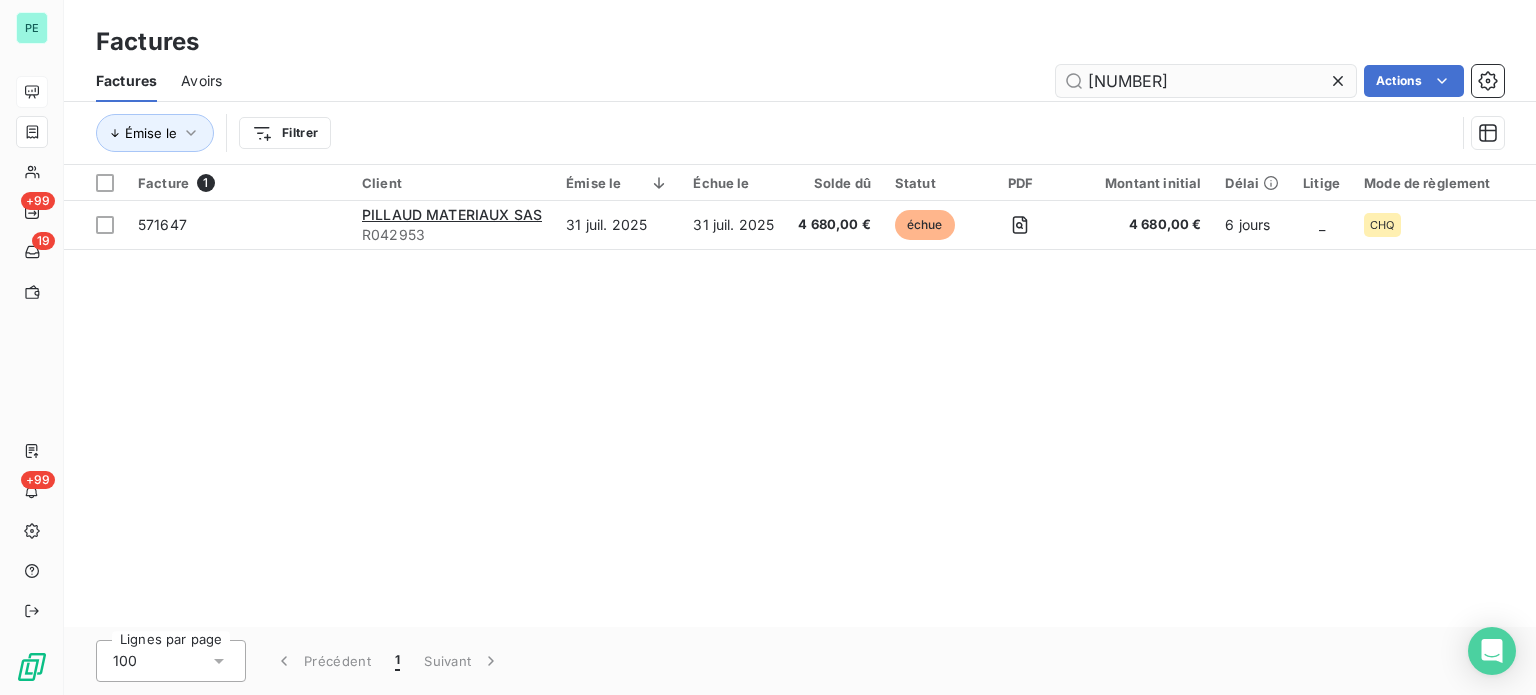 type on "[NUMBER]" 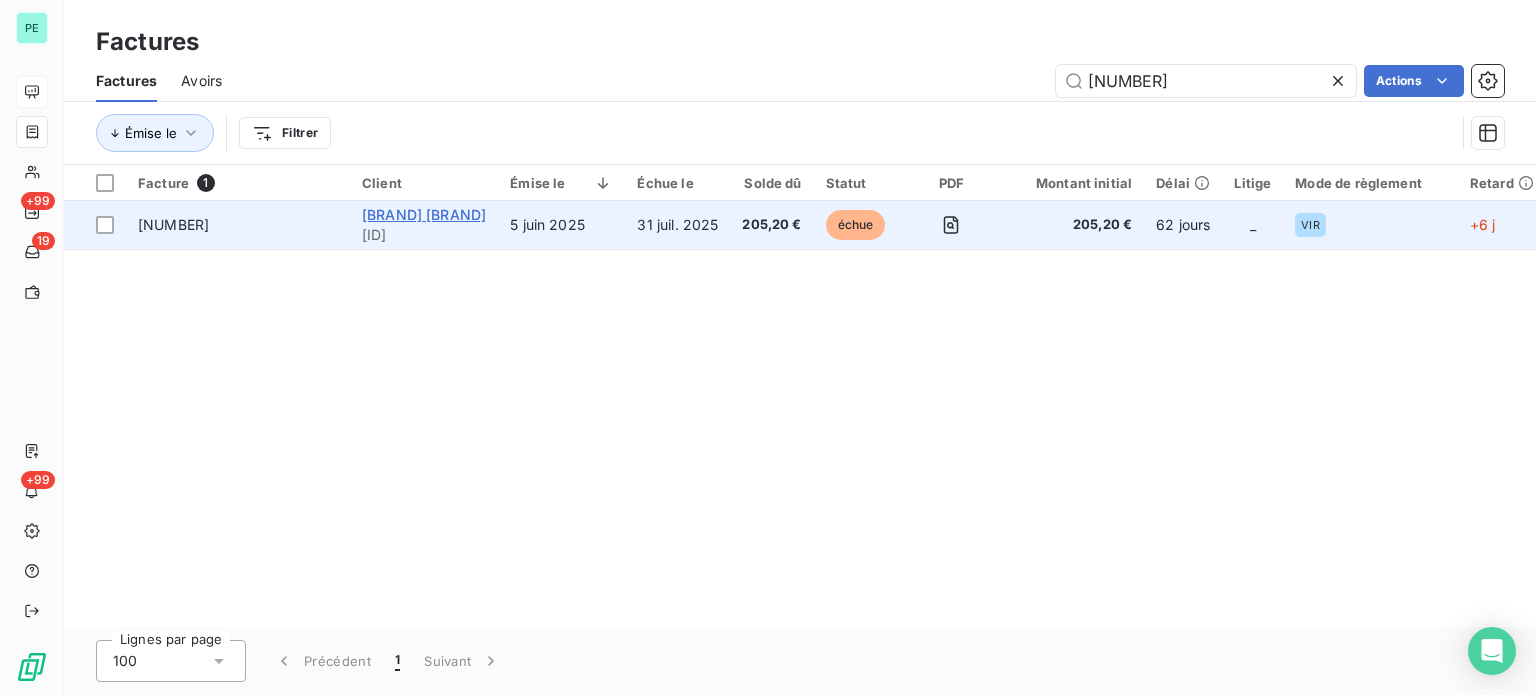 click on "[BRAND] [BRAND]" at bounding box center [424, 214] 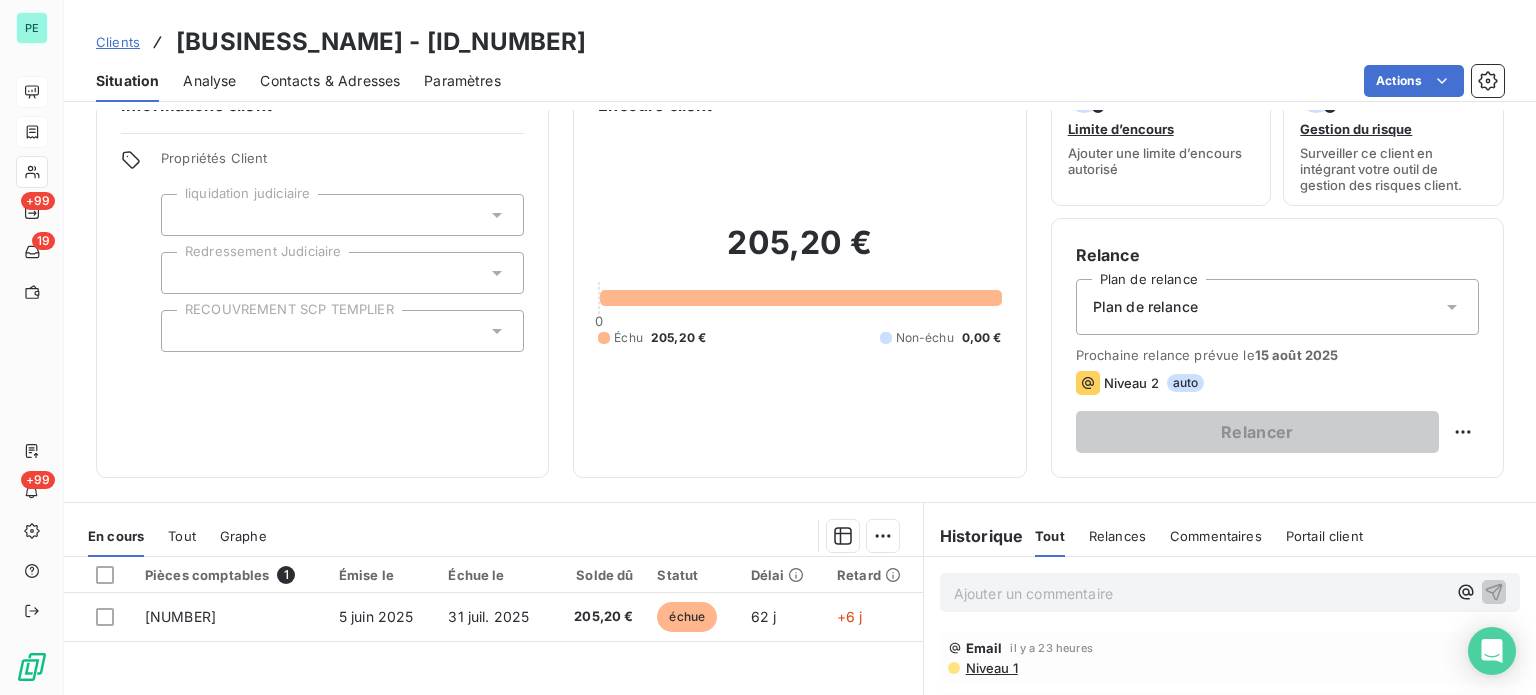 scroll, scrollTop: 100, scrollLeft: 0, axis: vertical 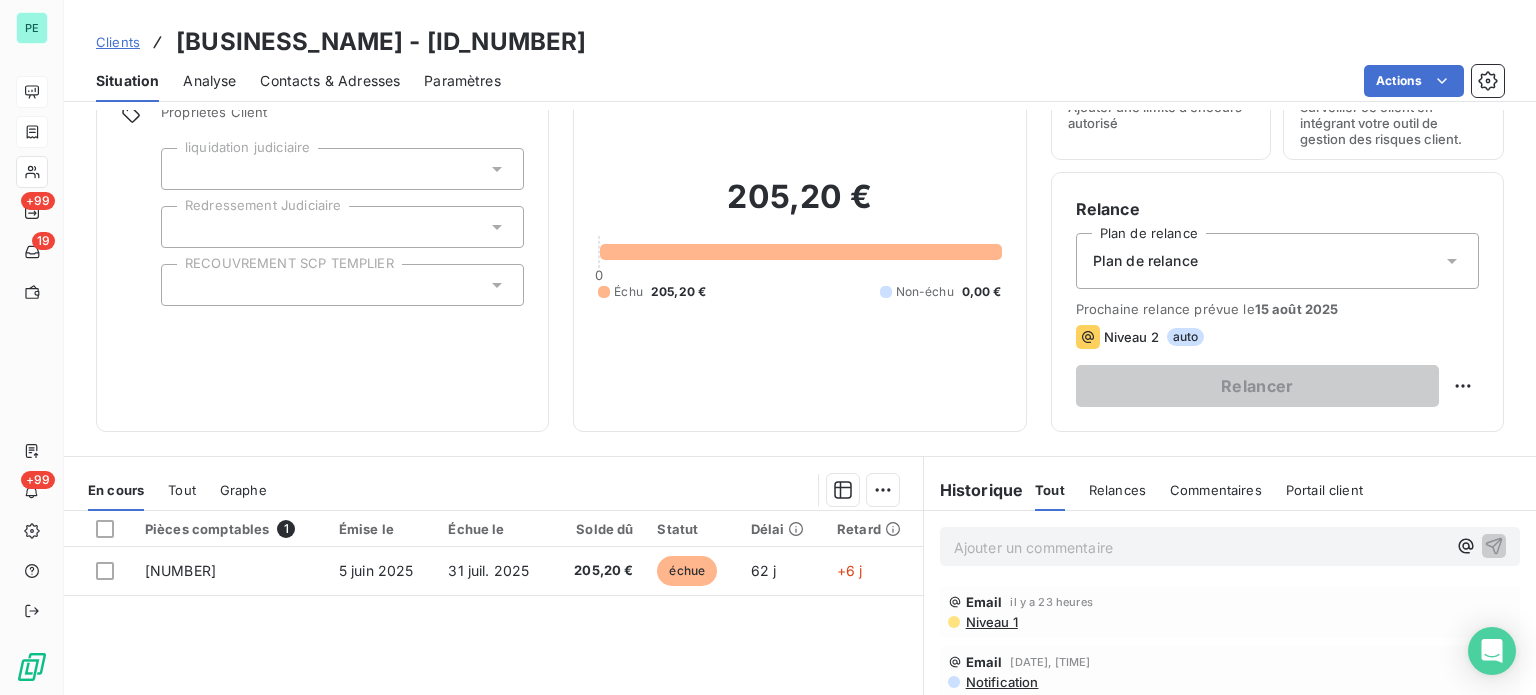click on "Ajouter un commentaire ﻿" at bounding box center (1200, 547) 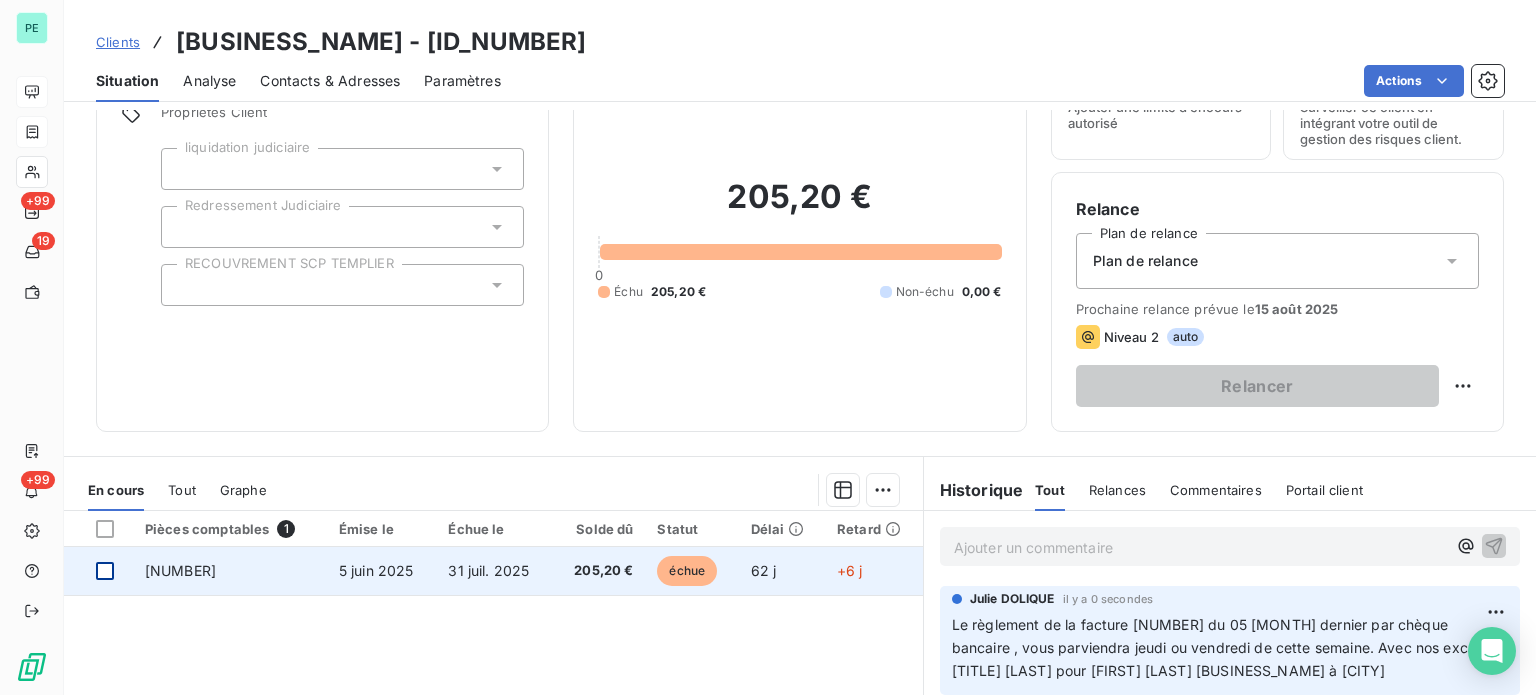 click at bounding box center (105, 571) 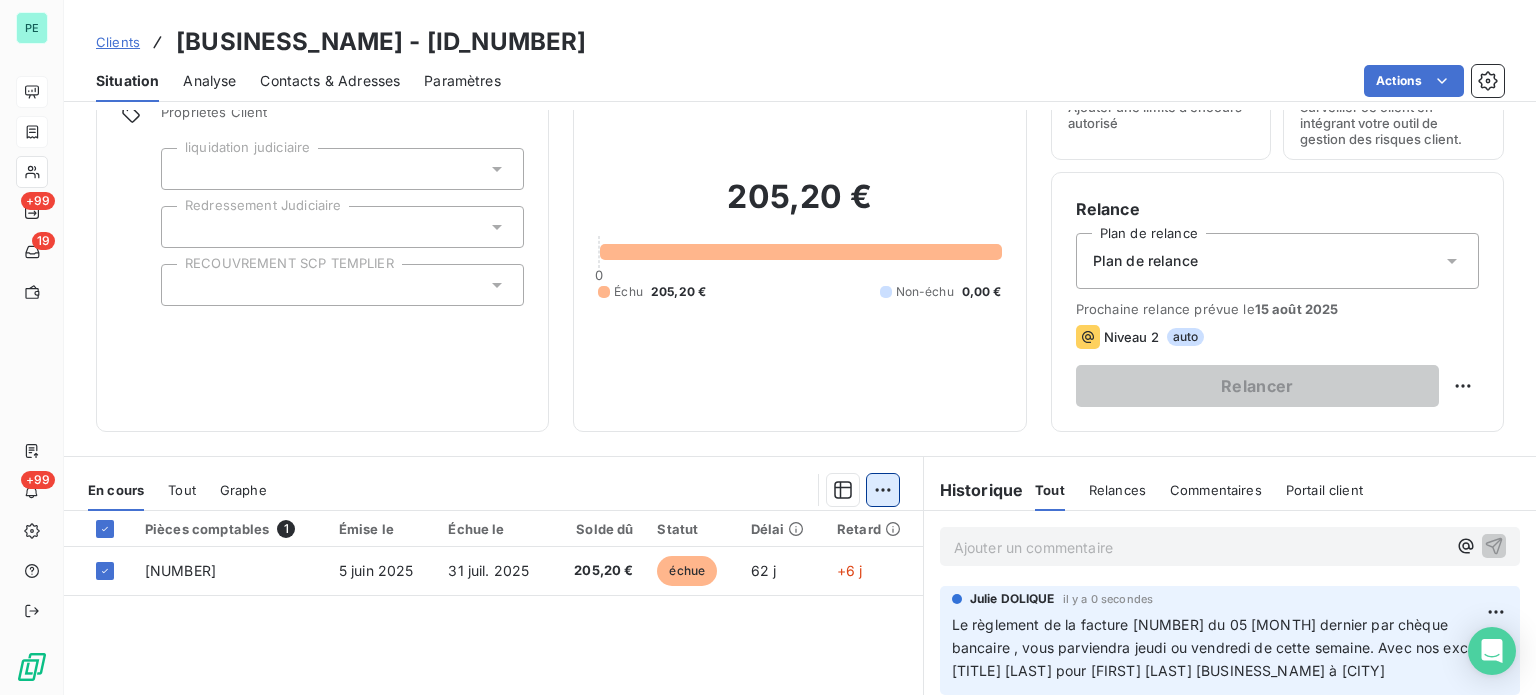 click on "PE +99 19 +99 Clients ROYAL TABAC - S401650 Situation Analyse Contacts & Adresses Paramètres Actions Informations client Propriétés Client liquidation judiciaire Redressement Judiciaire RECOUVREMENT SCP TEMPLIER Encours client 205,20 € 0 Échu 205,20 € Non-échu 0,00 € Limite d’encours Ajouter une limite d’encours autorisé Gestion du risque Surveiller ce client en intégrant votre outil de gestion des risques client. Relance Plan de relance Plan de relance Prochaine relance prévue le 15 août 2025 Niveau 2 auto Relancer En cours Tout Graphe Pièces comptables 1 Émise le Échue le Solde dû Statut Délai Retard 560243 5 juin 2025 31 juil. 2025 205,20 € échue 62 j +6 j Lignes par page 25 Précédent 1 Suivant Historique Tout Relances Commentaires Portail client Tout Relances Commentaires Portail client Ajouter un commentaire ﻿ [FIRST] [LAST] il y a 0 secondes
Mme Hubert pour Christophe HUBERT ROYAL TABAC à Sedan Email il y a 23 heures Niveau 1 Email" at bounding box center (768, 347) 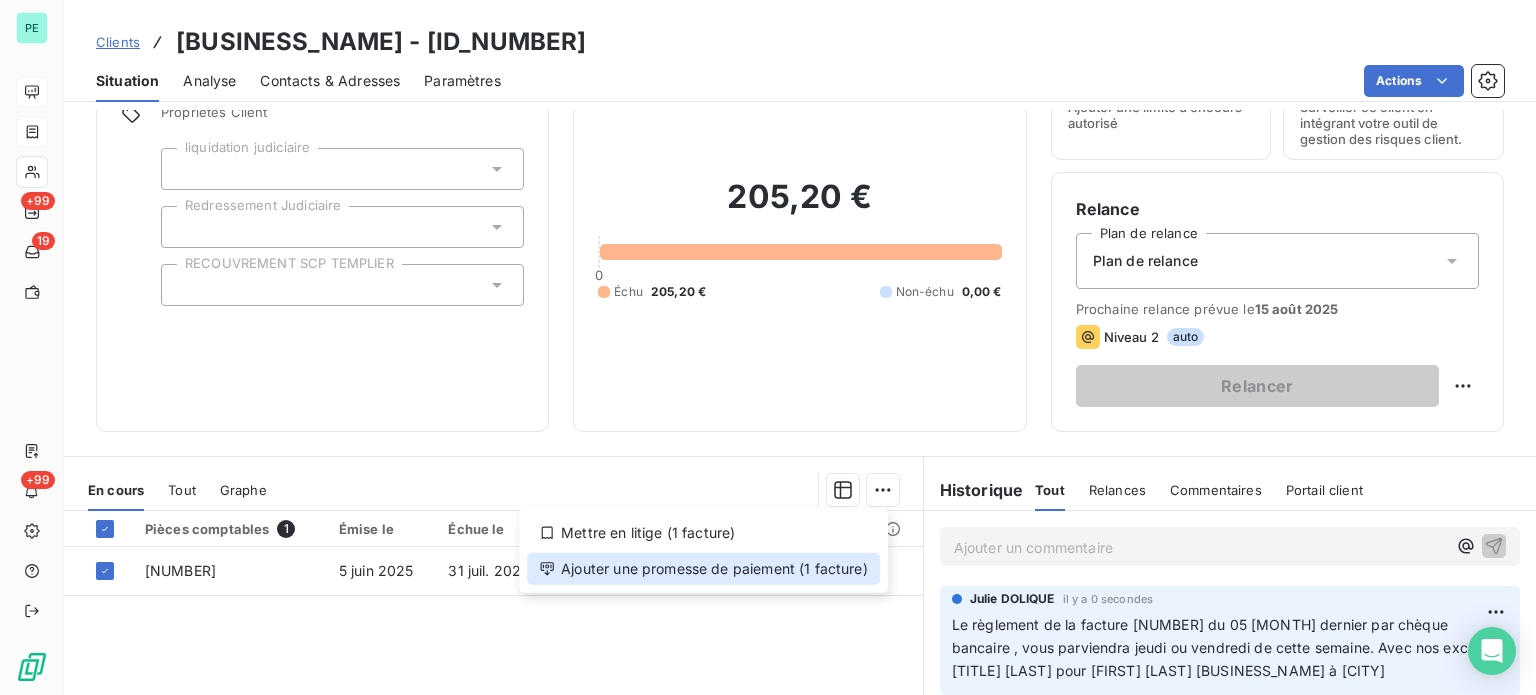 click on "Ajouter une promesse de paiement (1 facture)" at bounding box center (703, 569) 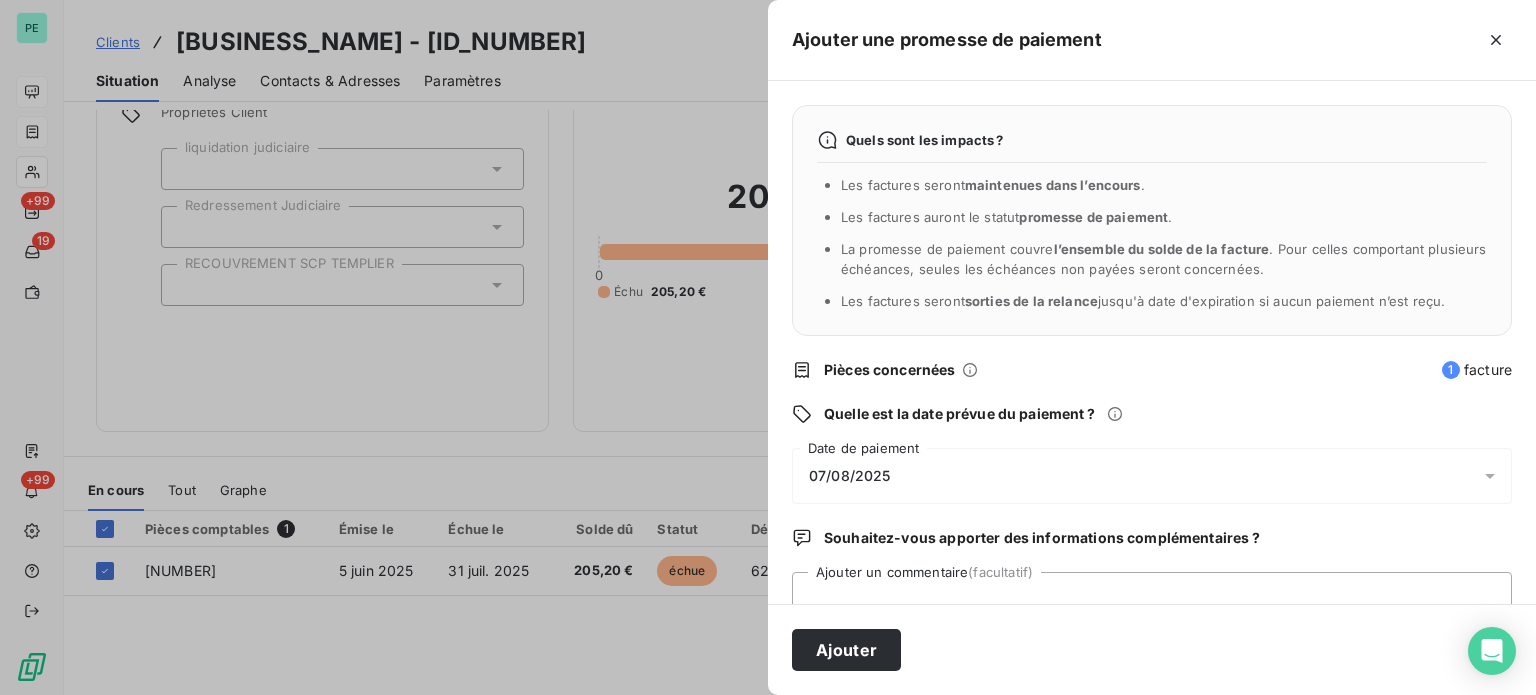 click on "07/08/2025" at bounding box center (850, 476) 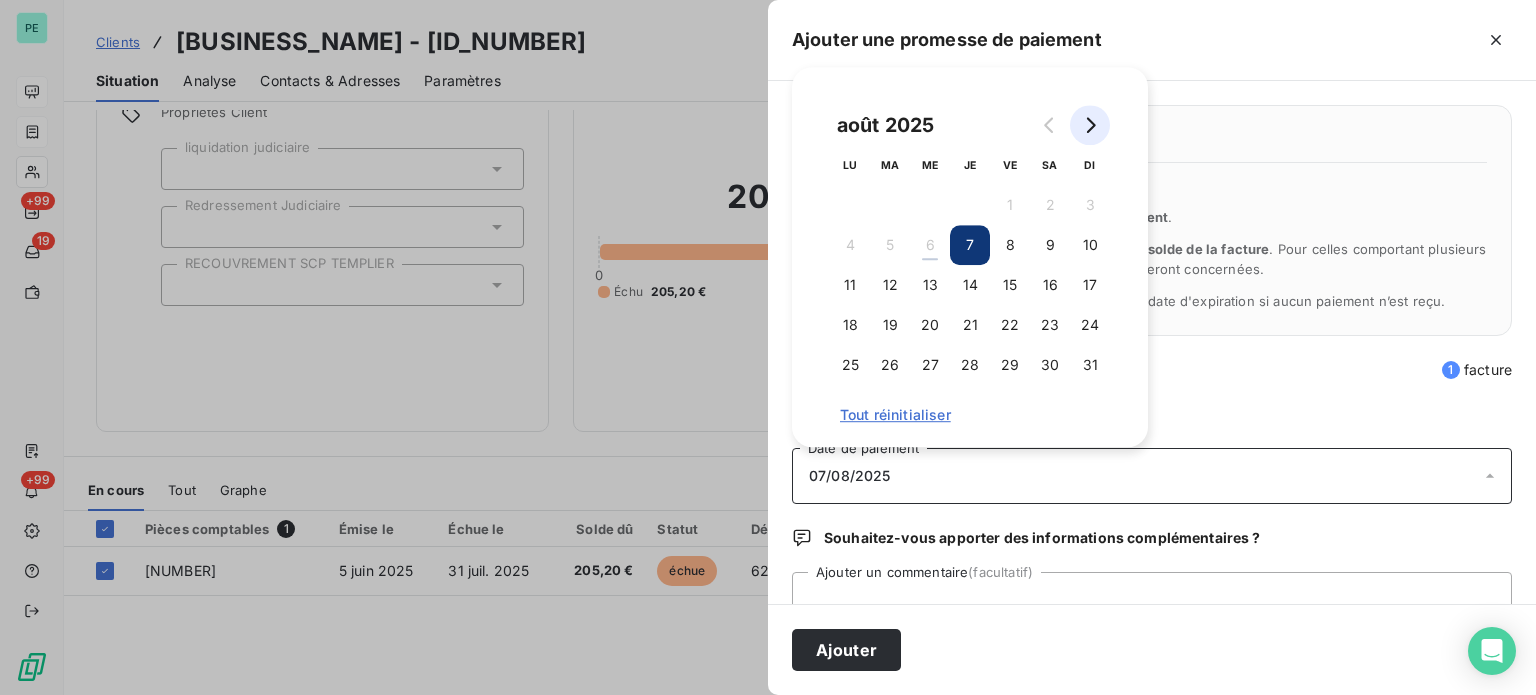 click at bounding box center (1090, 125) 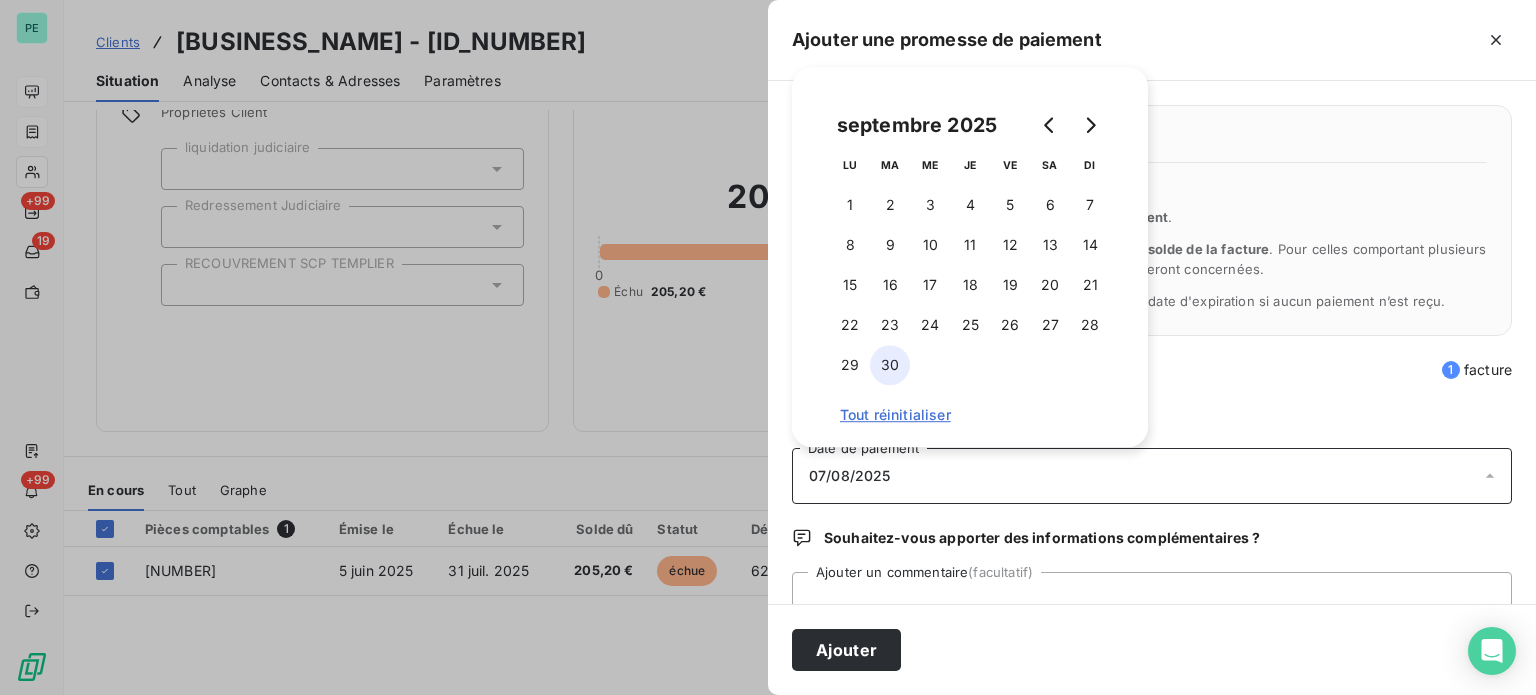 click on "30" at bounding box center (890, 365) 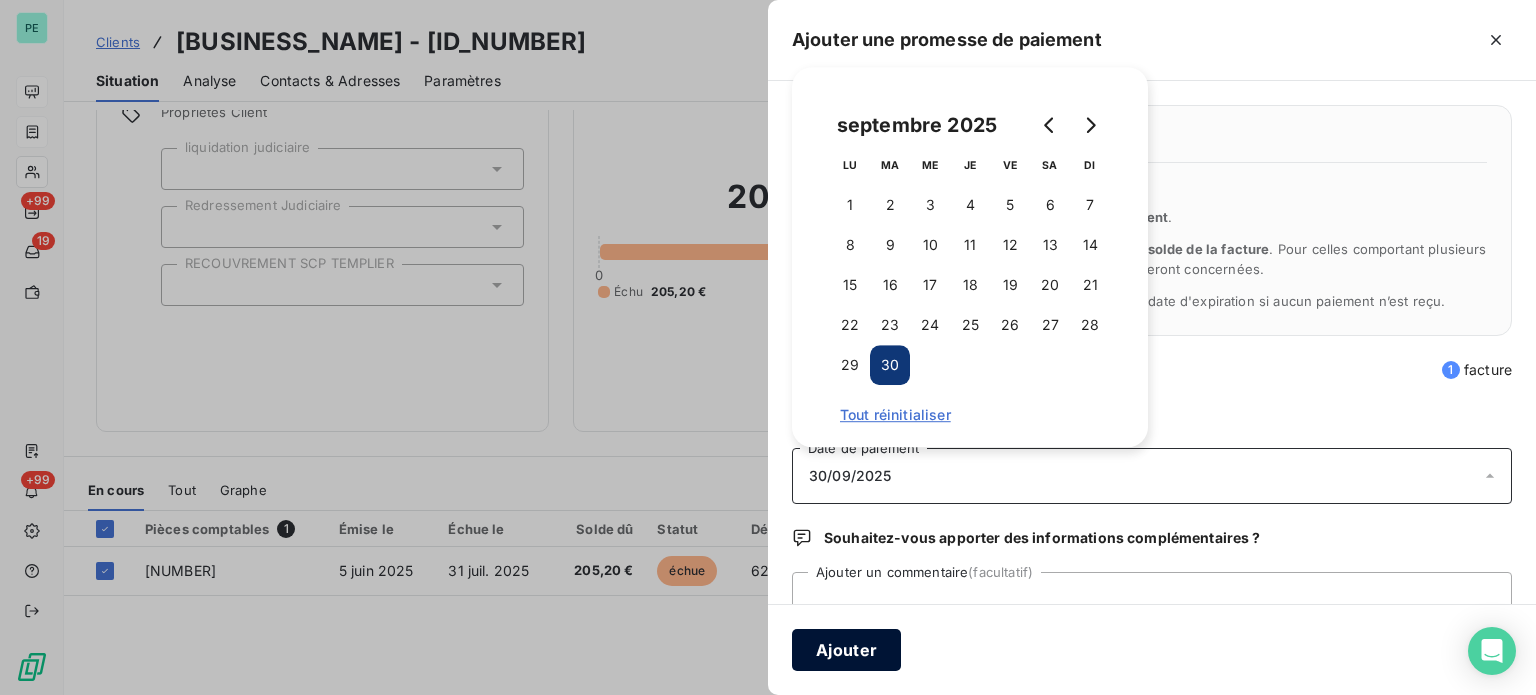 click on "Ajouter" at bounding box center (846, 650) 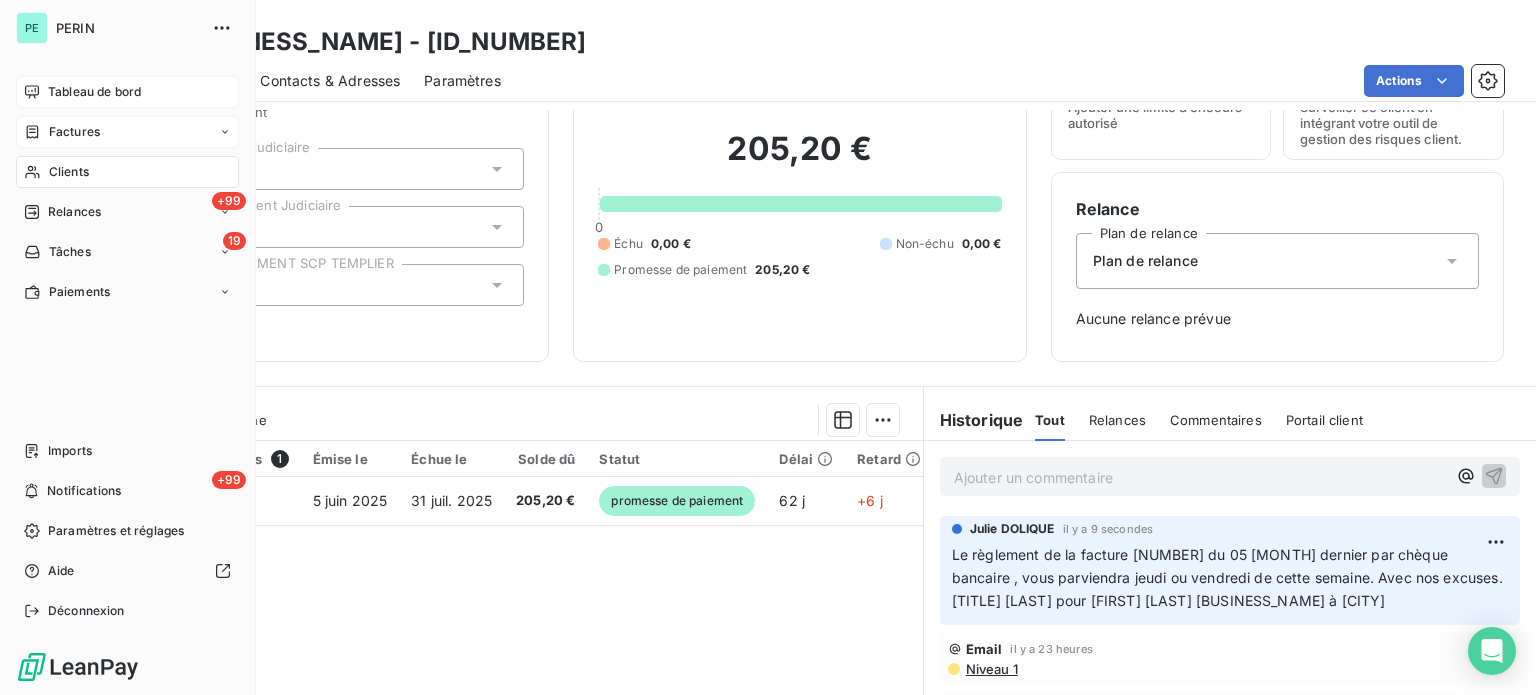 click on "Clients" at bounding box center [69, 172] 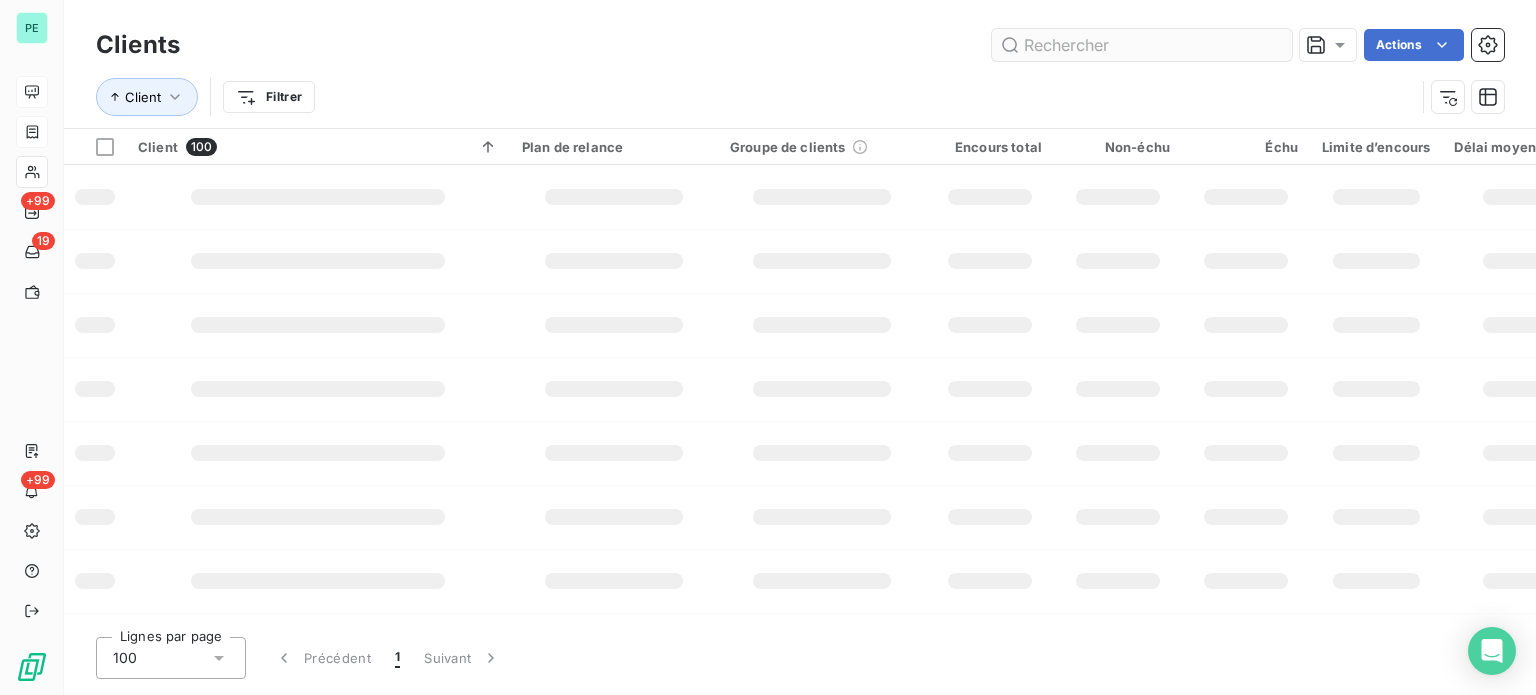click at bounding box center [1142, 45] 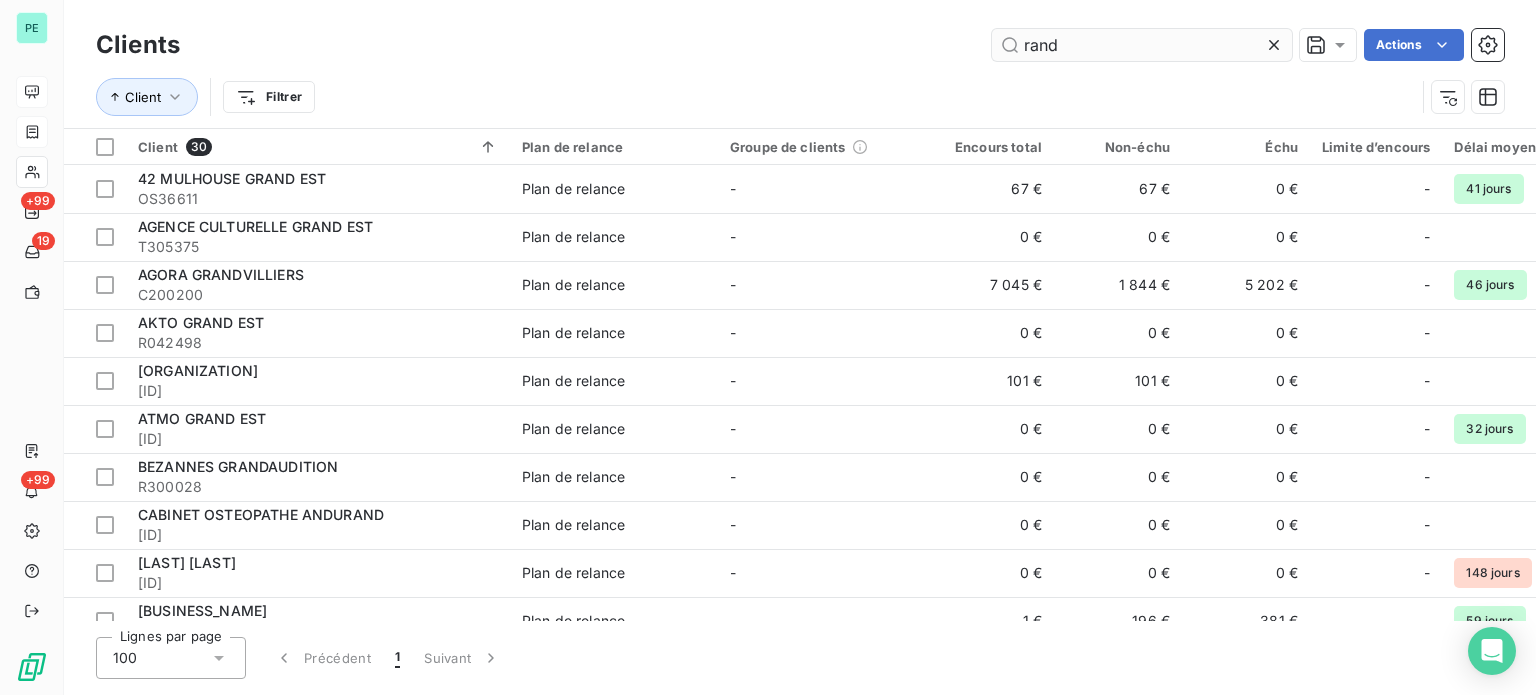 type on "rand" 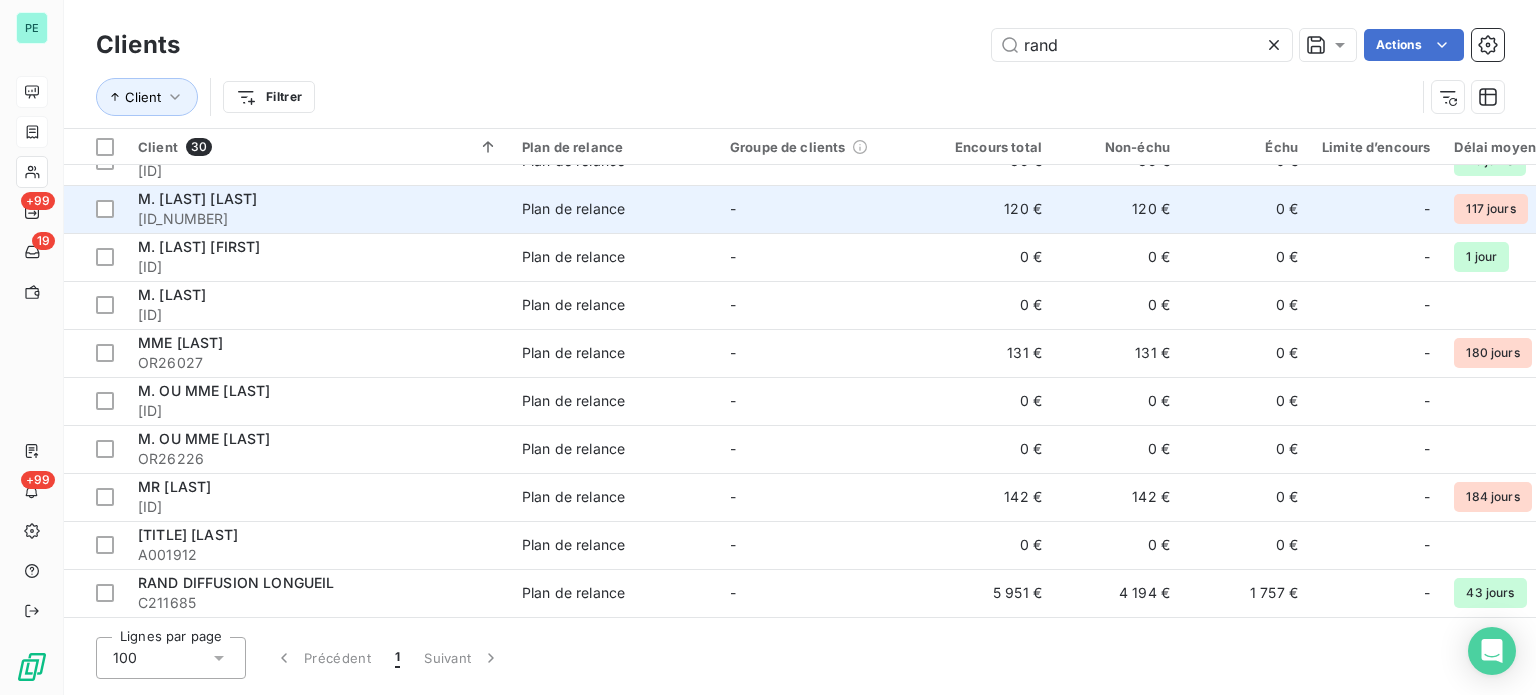 scroll, scrollTop: 992, scrollLeft: 0, axis: vertical 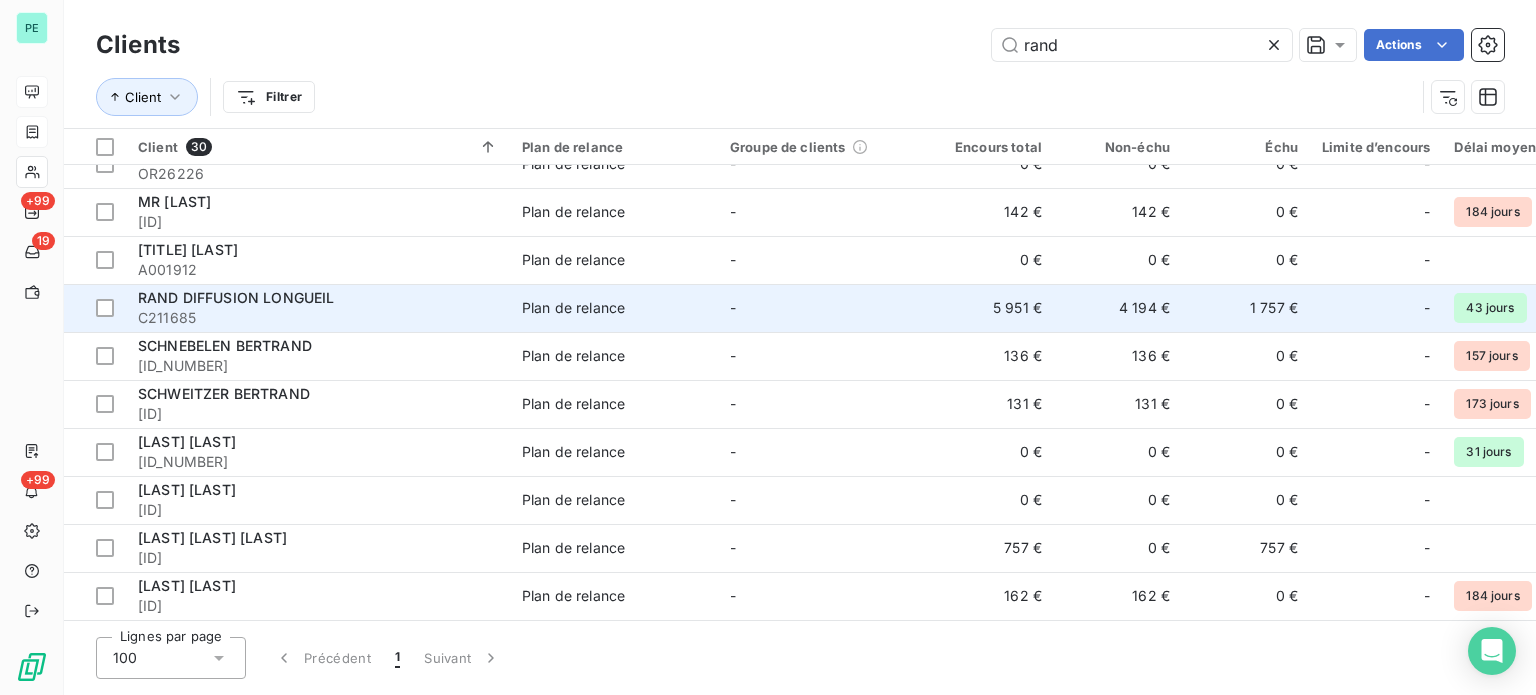 click on "RAND DIFFUSION LONGUEIL" at bounding box center [236, 297] 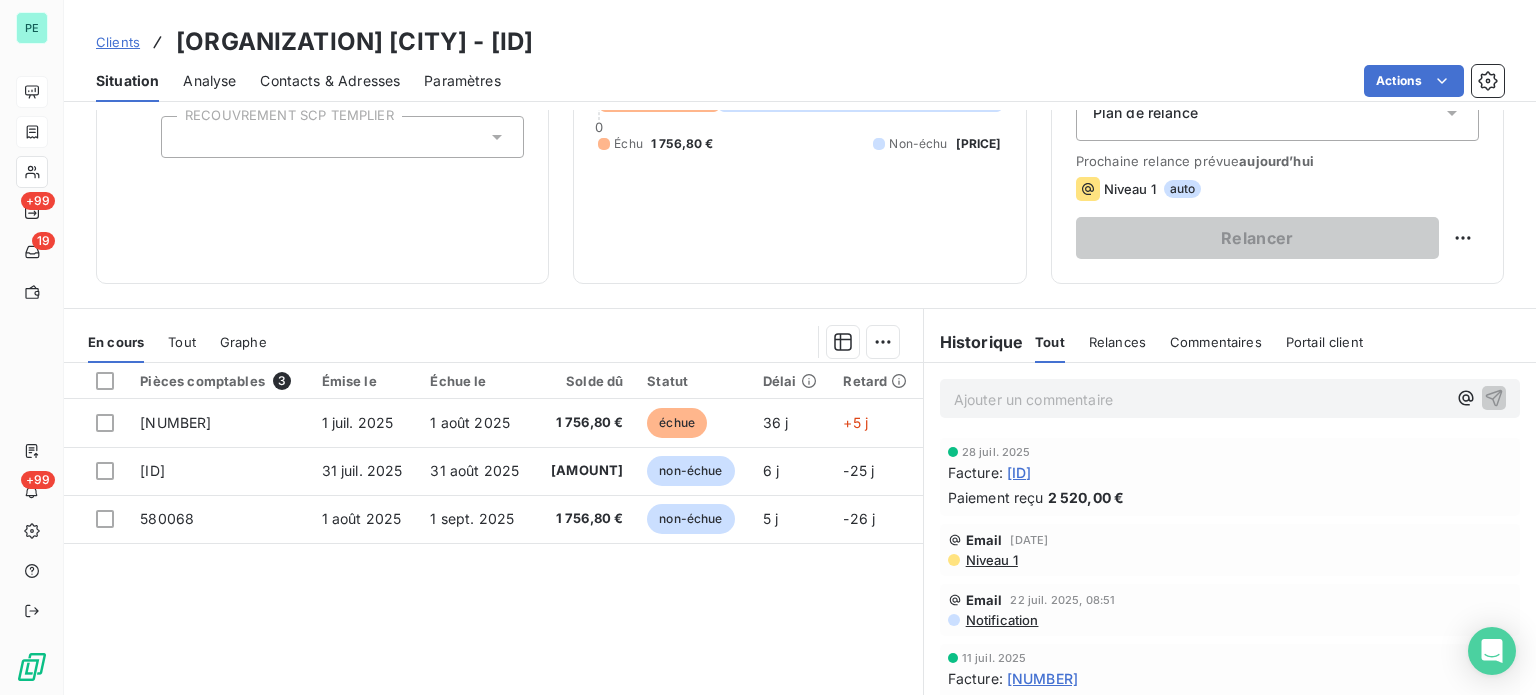 scroll, scrollTop: 300, scrollLeft: 0, axis: vertical 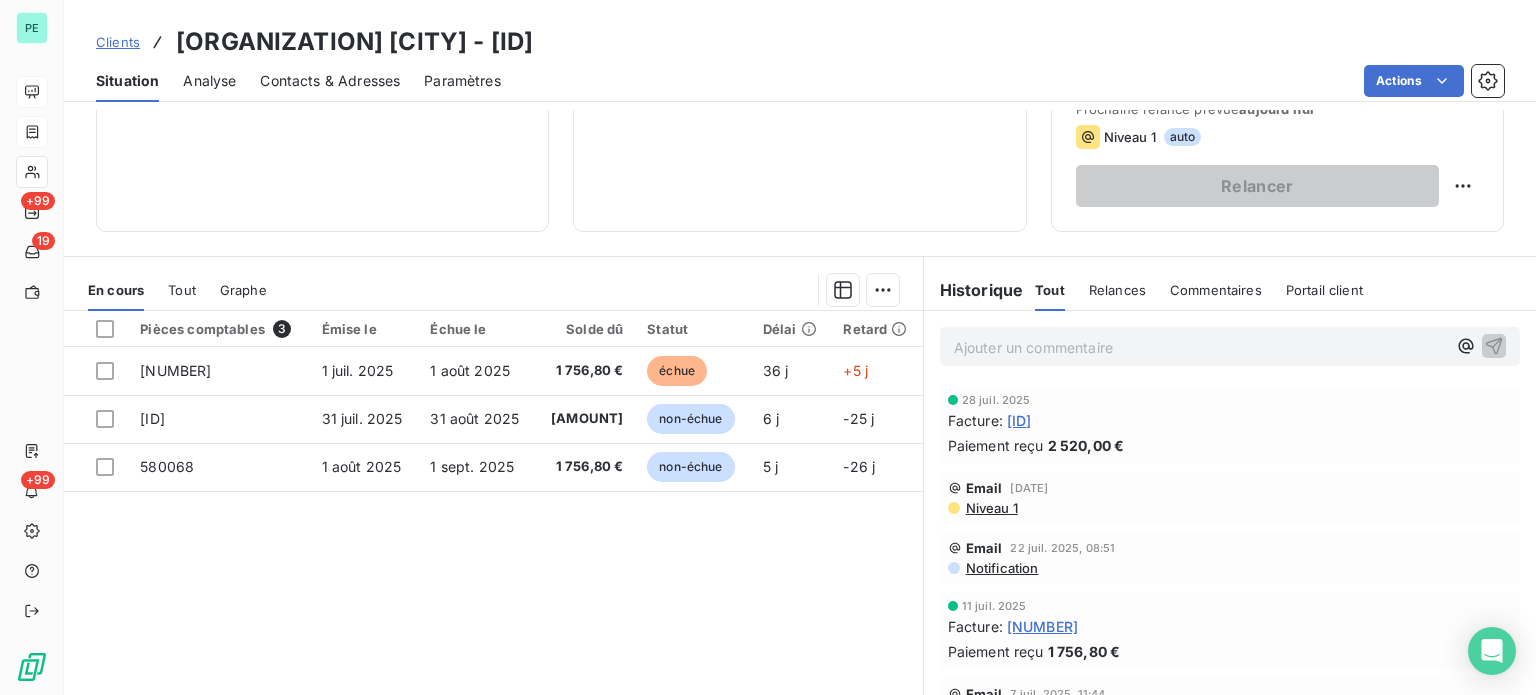 click on "Ajouter un commentaire ﻿" at bounding box center [1200, 347] 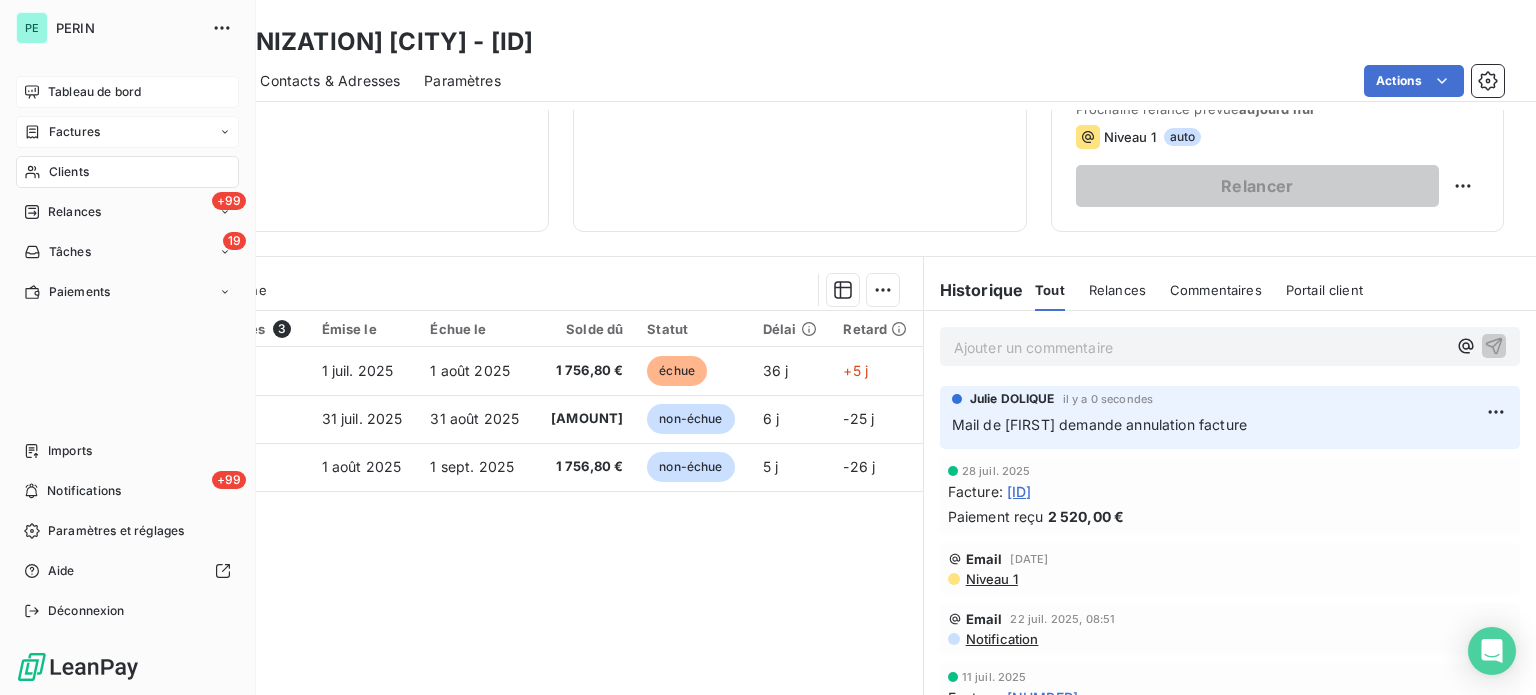 click on "Factures" at bounding box center [74, 132] 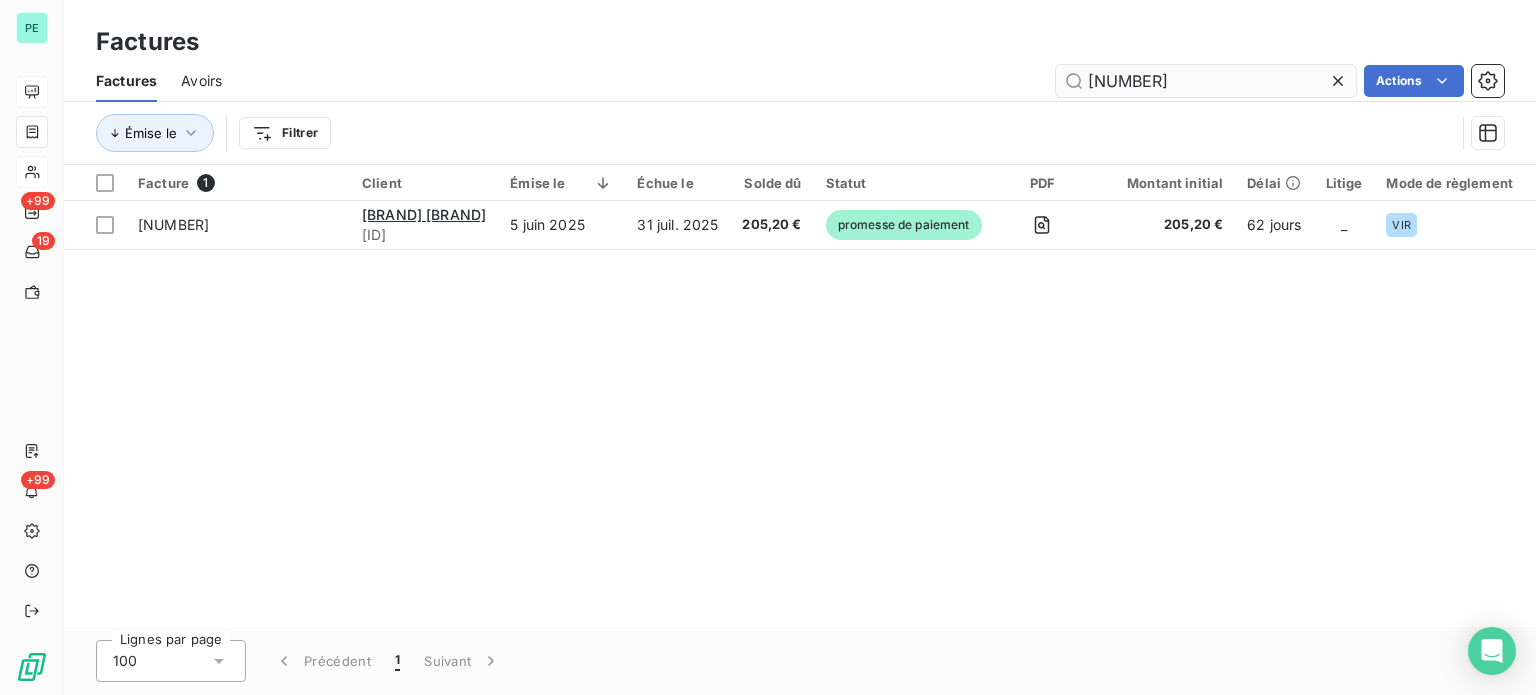 drag, startPoint x: 1172, startPoint y: 75, endPoint x: 1056, endPoint y: 75, distance: 116 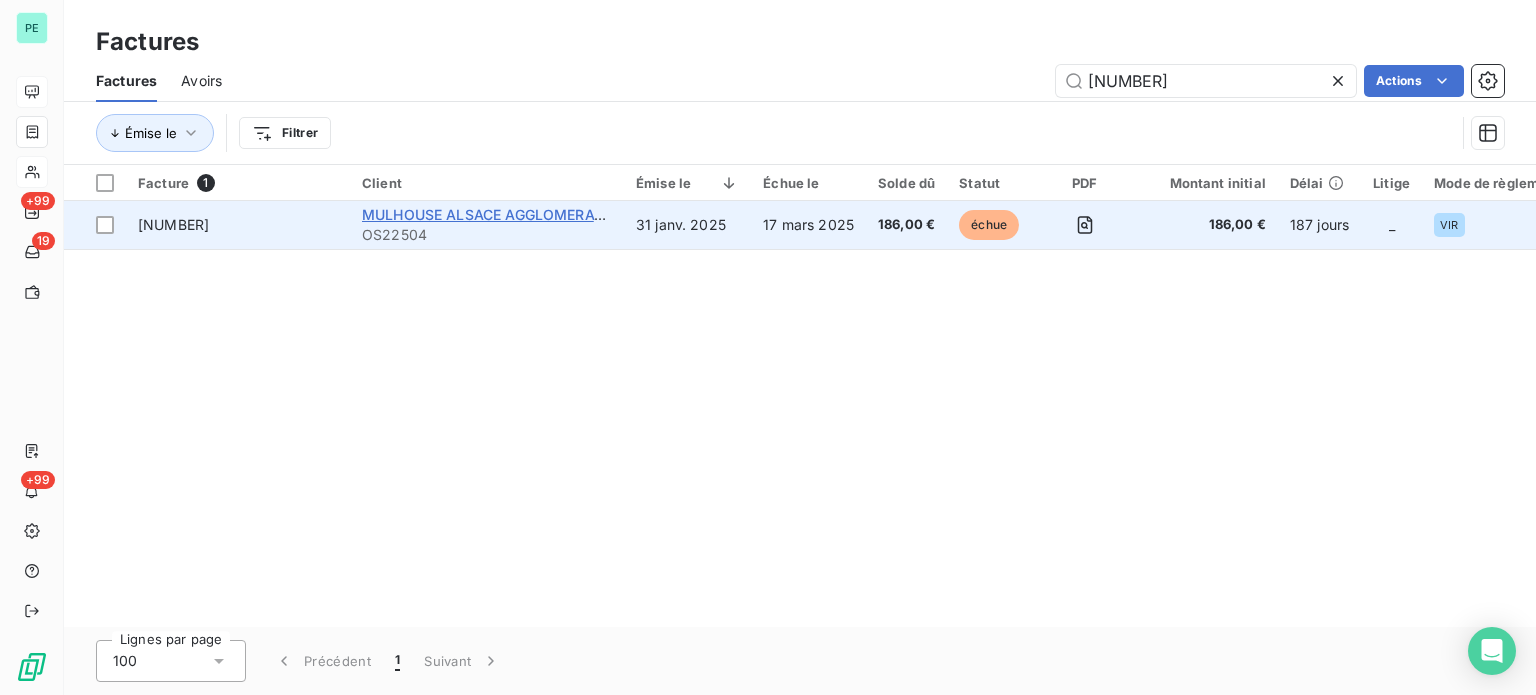 type on "[NUMBER]" 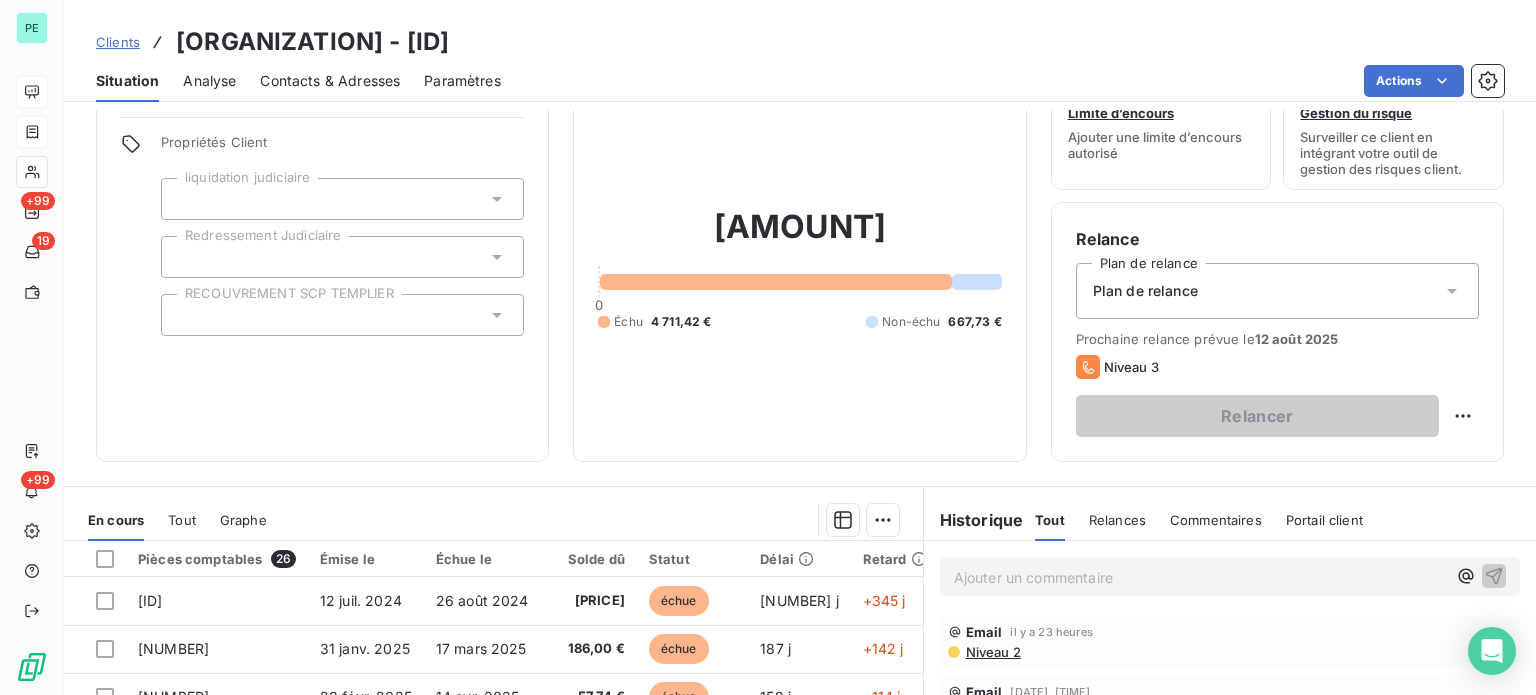 scroll, scrollTop: 100, scrollLeft: 0, axis: vertical 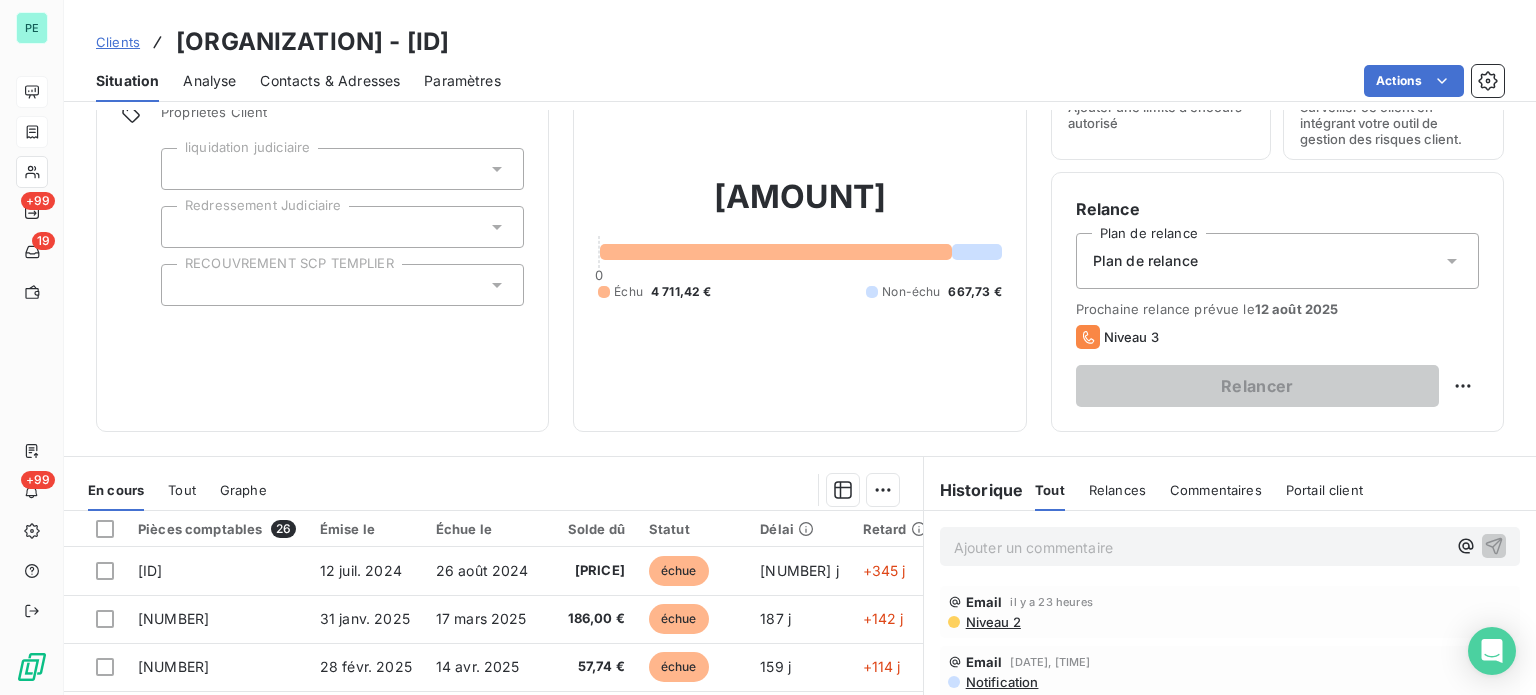 click on "Ajouter un commentaire ﻿" at bounding box center (1200, 547) 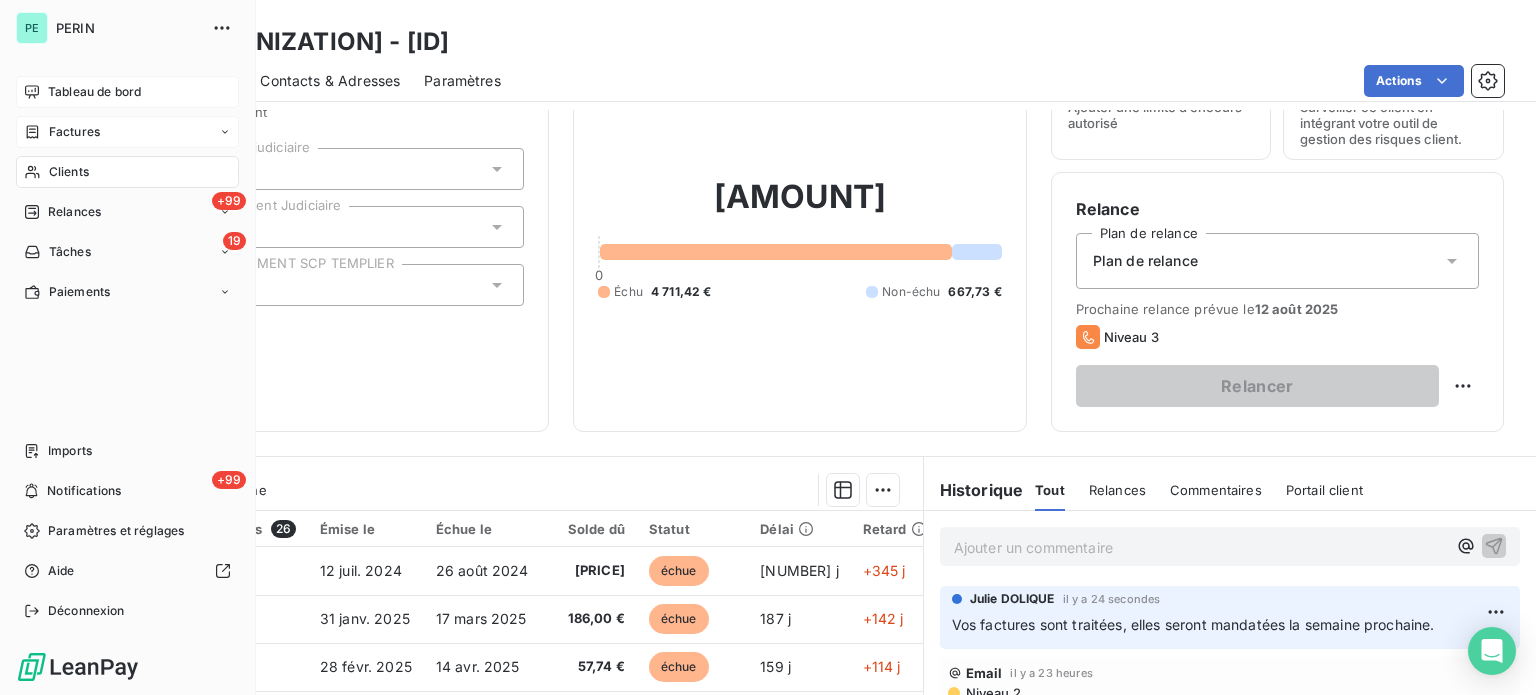 click on "Factures" at bounding box center (74, 132) 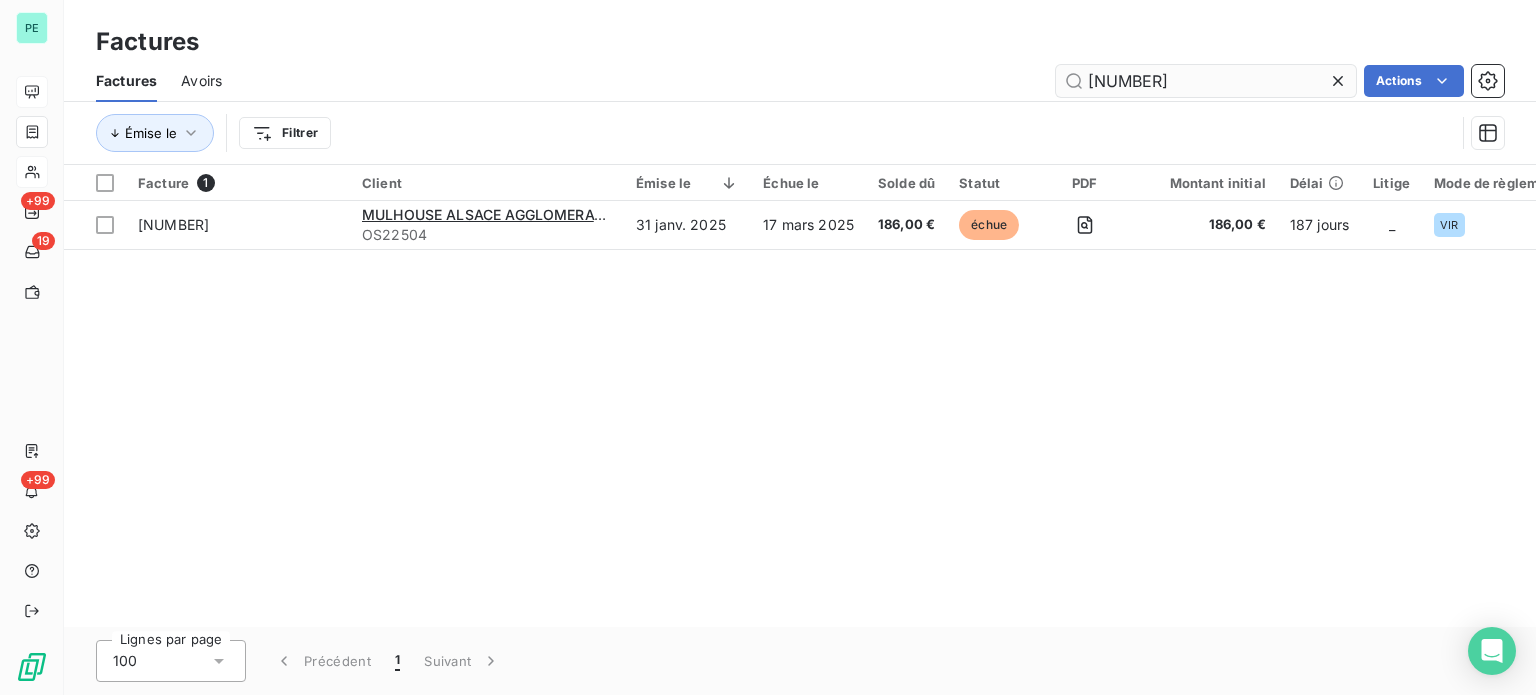 drag, startPoint x: 1108, startPoint y: 79, endPoint x: 1242, endPoint y: 84, distance: 134.09325 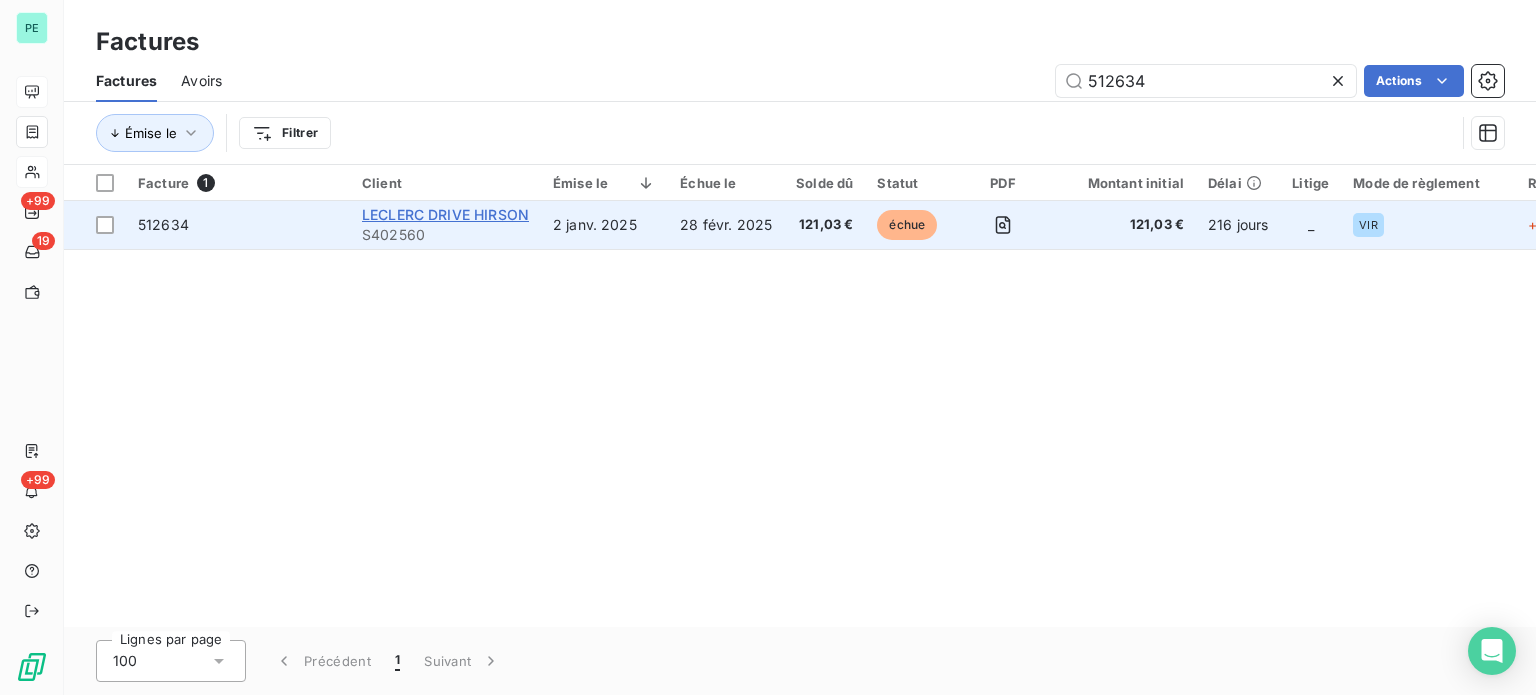 type on "512634" 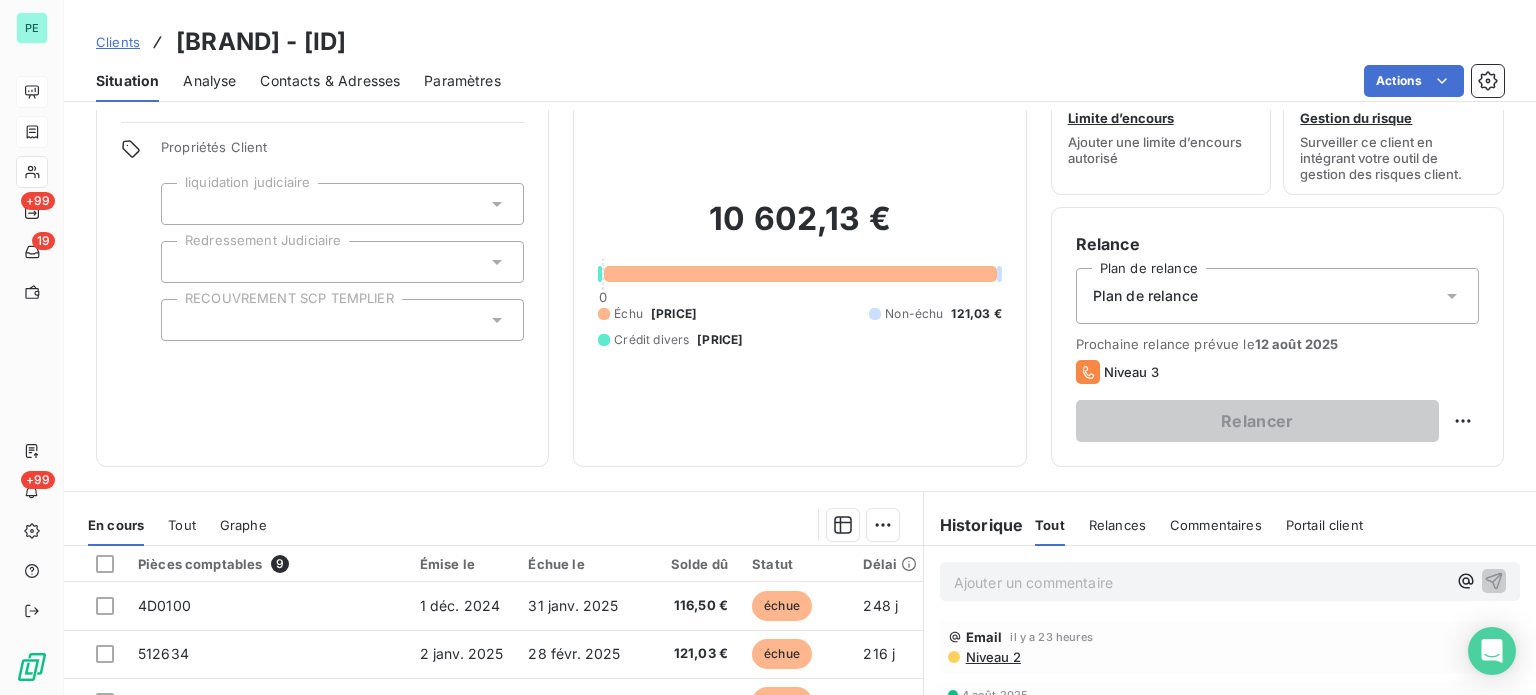 scroll, scrollTop: 100, scrollLeft: 0, axis: vertical 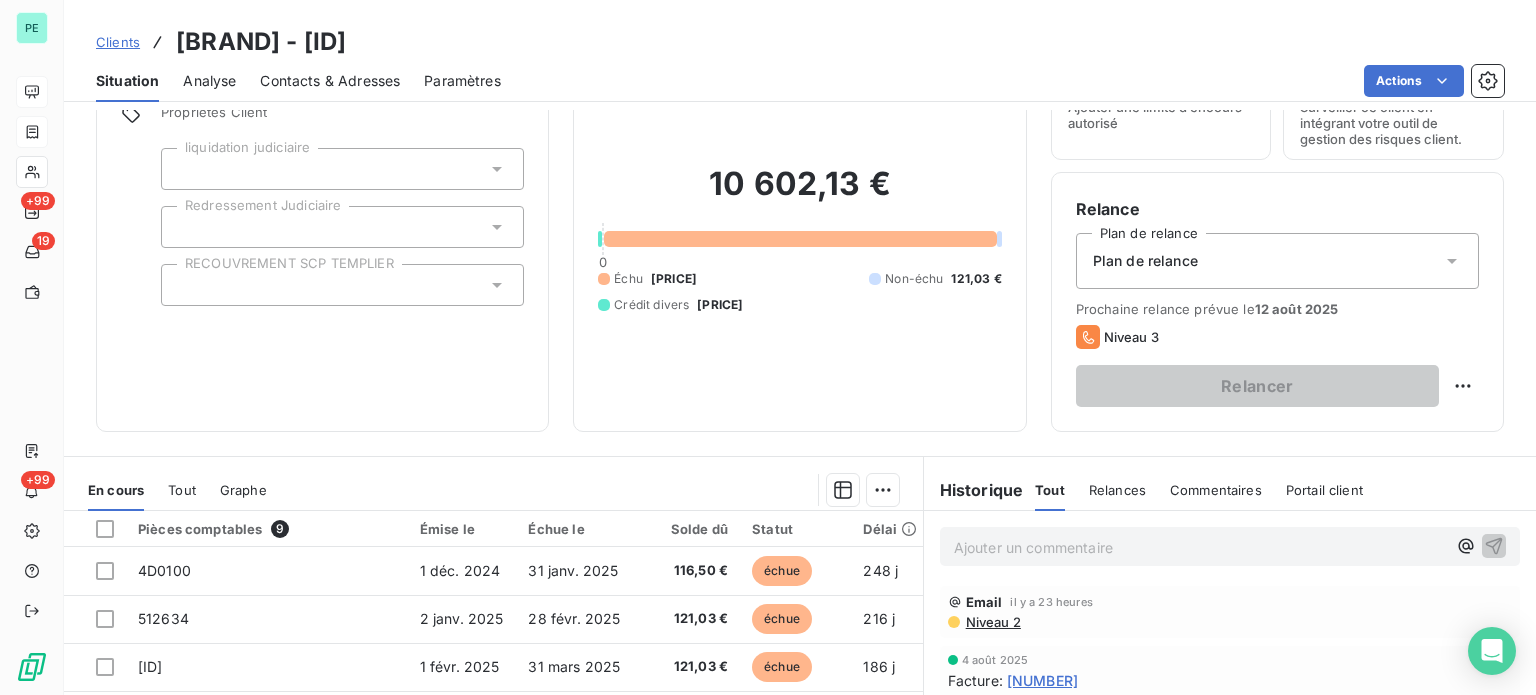 click on "Ajouter un commentaire ﻿" at bounding box center (1200, 547) 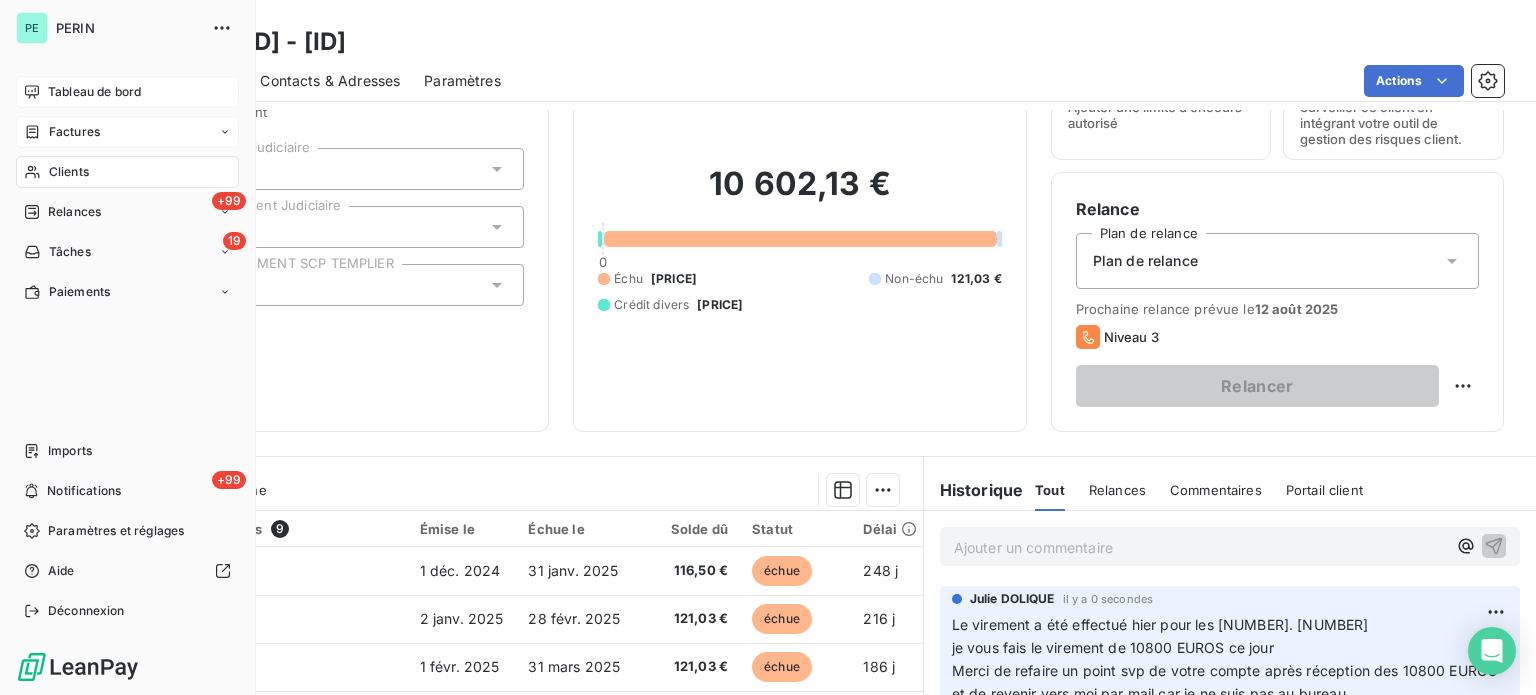 click on "Factures" at bounding box center [74, 132] 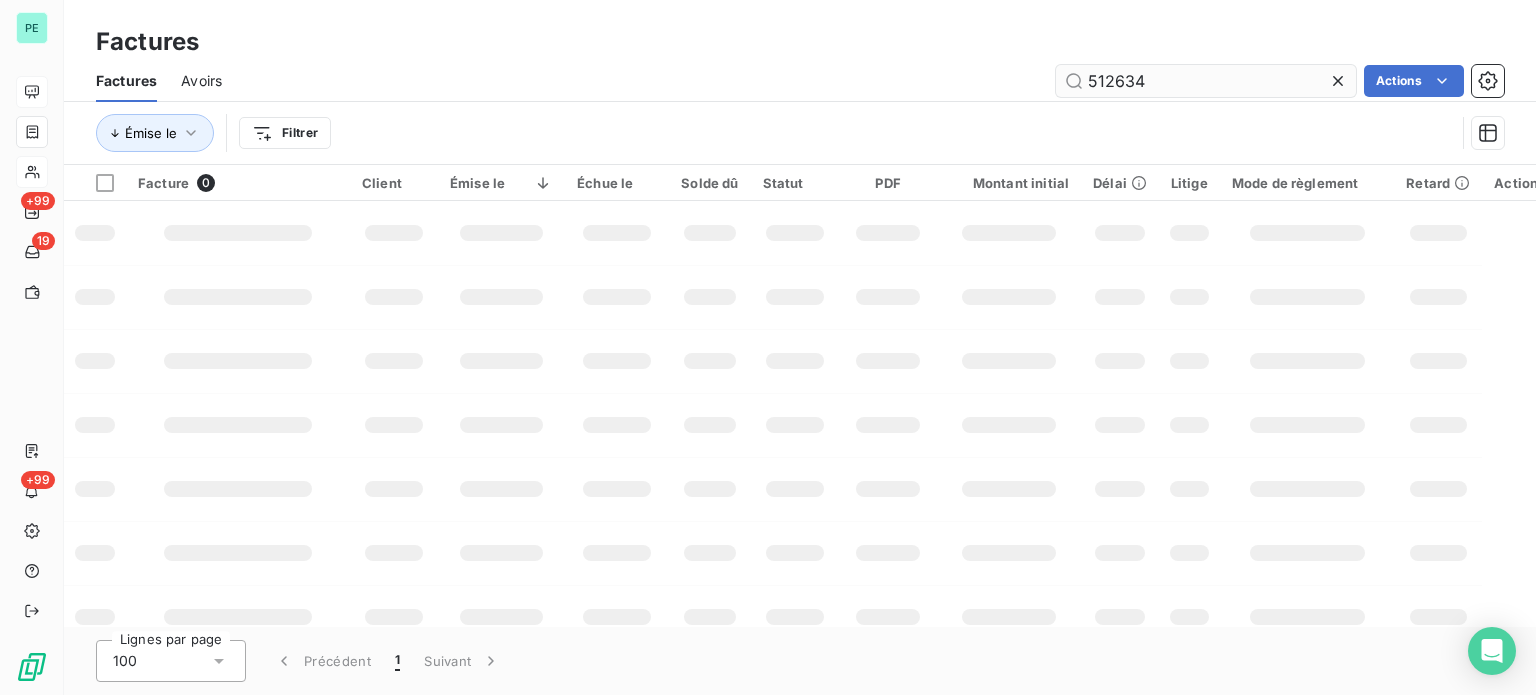 click on "512634" at bounding box center [1206, 81] 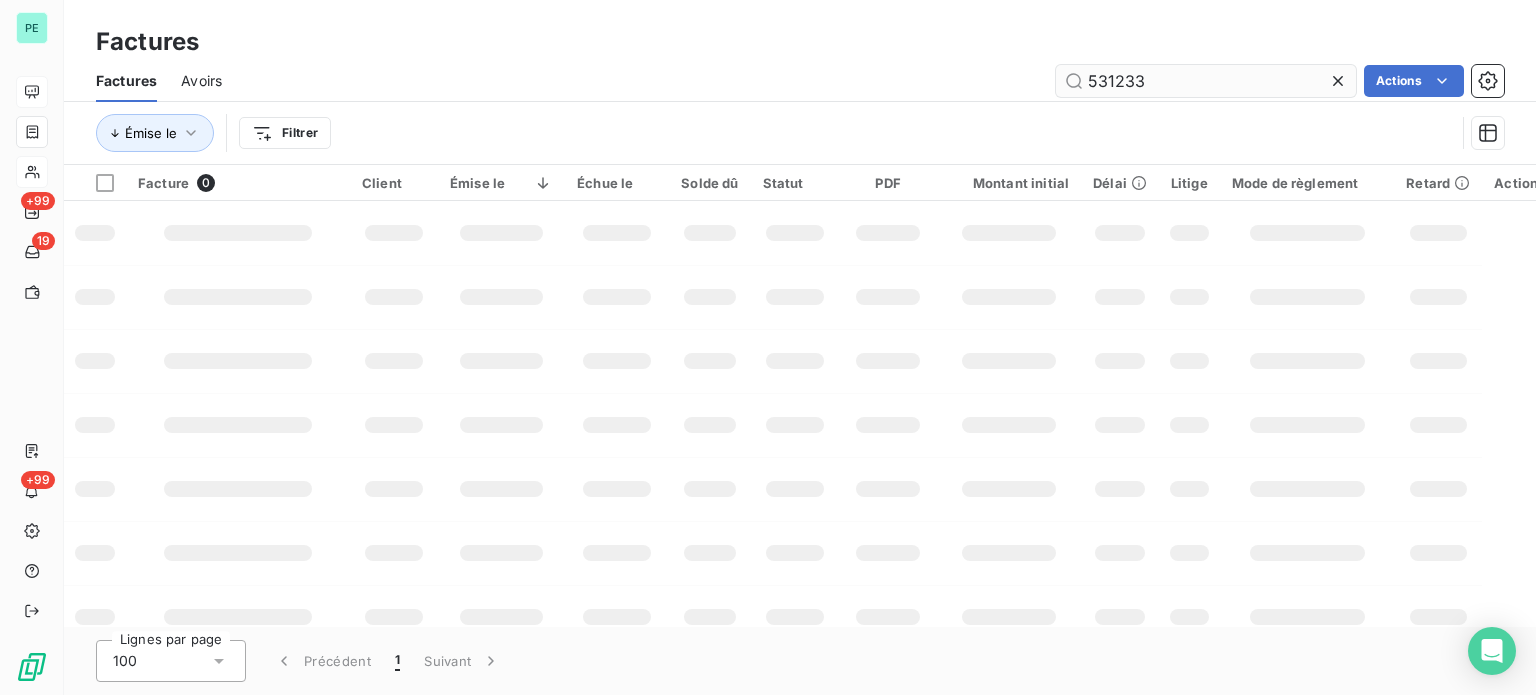 type on "531233" 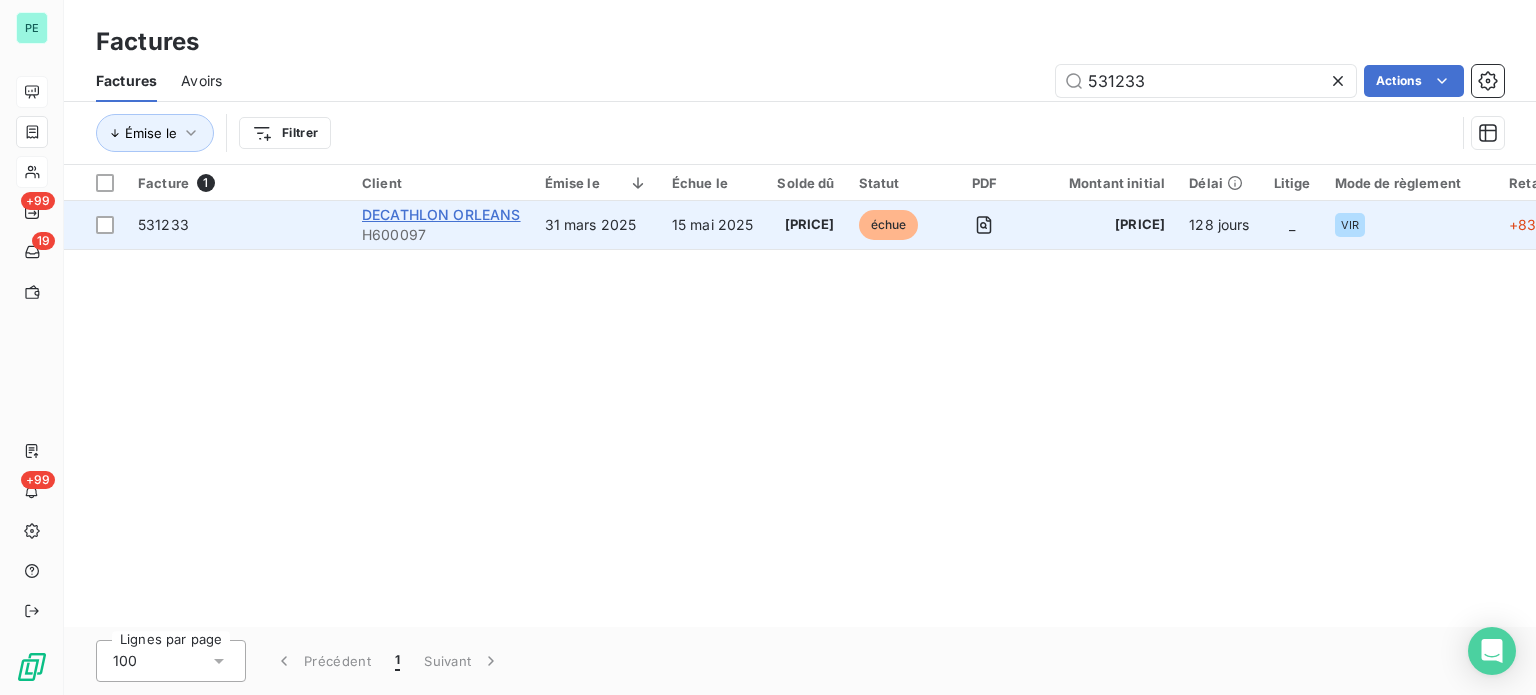 click on "DECATHLON ORLEANS" at bounding box center (441, 214) 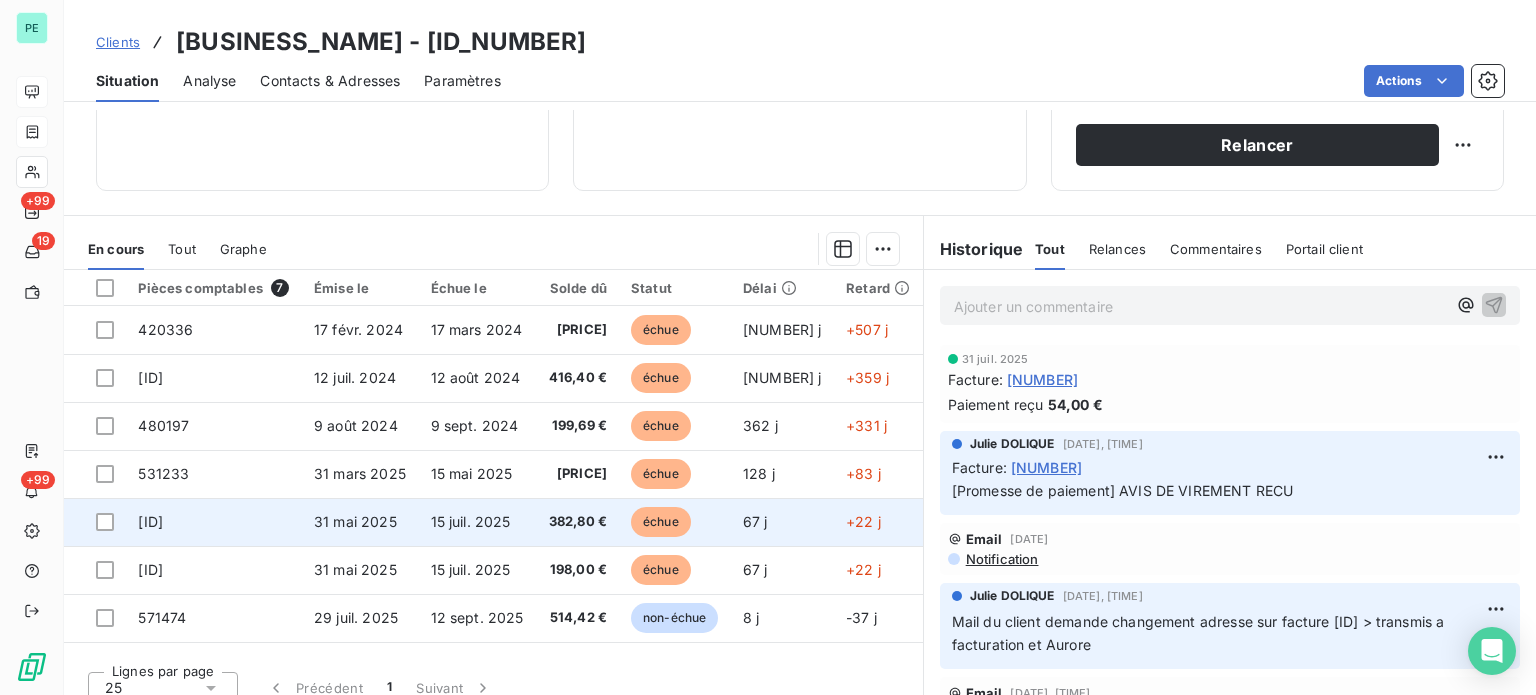 scroll, scrollTop: 360, scrollLeft: 0, axis: vertical 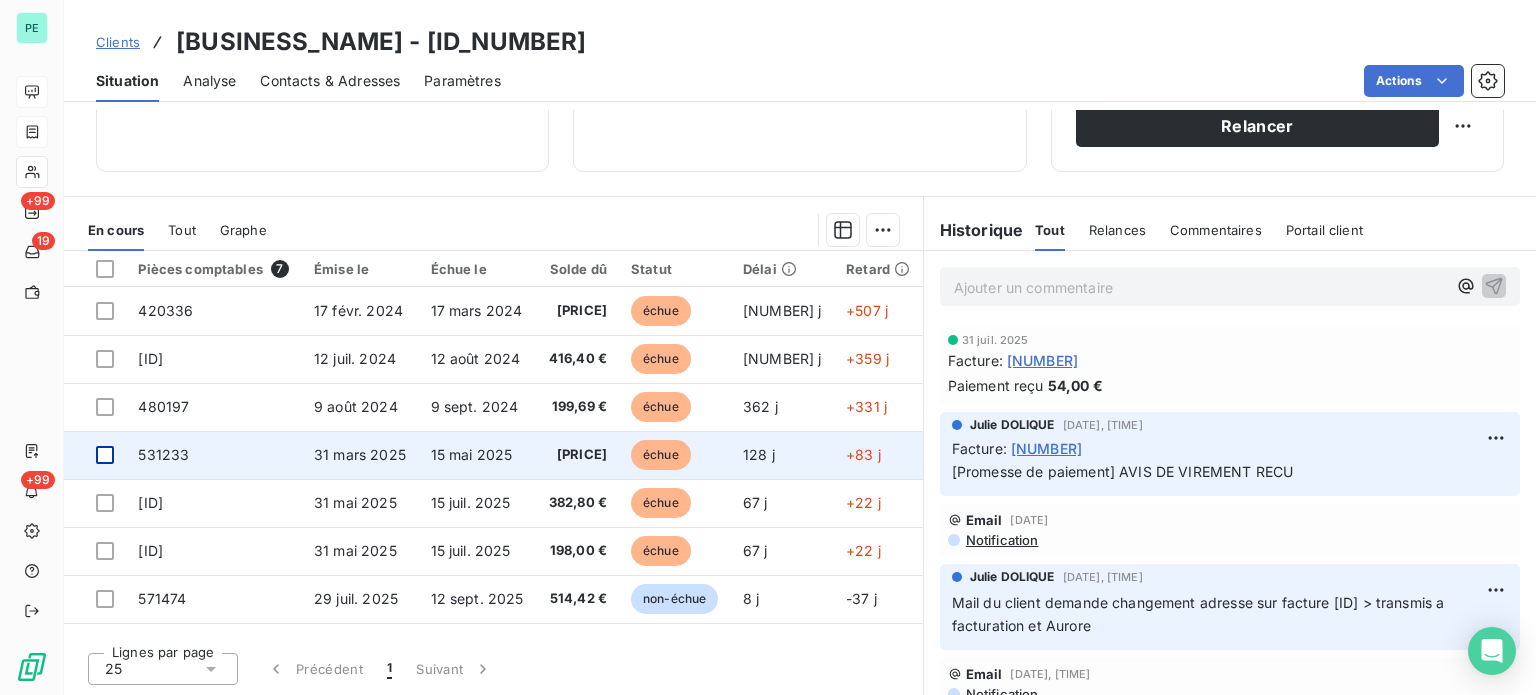 click at bounding box center (105, 455) 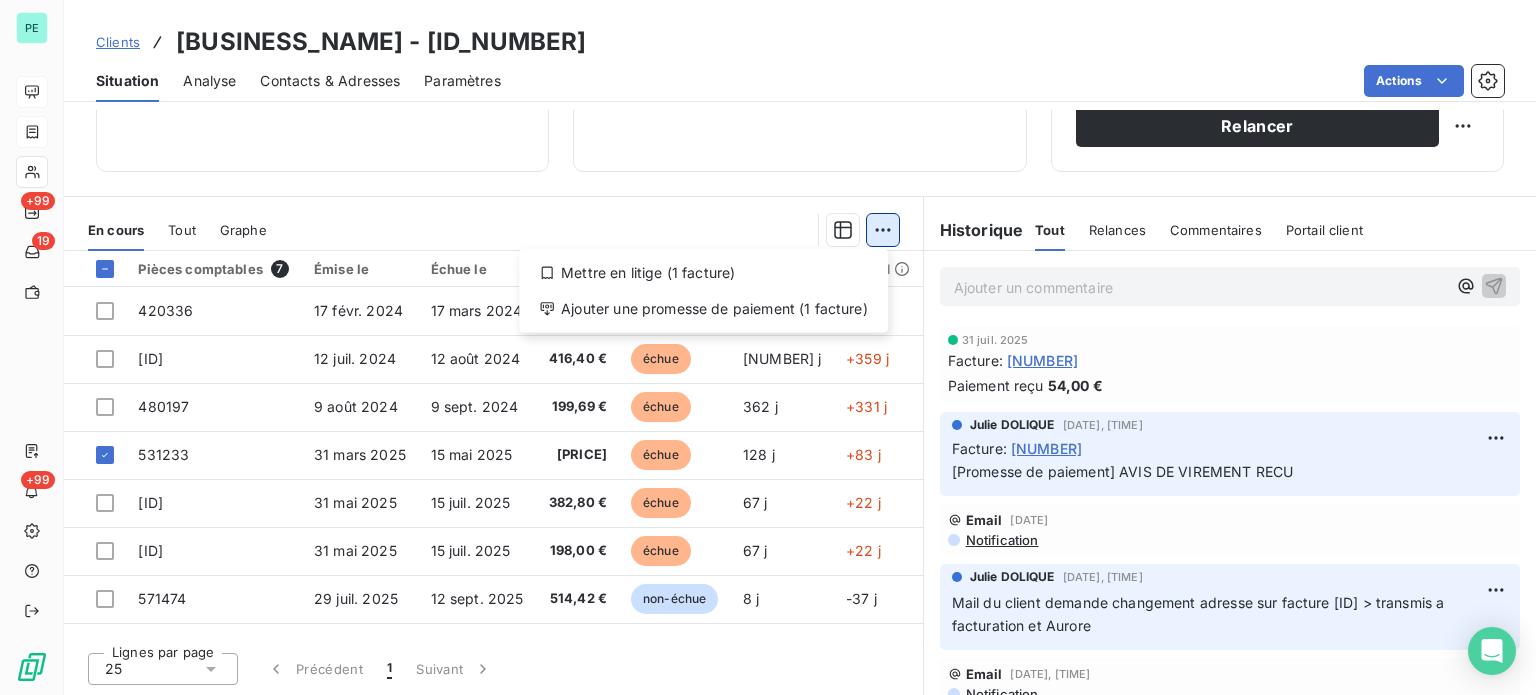 click on "PE +99 19 +99 Clients [ORGANIZATION] [CITY] - [ID] Situation Analyse Contacts & Adresses Paramètres Actions Informations client Propriétés Client liquidation judiciaire Redressement Judiciaire RECOUVREMENT SCP TEMPLIER Encours client [PRICE] 0 Échu [PRICE] Non-échu [PRICE] Limite d’encours Ajouter une limite d’encours autorisé Gestion du risque Surveiller ce client en intégrant votre outil de gestion des risques client. Relance Plan de relance Plan de relance Prochaine relance prévue depuis le 11 [MONTH] [YEAR] Niveau 3 Relancer En cours Tout Graphe Mettre en litige (1 facture) Ajouter une promesse de paiement (1 facture) Pièces comptables 7 Émise le Échue le Solde dû Statut Délai Retard [NUMBER] [MONTH] [YEAR] [MONTH] [YEAR] [PRICE] échue [NUMBER] j +[NUMBER] j [NUMBER] [MONTH] [YEAR] [MONTH] [YEAR] [PRICE] échue [NUMBER] j +[NUMBER] j [NUMBER] [MONTH] [YEAR] [MONTH] [YEAR] [PRICE] échue [NUMBER] j +[NUMBER] j [NUMBER] [MONTH] [YEAR] [MONTH] [YEAR] [PRICE] échue [NUMBER] j +[NUMBER] j [NUMBER] j" at bounding box center (768, 347) 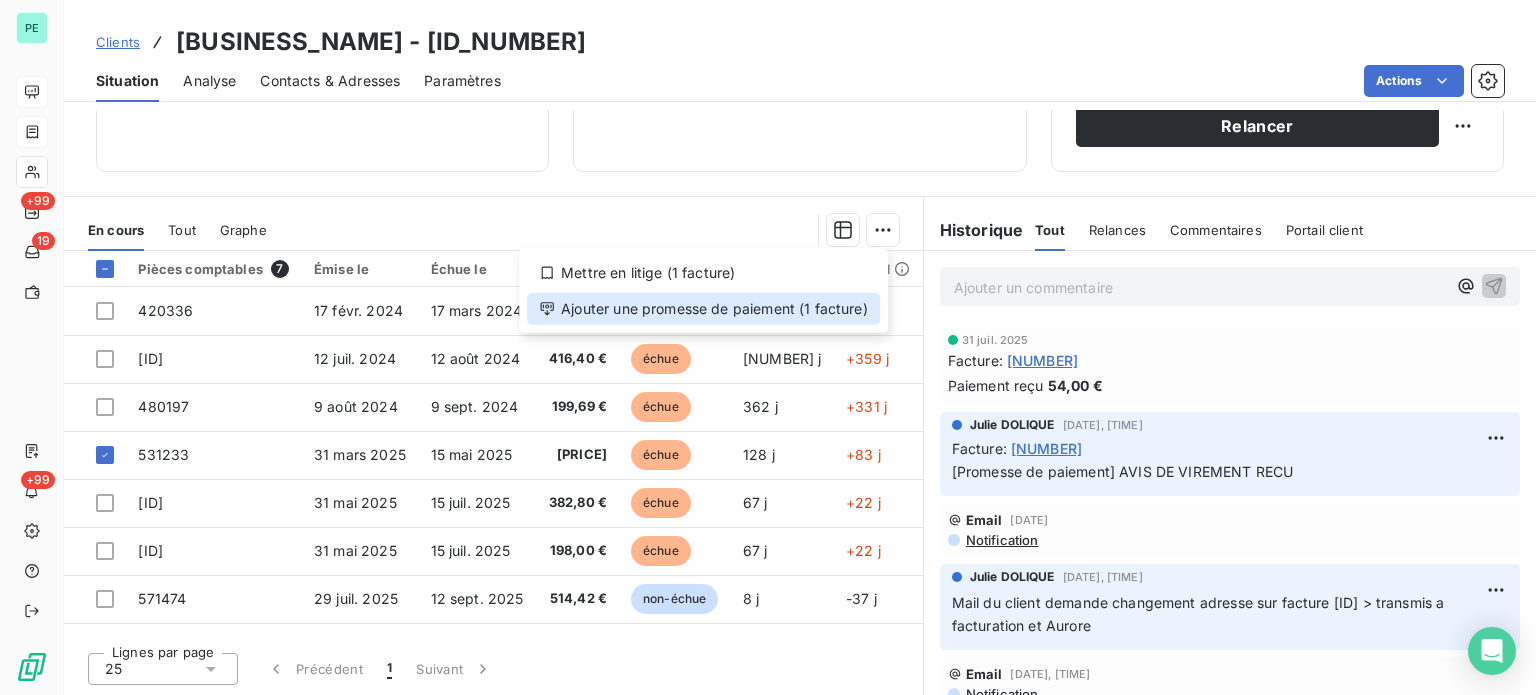 click on "Ajouter une promesse de paiement (1 facture)" at bounding box center [703, 309] 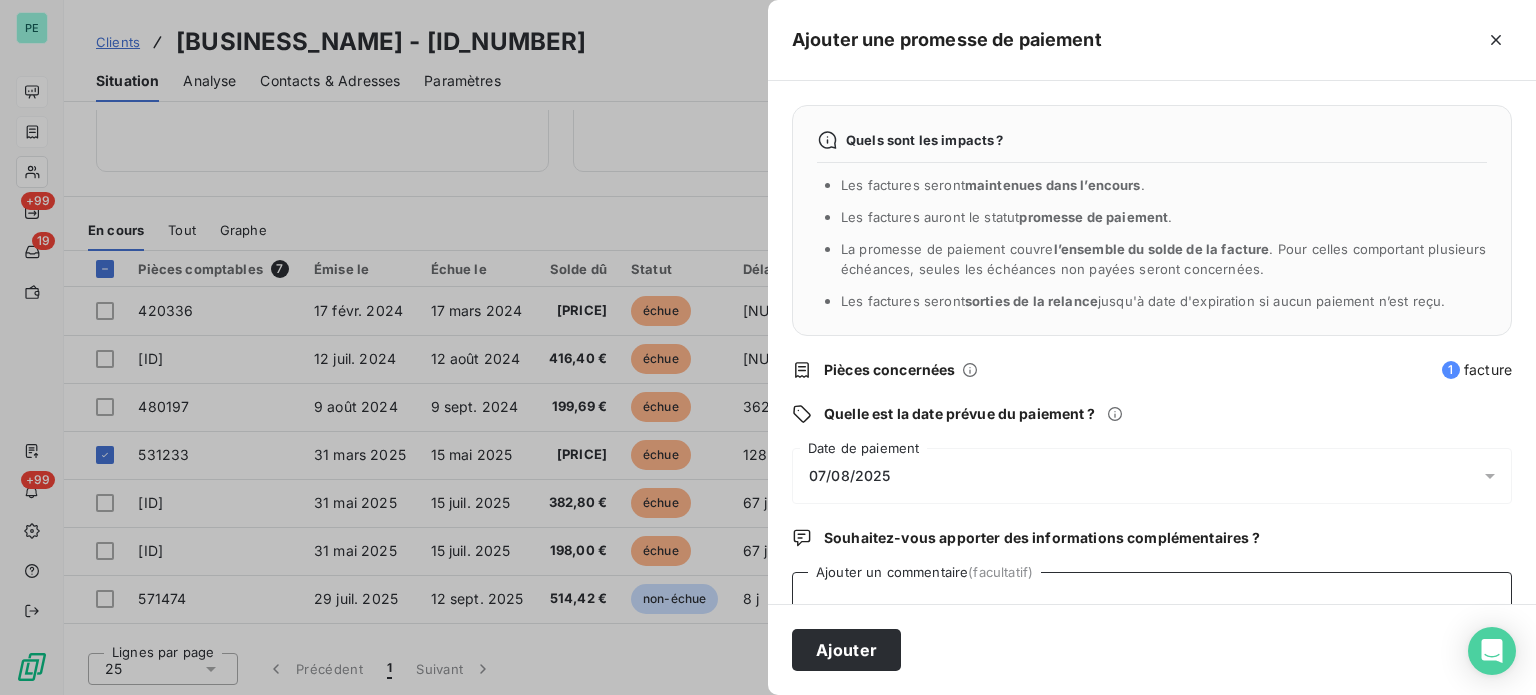 click on "Ajouter un commentaire  (facultatif)" at bounding box center (1152, 610) 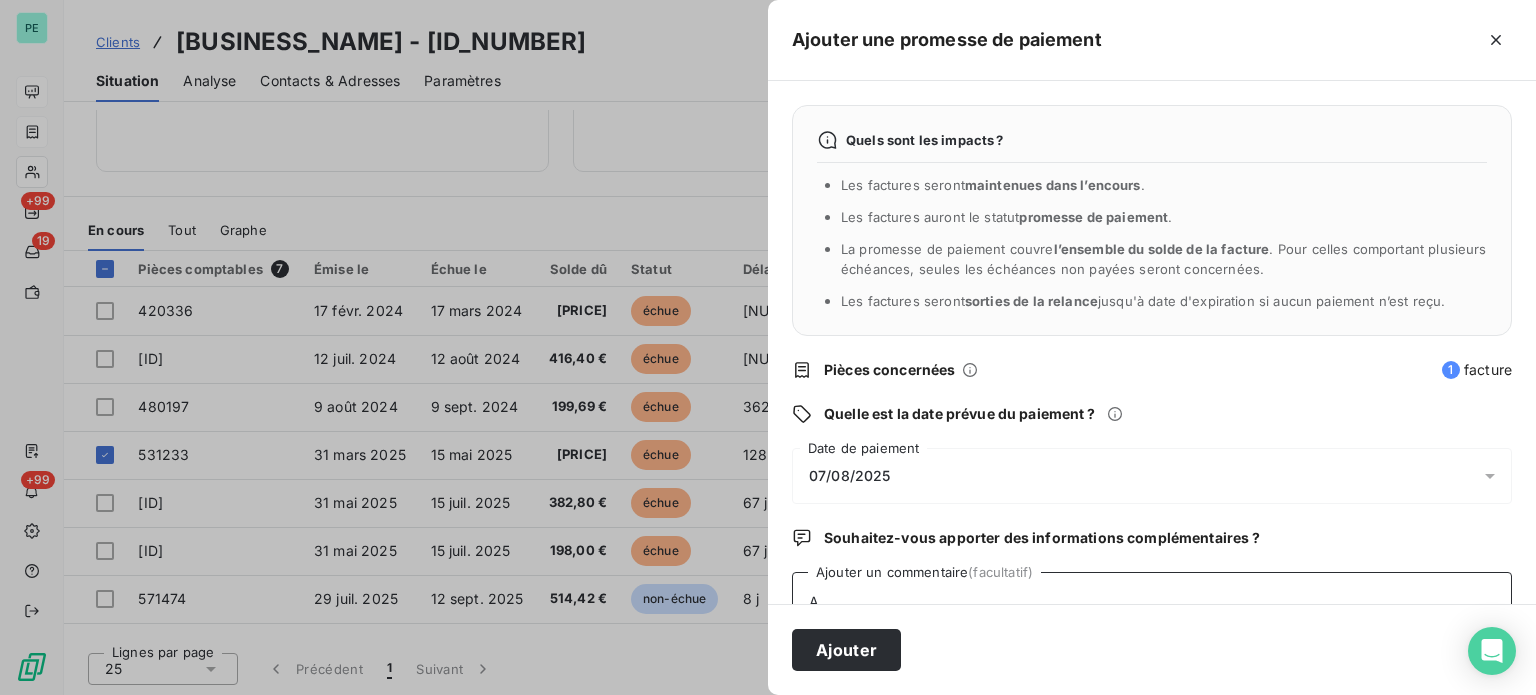 scroll, scrollTop: 5, scrollLeft: 0, axis: vertical 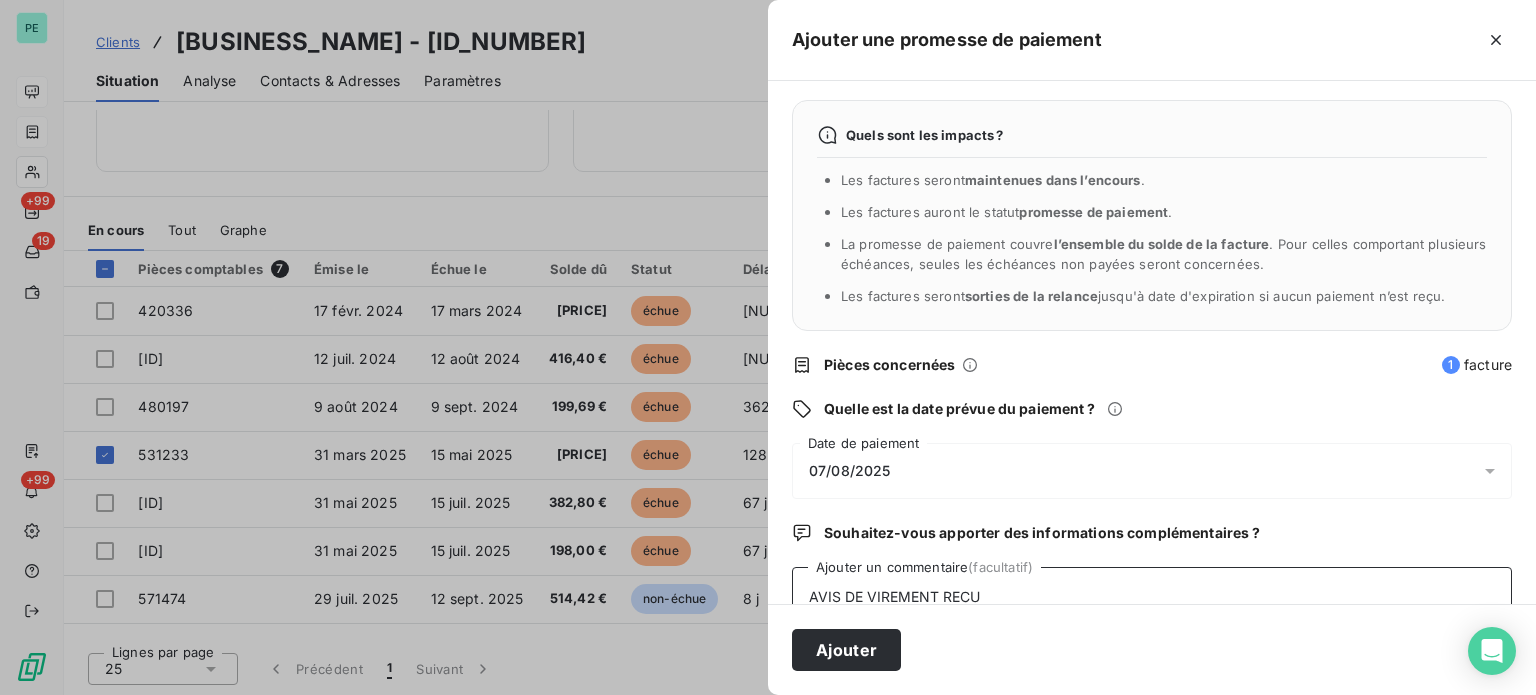 type on "AVIS DE VIREMENT RECU" 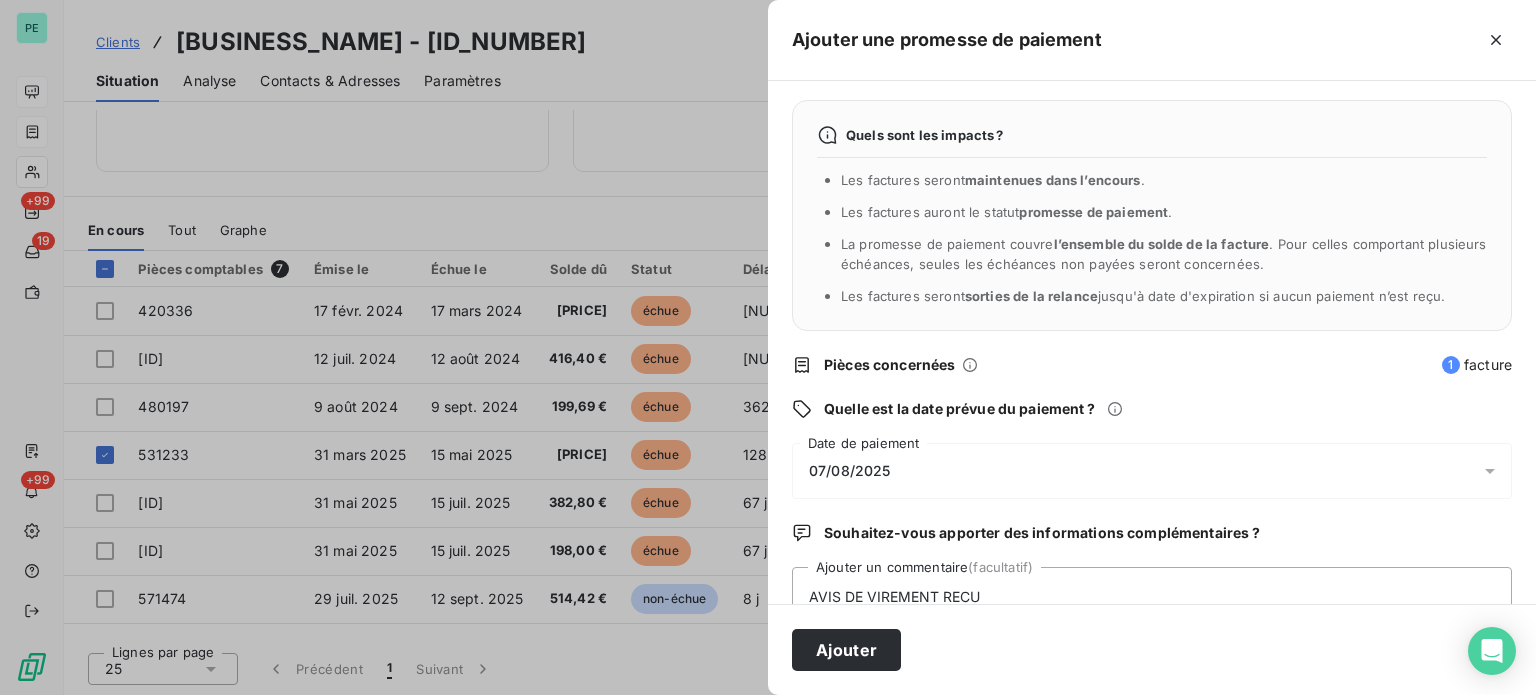 click on "07/08/2025" at bounding box center (850, 471) 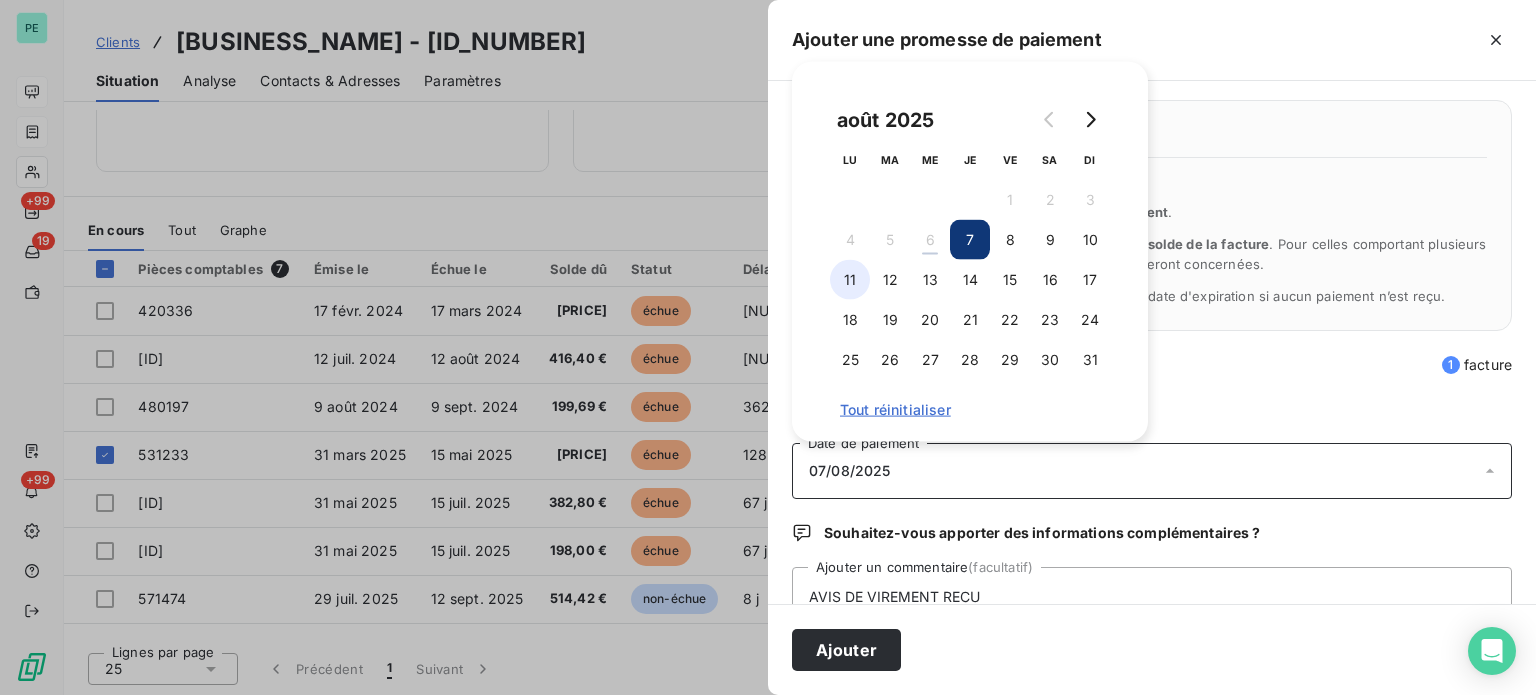 click on "11" at bounding box center [850, 280] 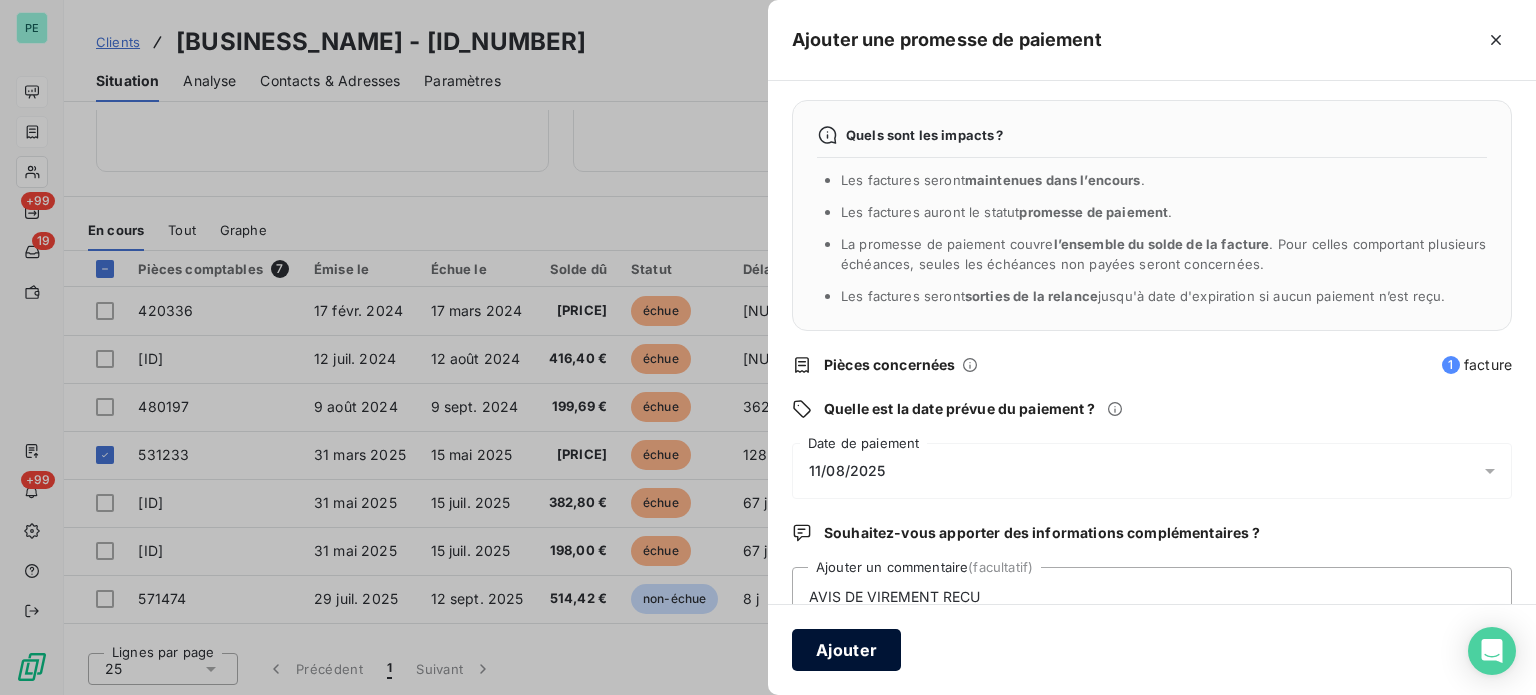 click on "Ajouter" at bounding box center (846, 650) 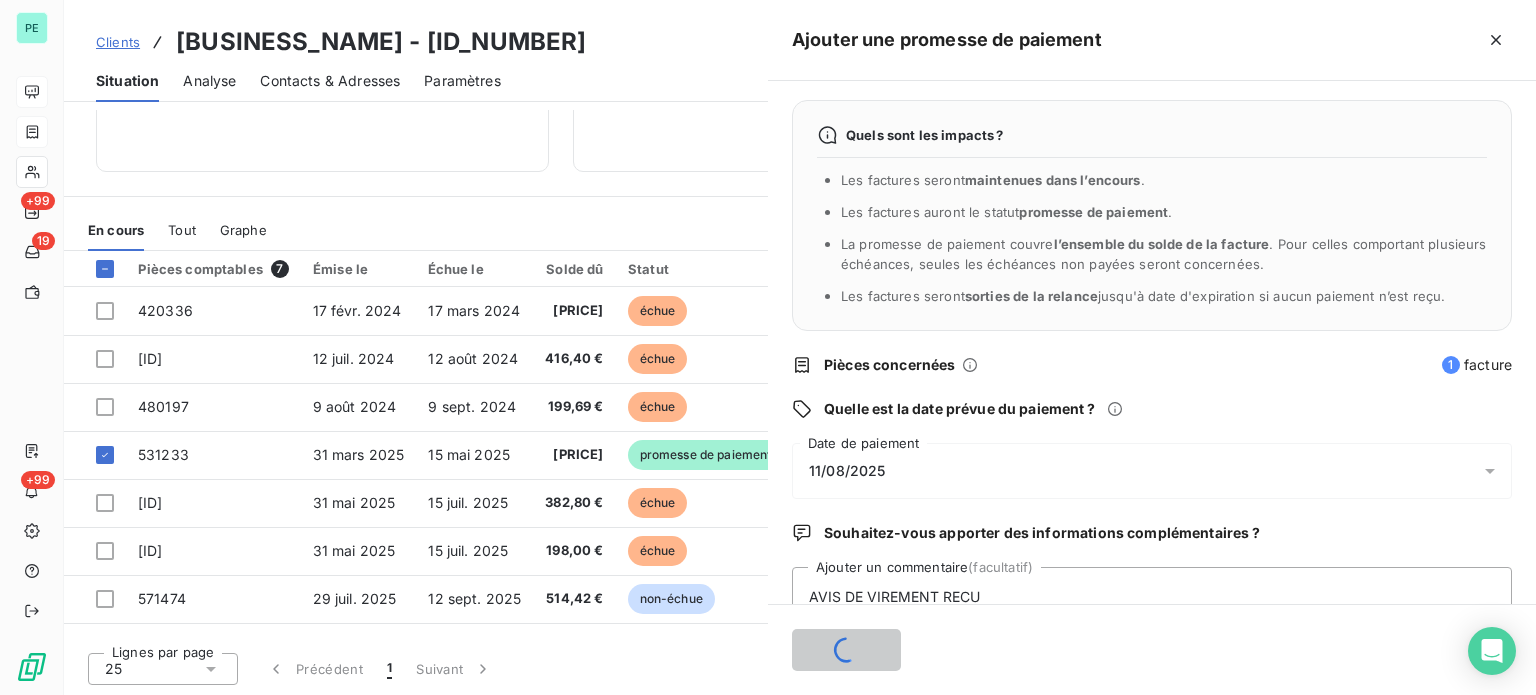 type 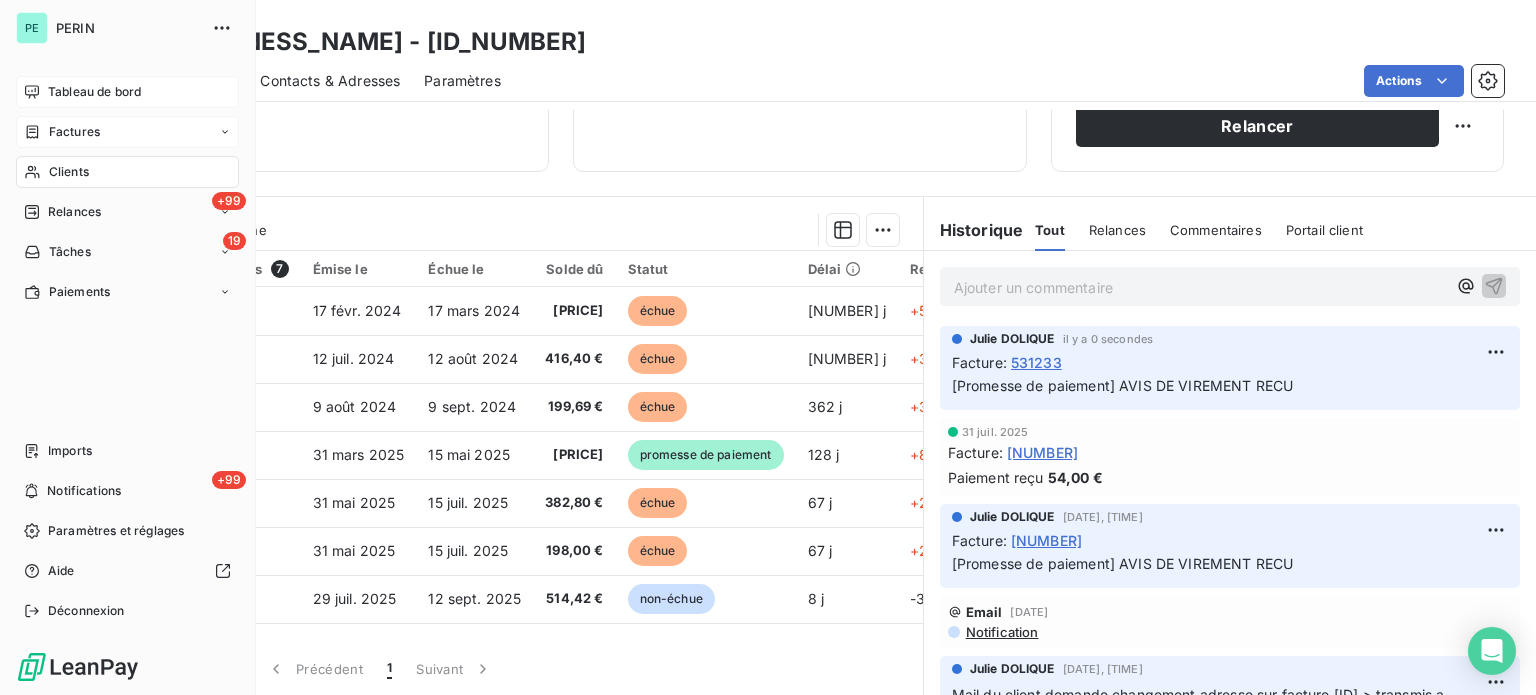 drag, startPoint x: 90, startPoint y: 131, endPoint x: 128, endPoint y: 129, distance: 38.052597 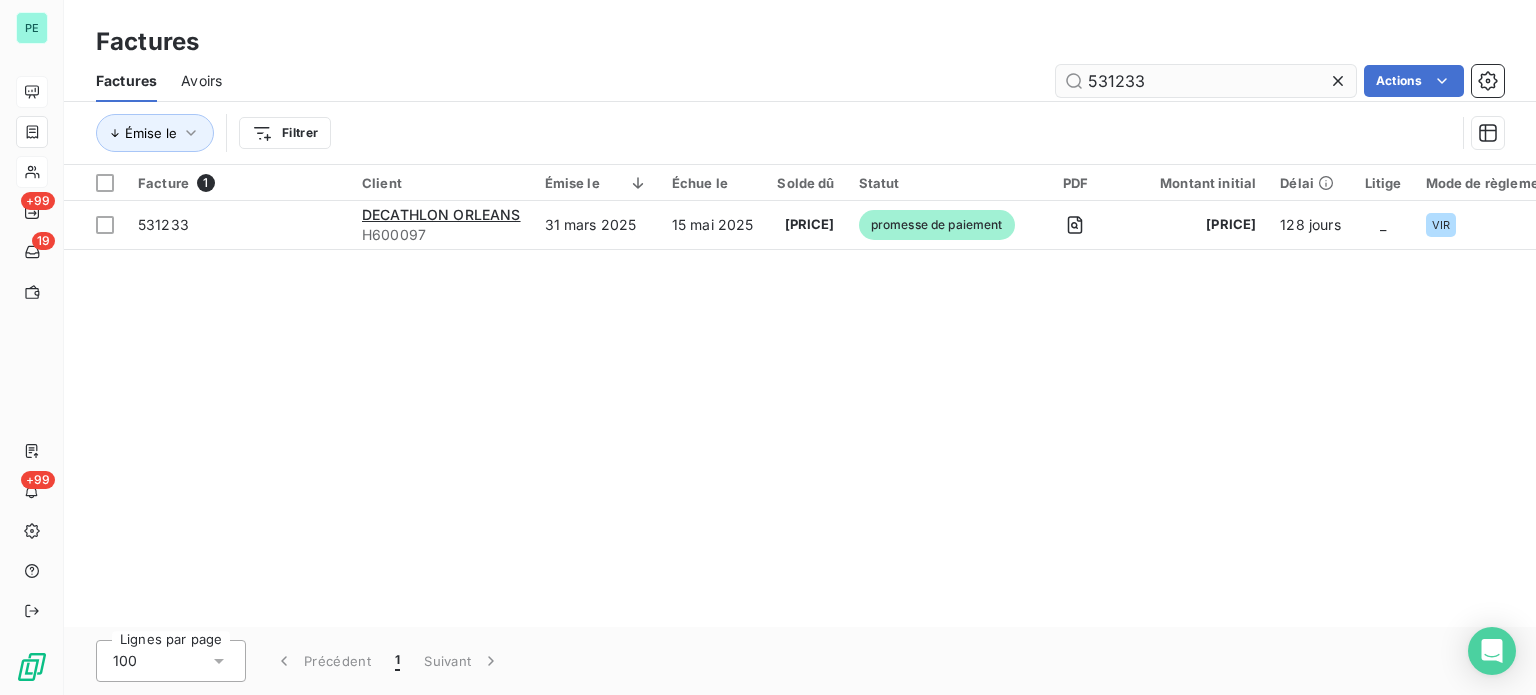 click on "531233" at bounding box center (1206, 81) 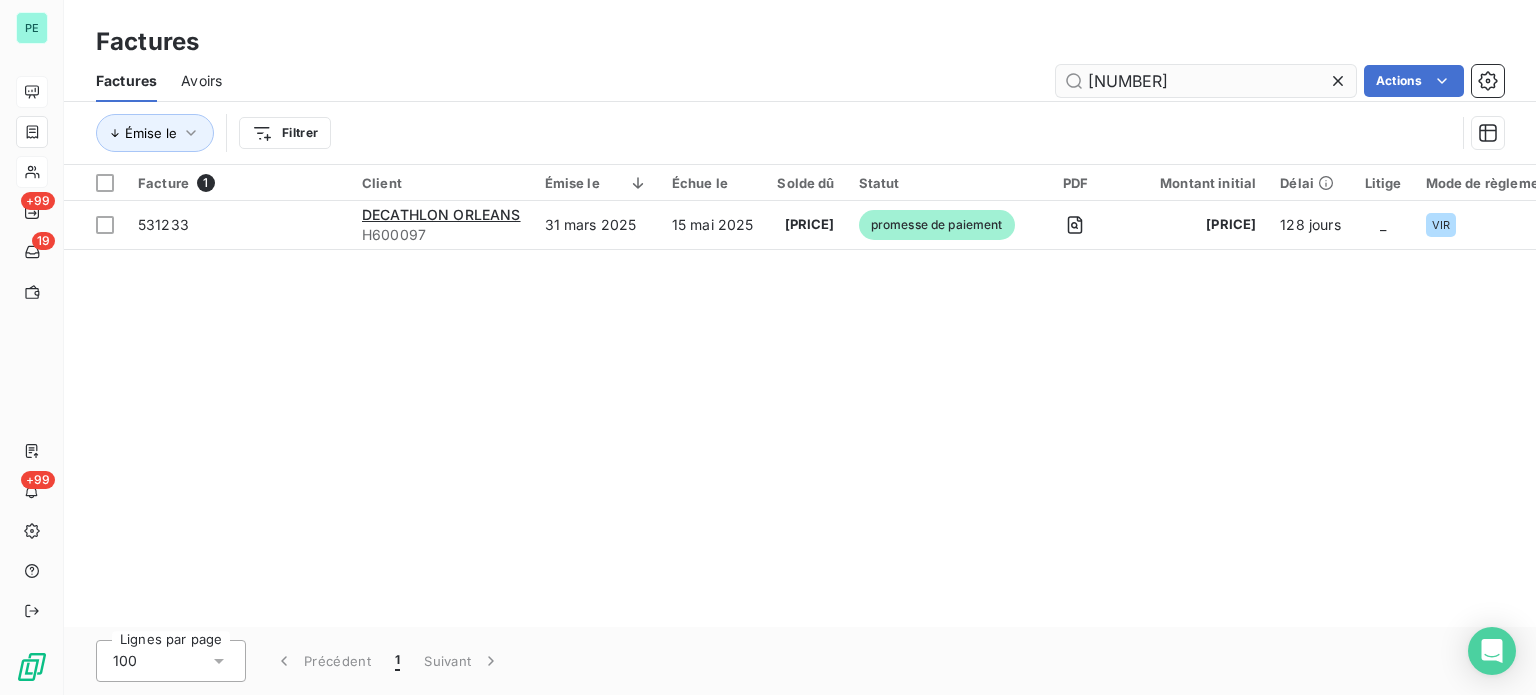 type on "[NUMBER]" 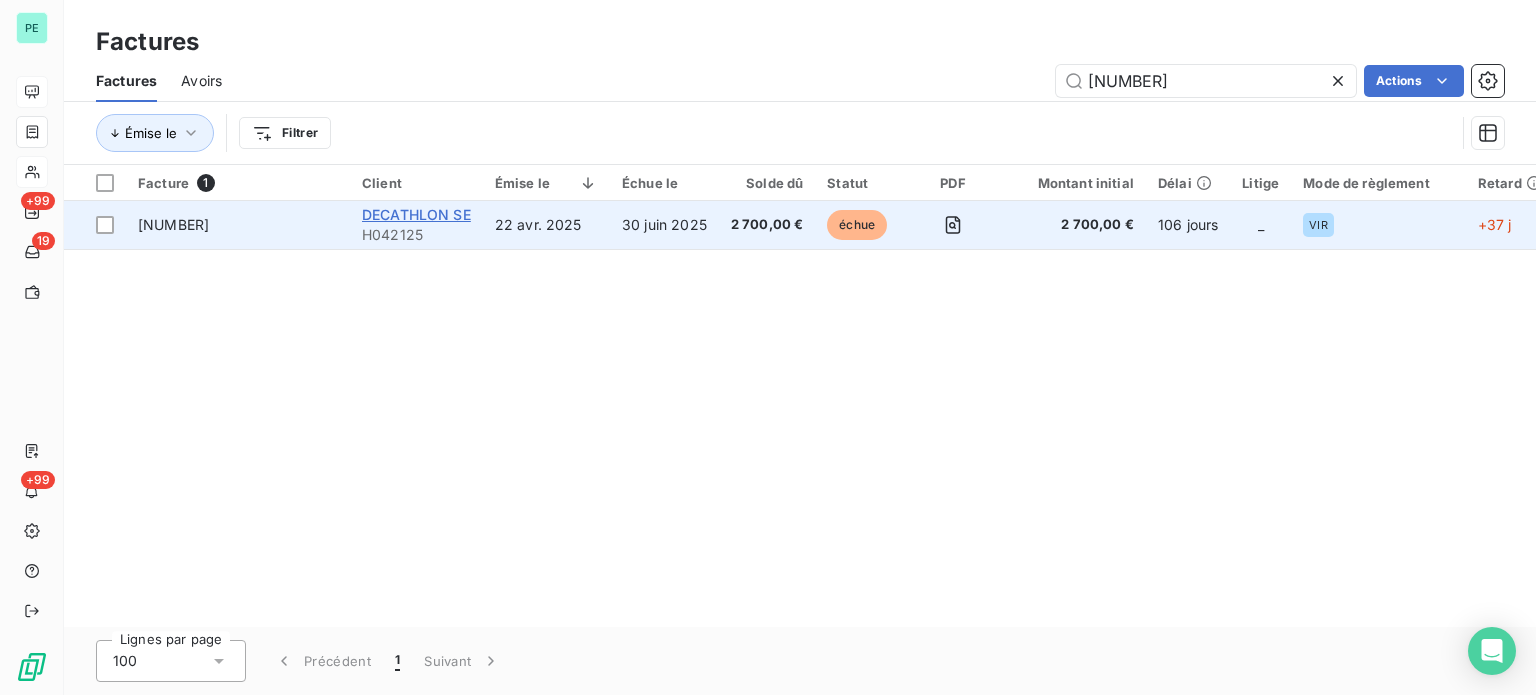 click on "DECATHLON SE" at bounding box center (416, 214) 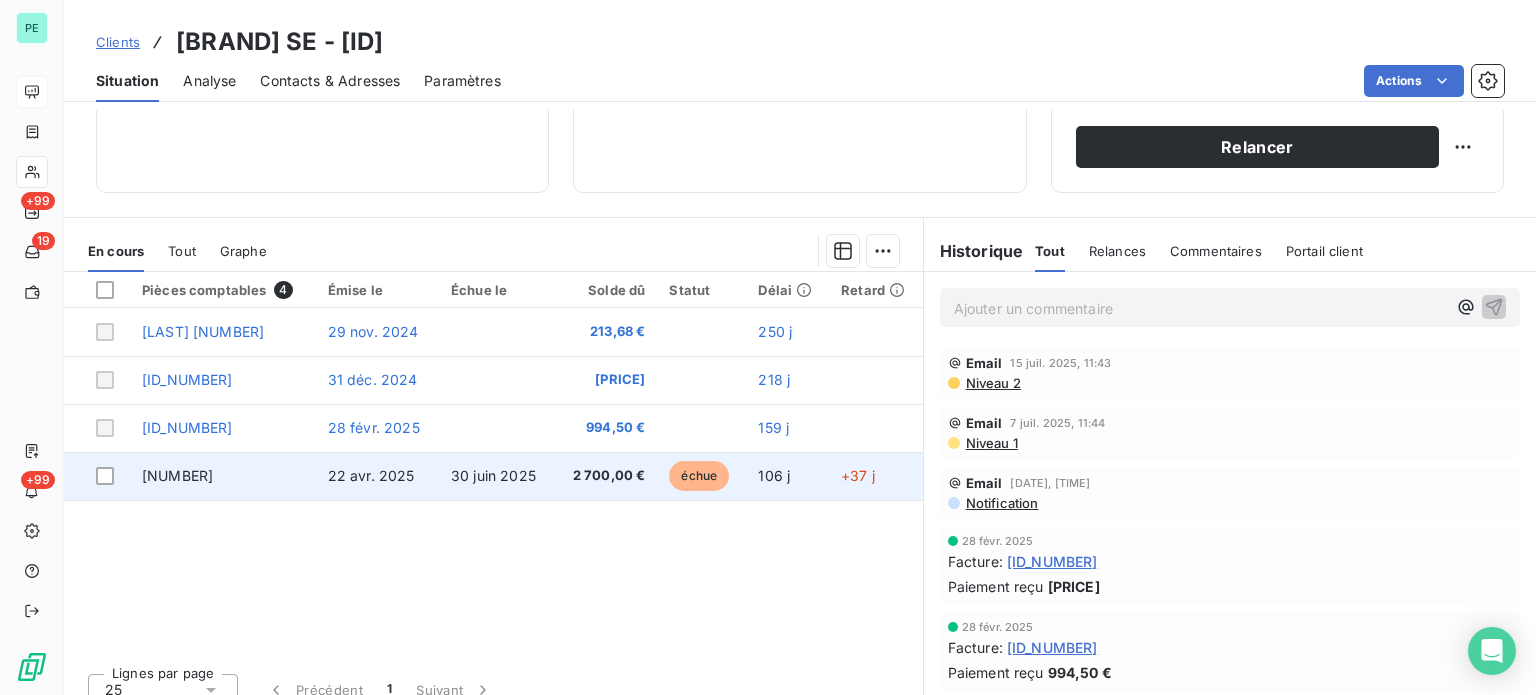 scroll, scrollTop: 360, scrollLeft: 0, axis: vertical 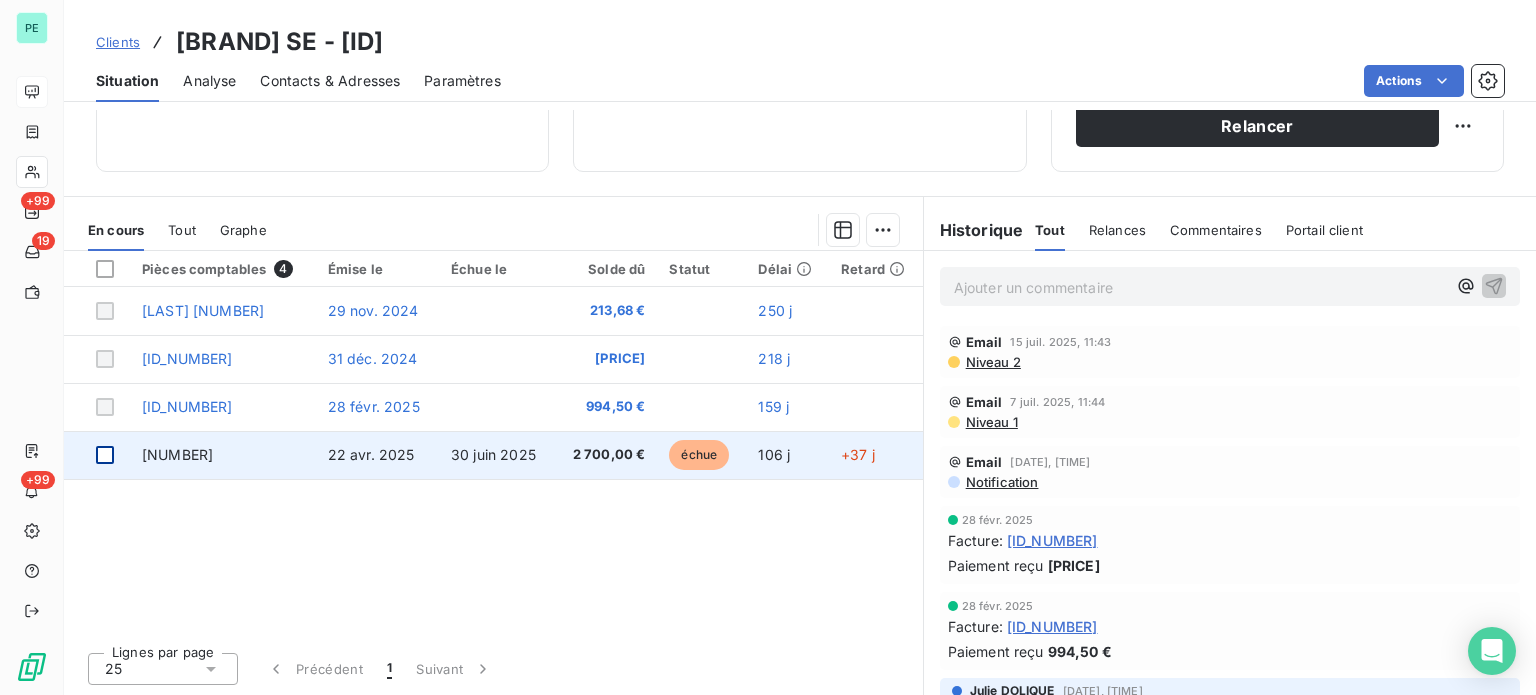 click at bounding box center (105, 455) 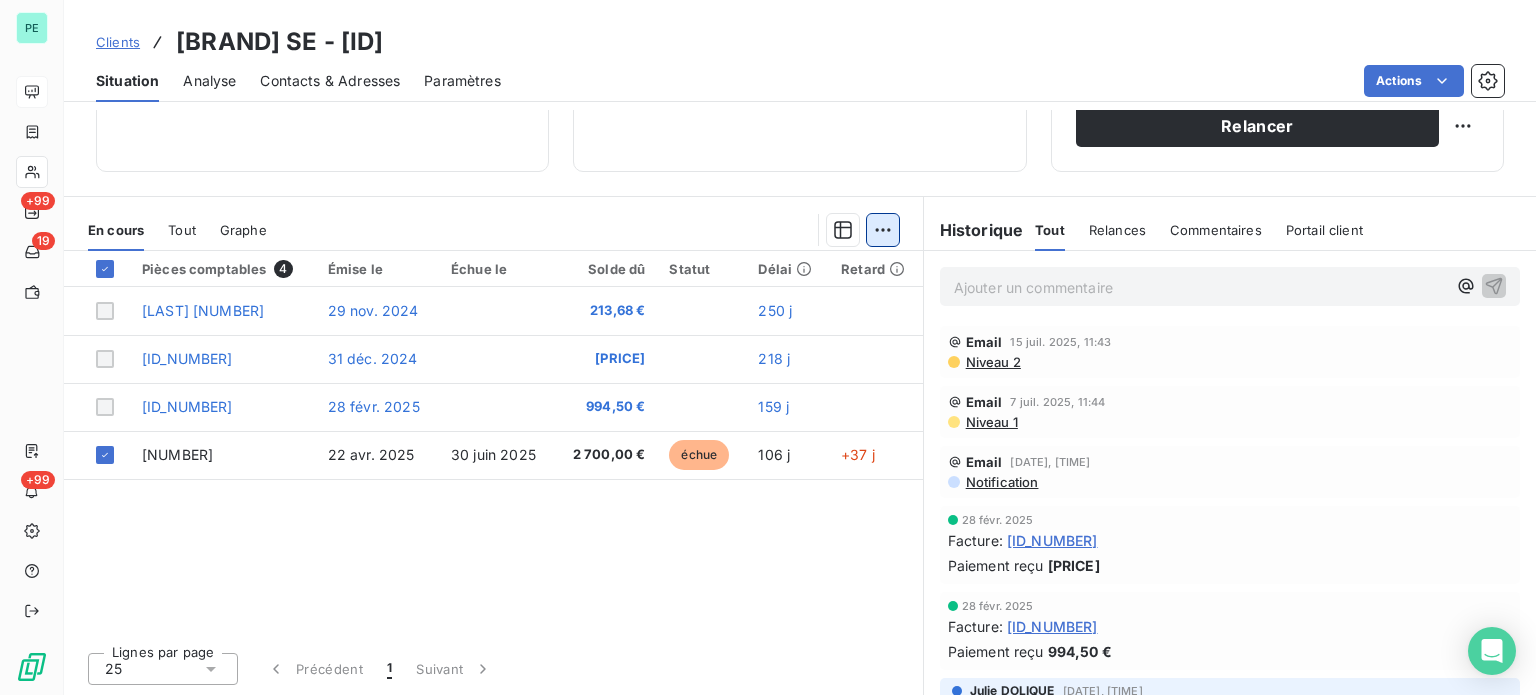 click on "Clients [BRAND] - [ID] Situation Analyse Contacts & Adresses Paramètres Actions Informations client Propriétés Client liquidation judiciaire Redressement Judiciaire RECOUVREMENT SCP TEMPLIER Encours client [AMOUNT] [NUMBER] Échu [AMOUNT] Non-échu [AMOUNT] Débit divers [AMOUNT] Limite d’encours Ajouter une limite d’encours autorisé Gestion du risque Surveiller ce client en intégrant votre outil de gestion des risques client. Relance Plan de relance Plan de relance Prochaine relance prévue depuis le [DATE] Niveau 3 Relancer En cours Tout Graphe Pièces comptables [NUMBER] Émise le Échue le Solde dû Statut Délai Retard RG [BRAND] [ID] [DATE] [AMOUNT] [NUMBER] j RG [BRAND] [ID] [DATE] [AMOUNT] [NUMBER] j RG [BRAND] [ID] [DATE] [AMOUNT] [NUMBER] j [ID] [DATE] [DATE] [AMOUNT] échue [NUMBER] j +[NUMBER] j Lignes par page [NUMBER] Précédent [NUMBER] Suivant Historique Tout Relances Commentaires Portail client Tout Relances" at bounding box center [768, 347] 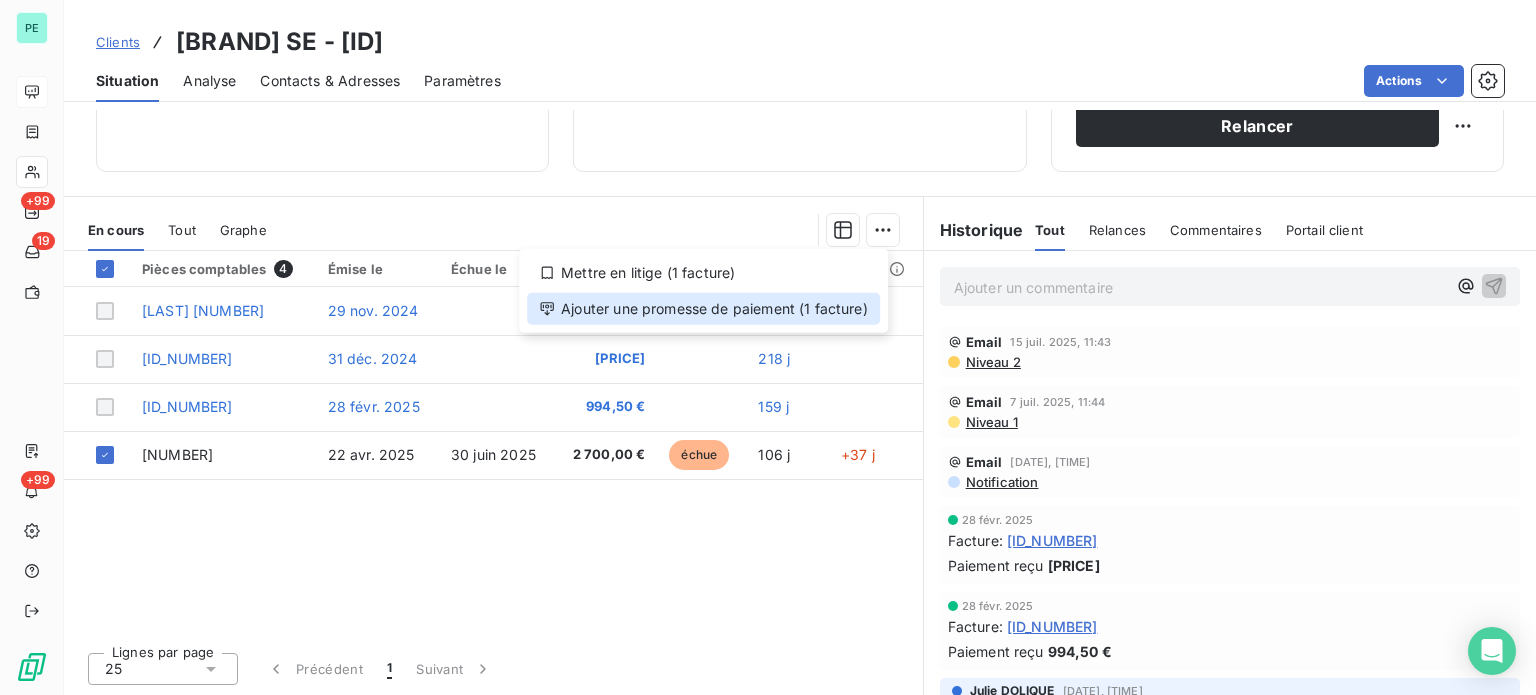 click on "Ajouter une promesse de paiement (1 facture)" at bounding box center [703, 309] 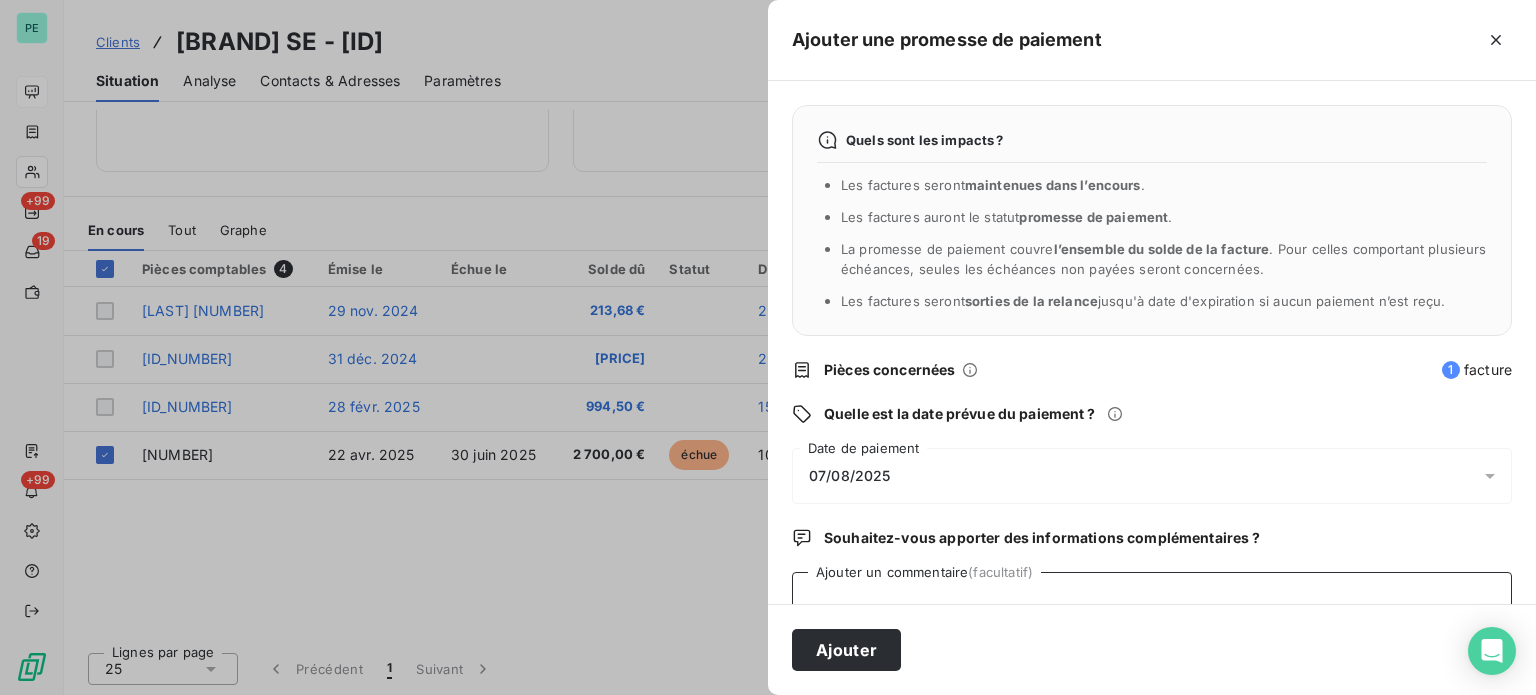 click on "Ajouter un commentaire  (facultatif)" at bounding box center [1152, 610] 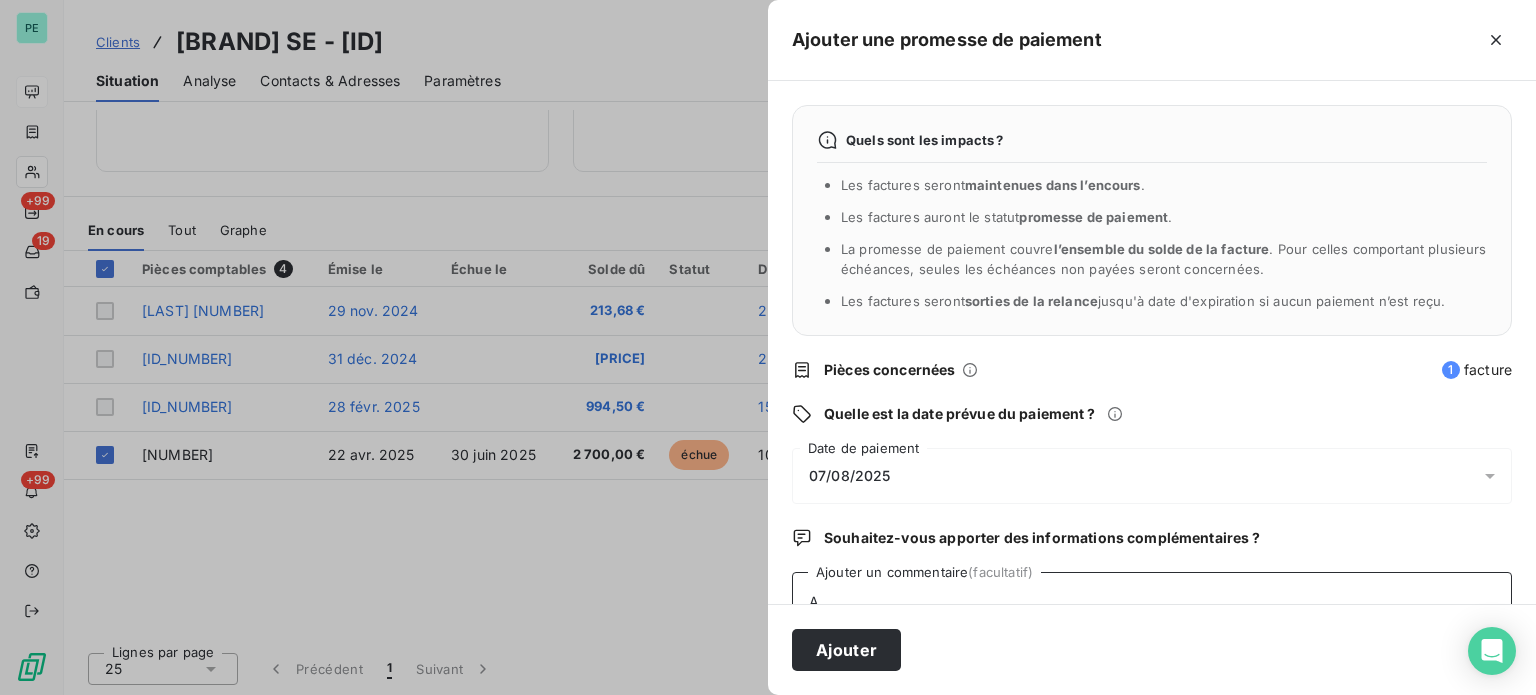 scroll, scrollTop: 5, scrollLeft: 0, axis: vertical 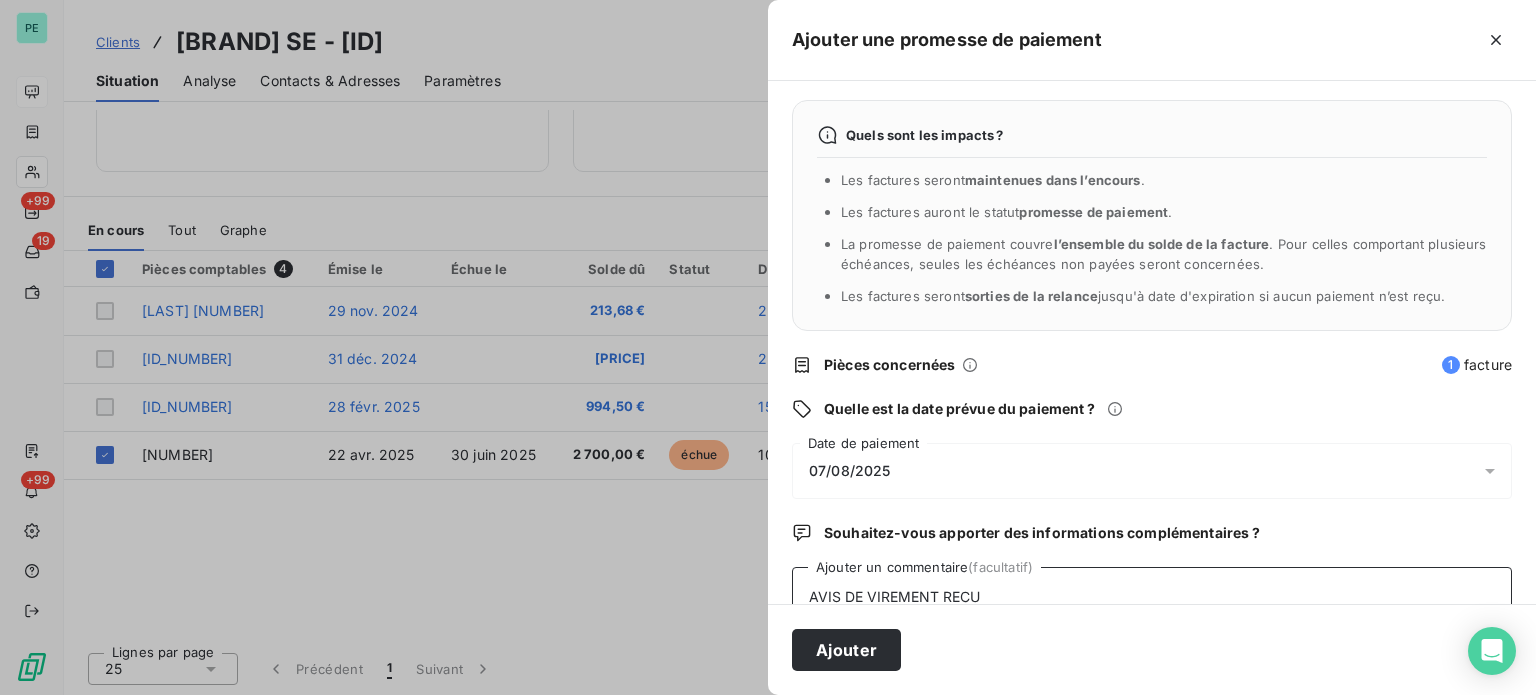 type on "AVIS DE VIREMENT RECU" 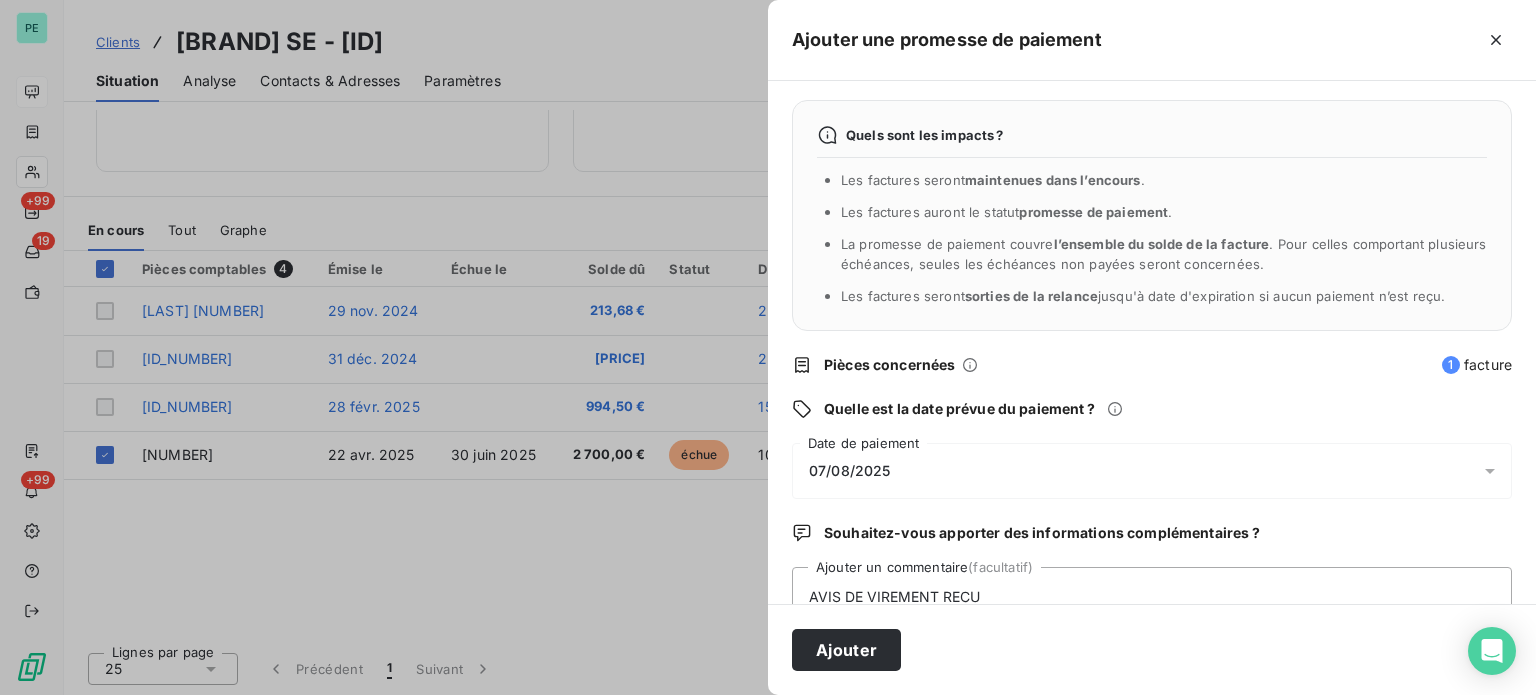 click on "07/08/2025" at bounding box center (850, 471) 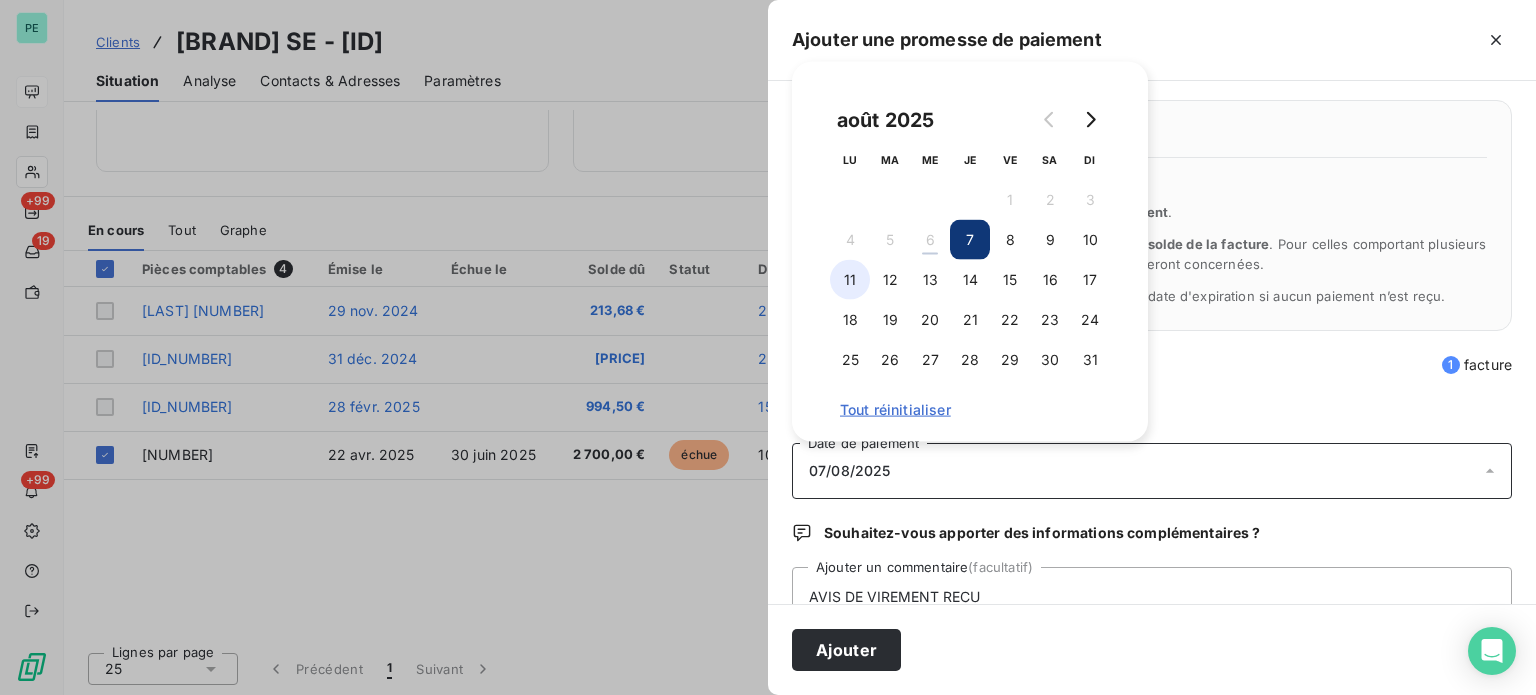click on "11" at bounding box center [850, 280] 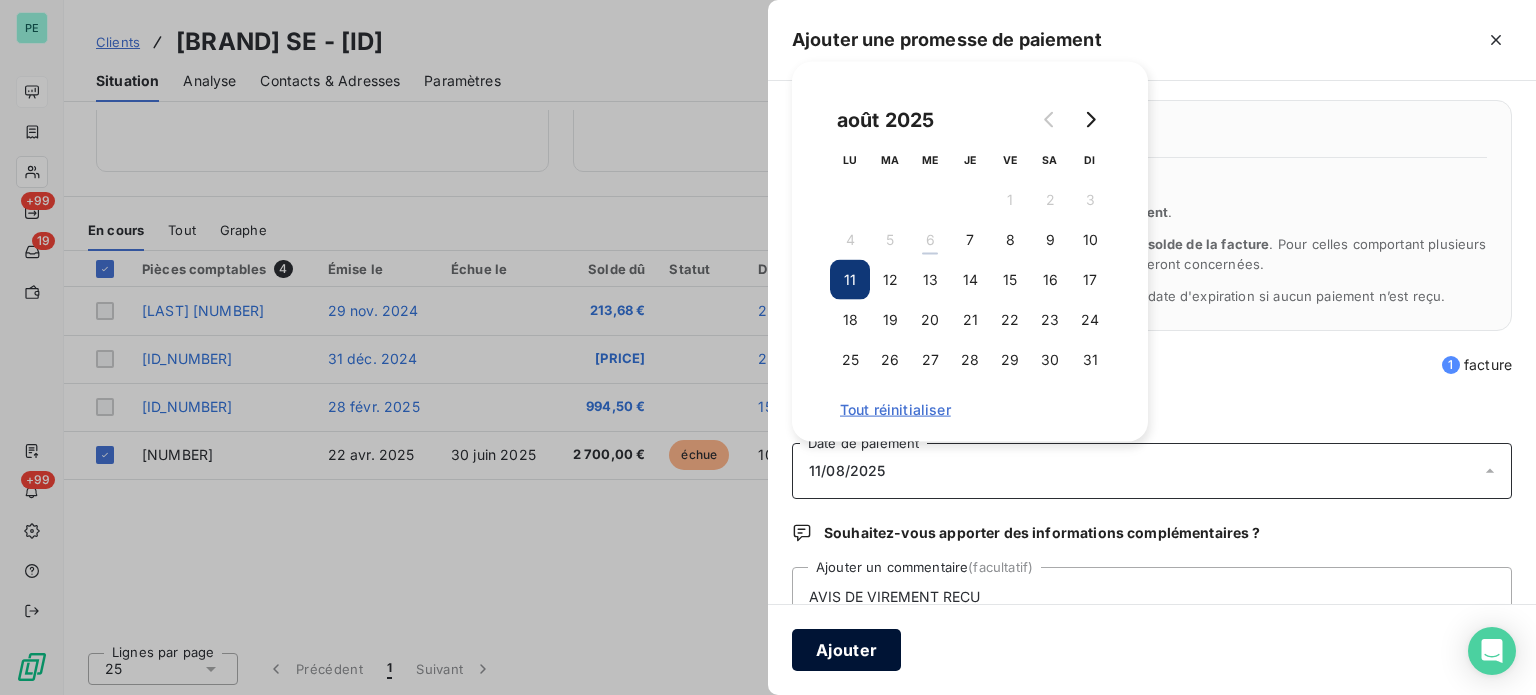 click on "Ajouter" at bounding box center [846, 650] 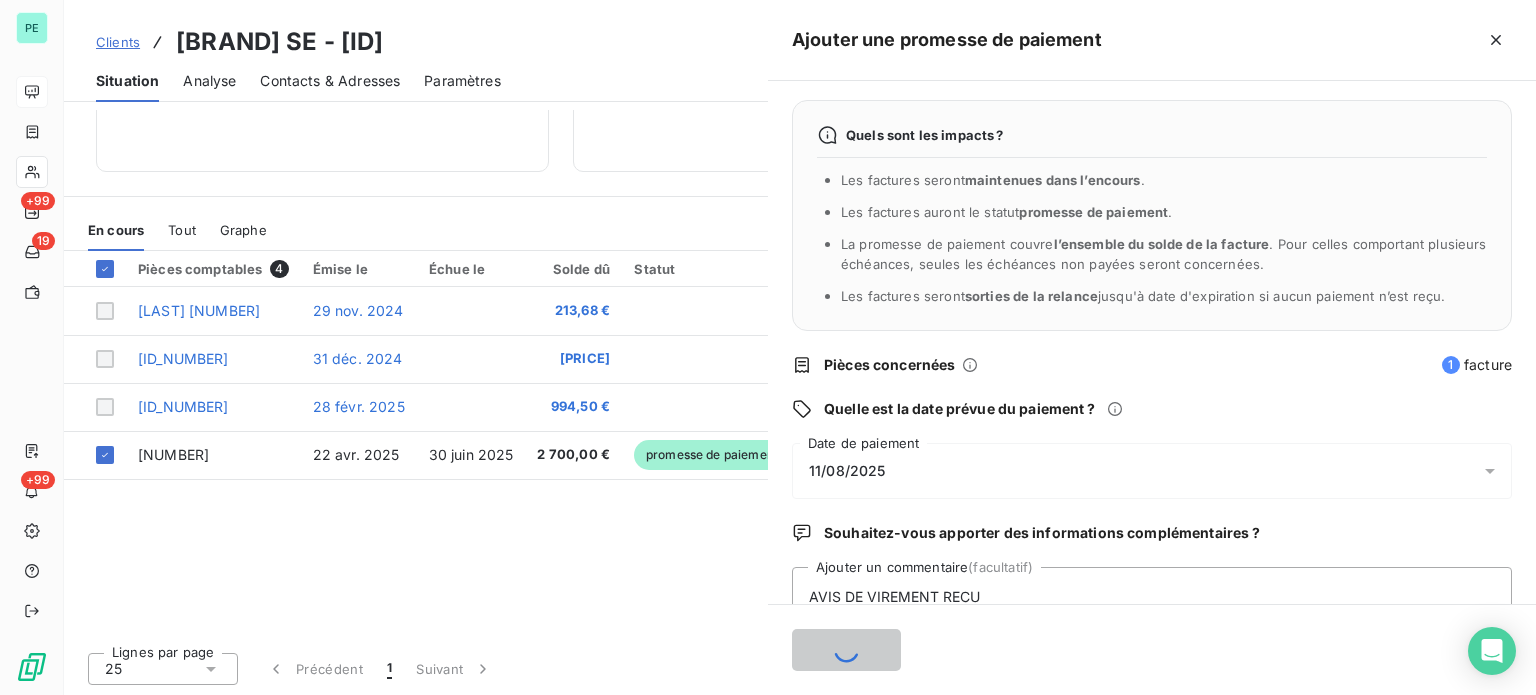 type 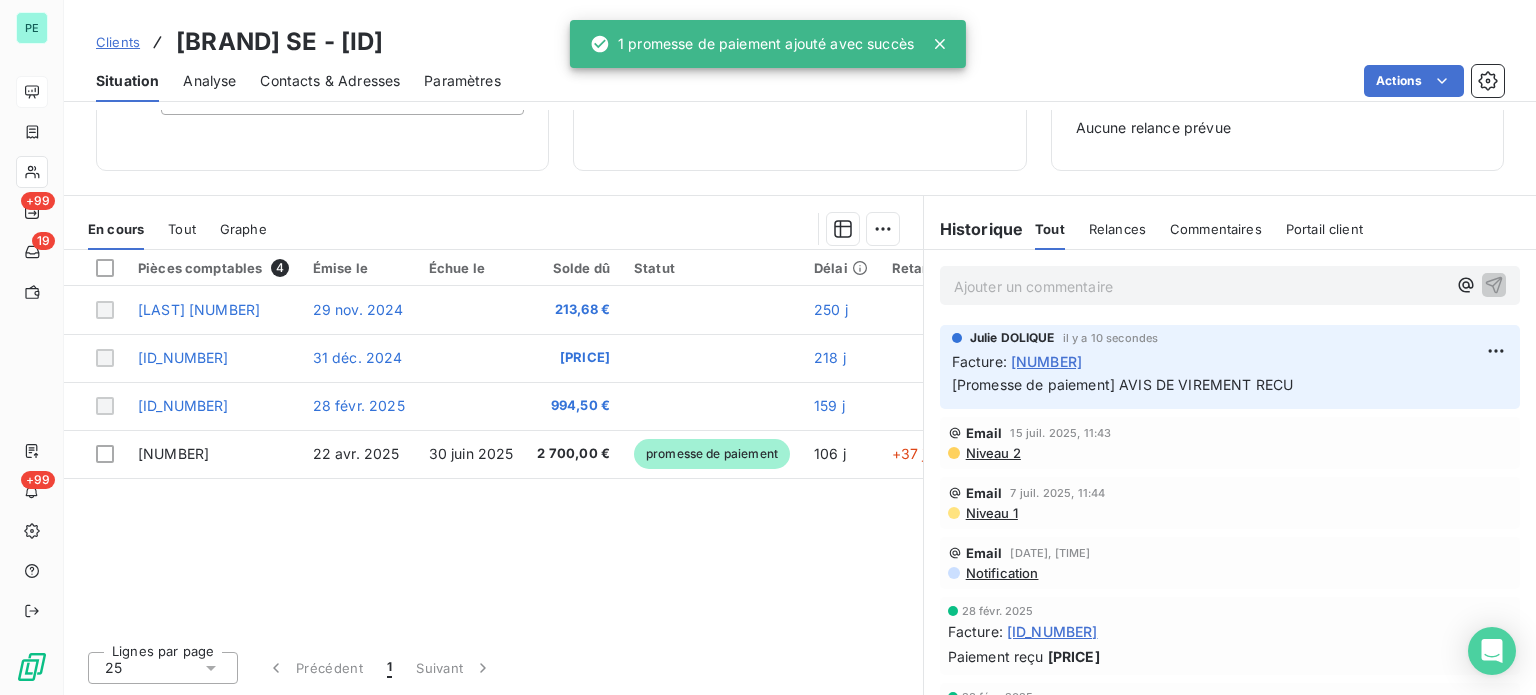 scroll, scrollTop: 289, scrollLeft: 0, axis: vertical 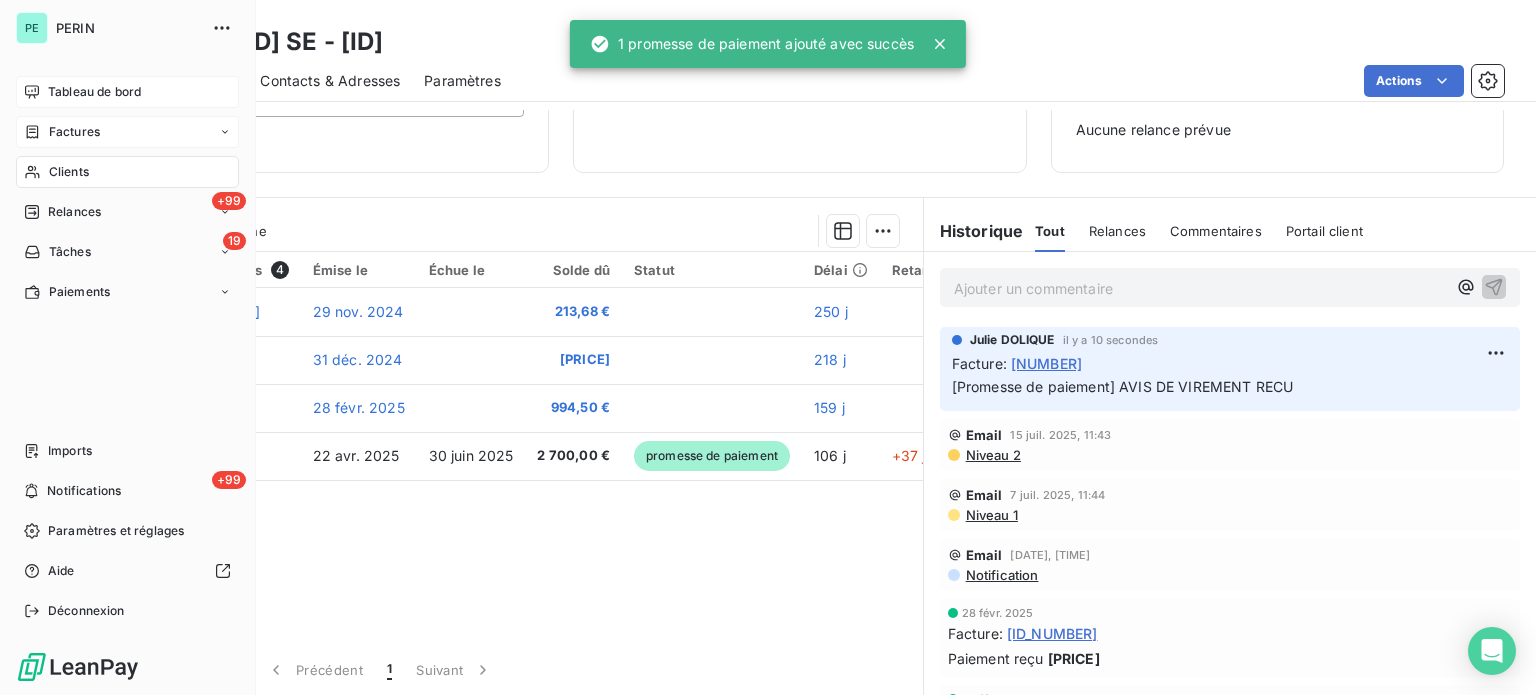 click on "Factures" at bounding box center [74, 132] 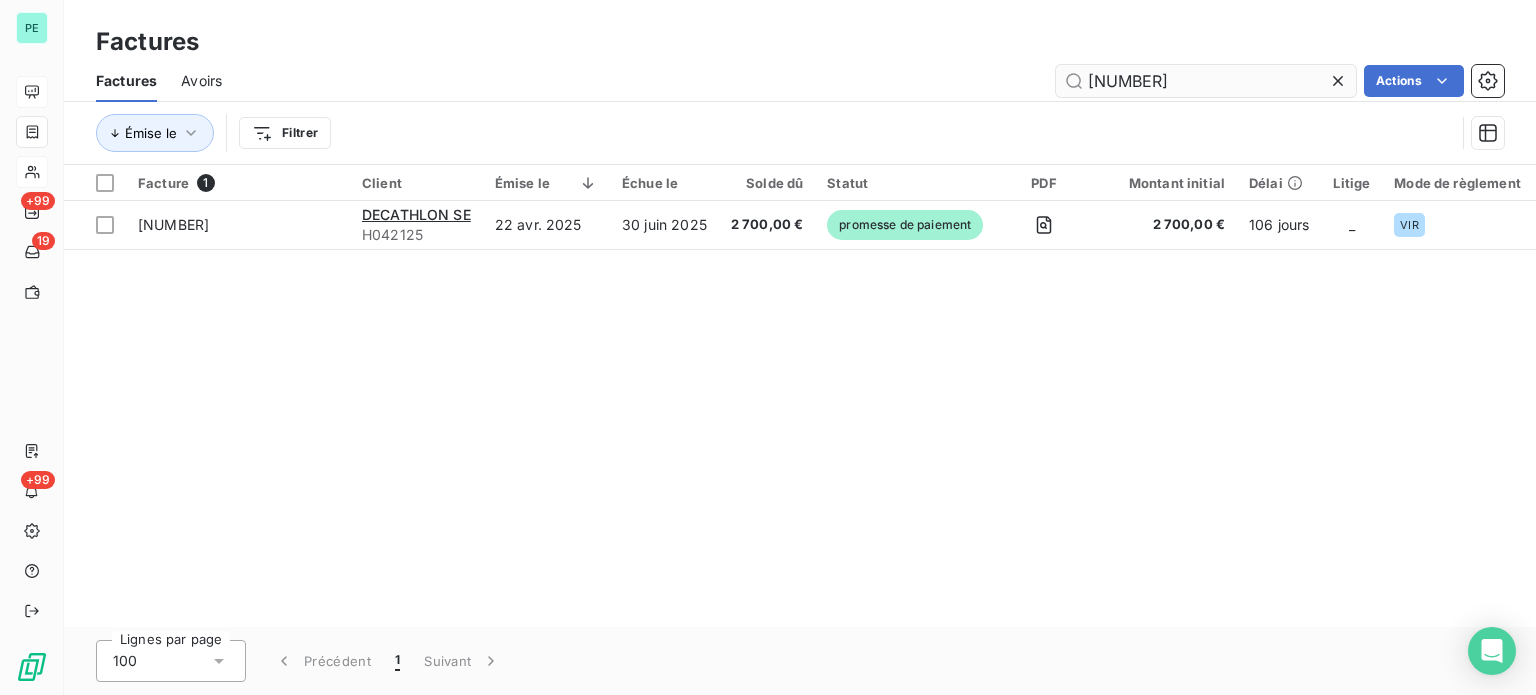 click on "[NUMBER]" at bounding box center (1206, 81) 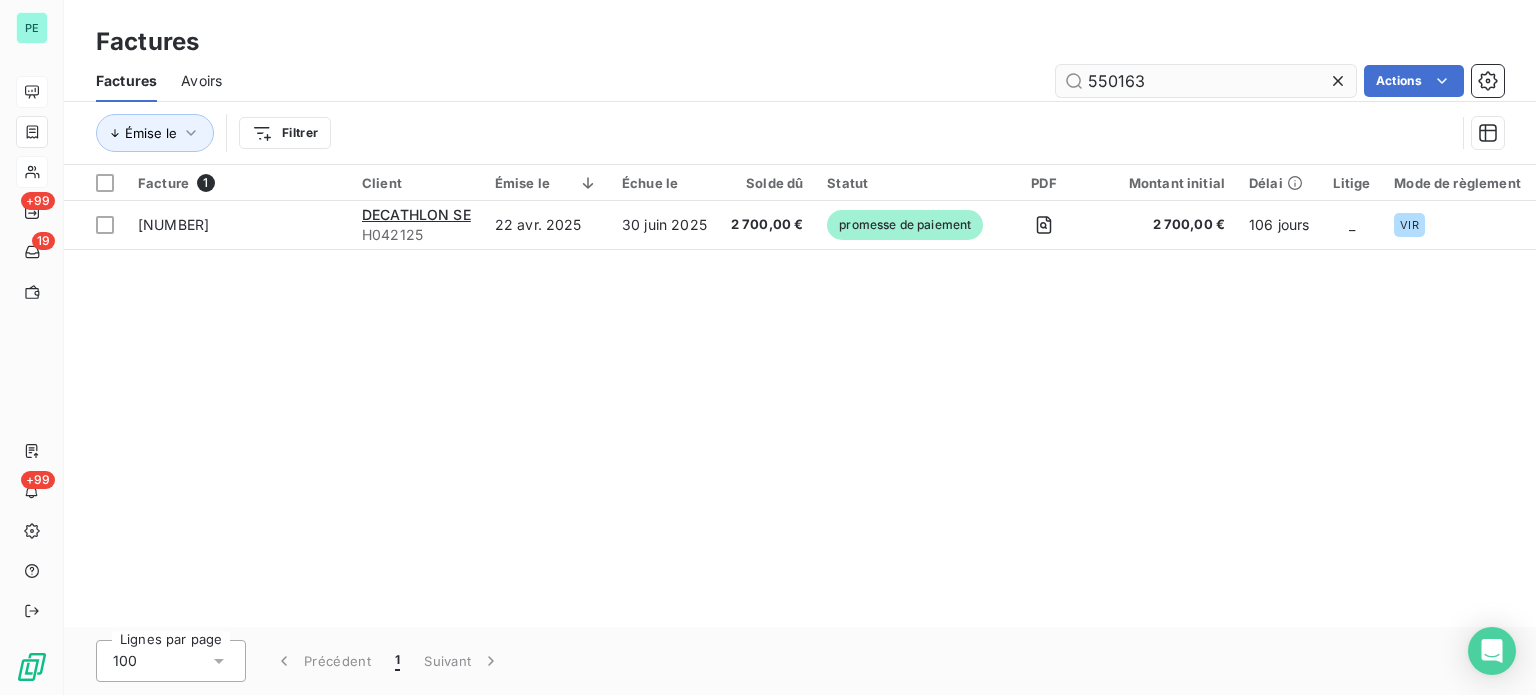 type on "550163" 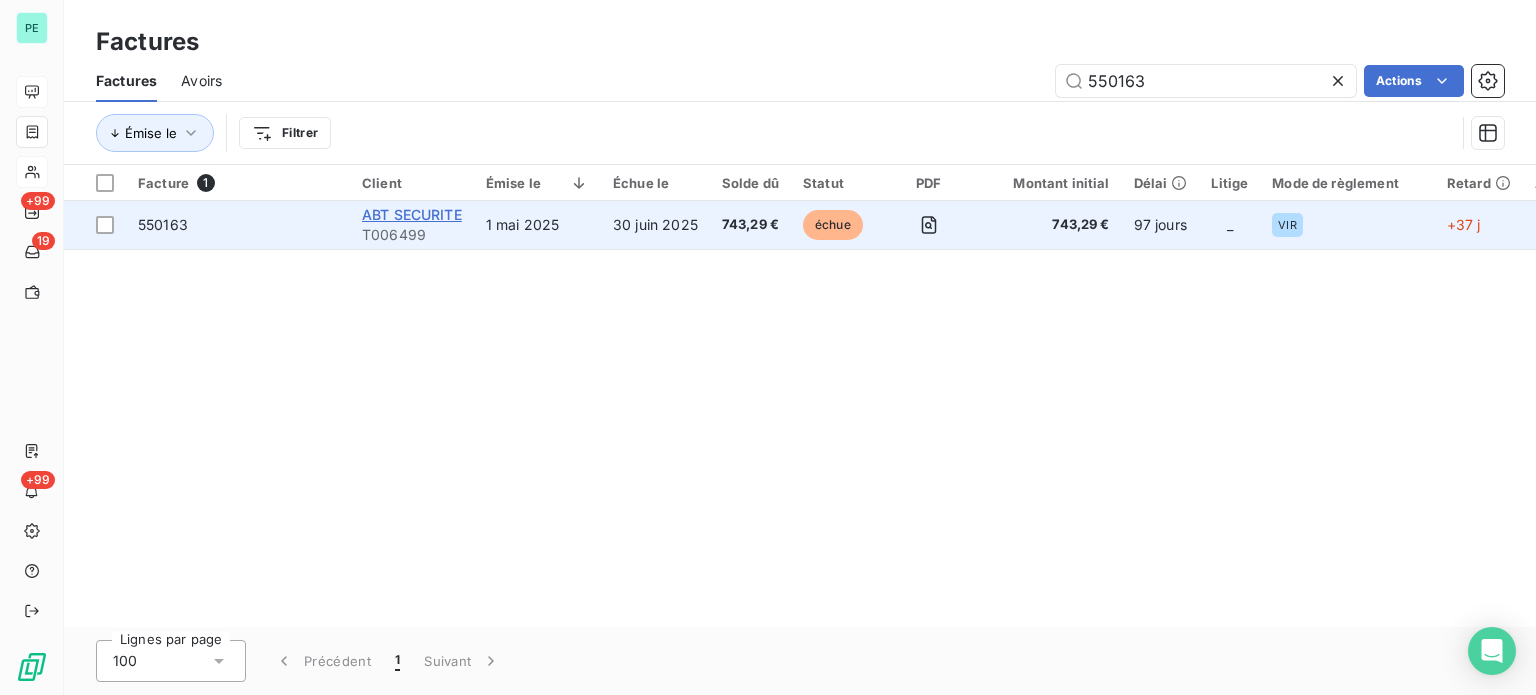 click on "ABT SECURITE" at bounding box center [412, 214] 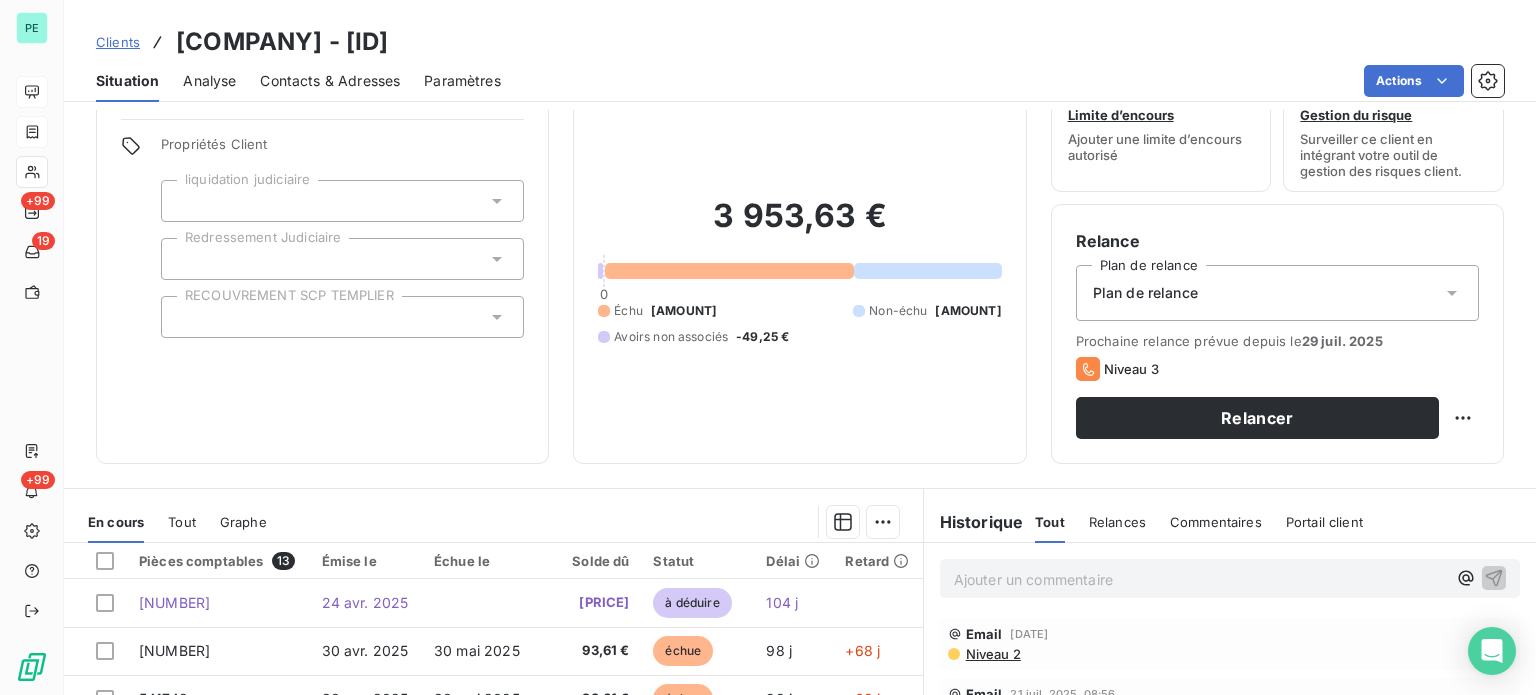 scroll, scrollTop: 300, scrollLeft: 0, axis: vertical 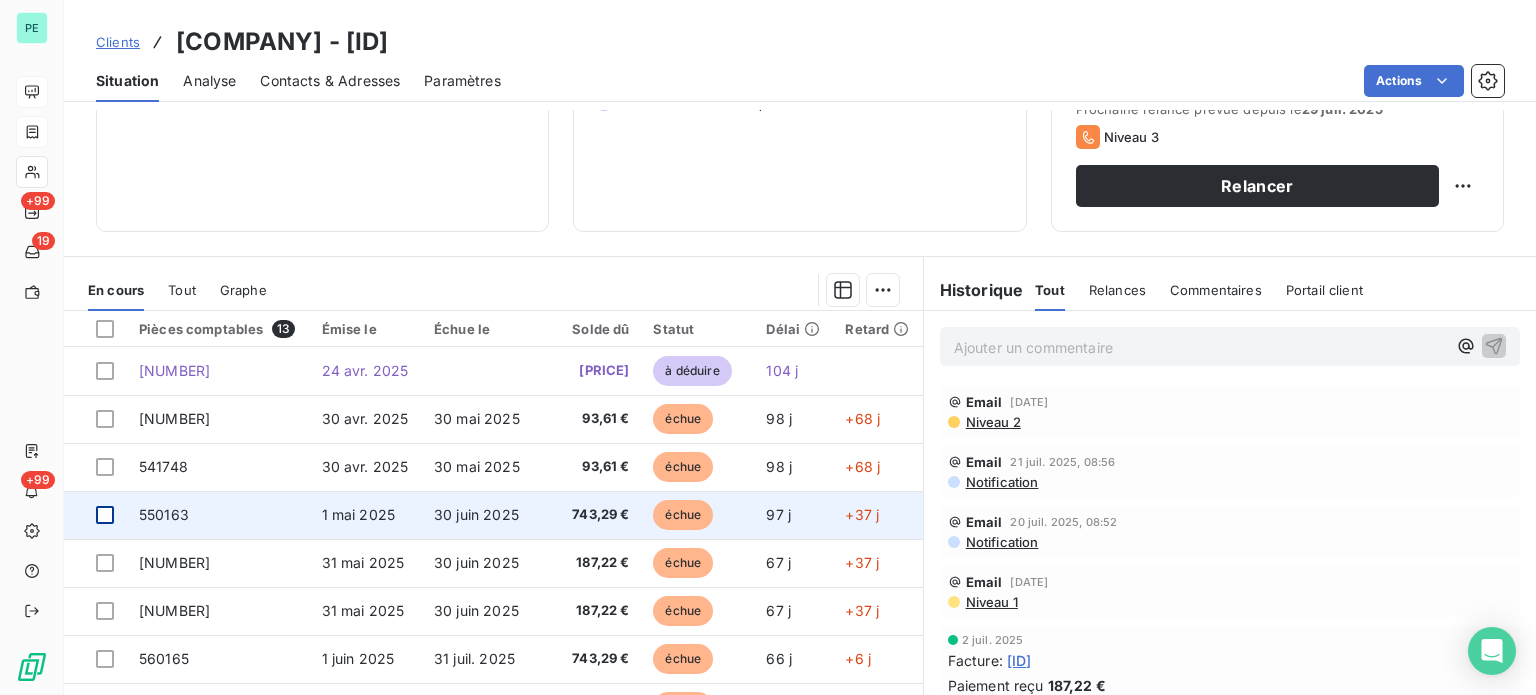 click at bounding box center [105, 515] 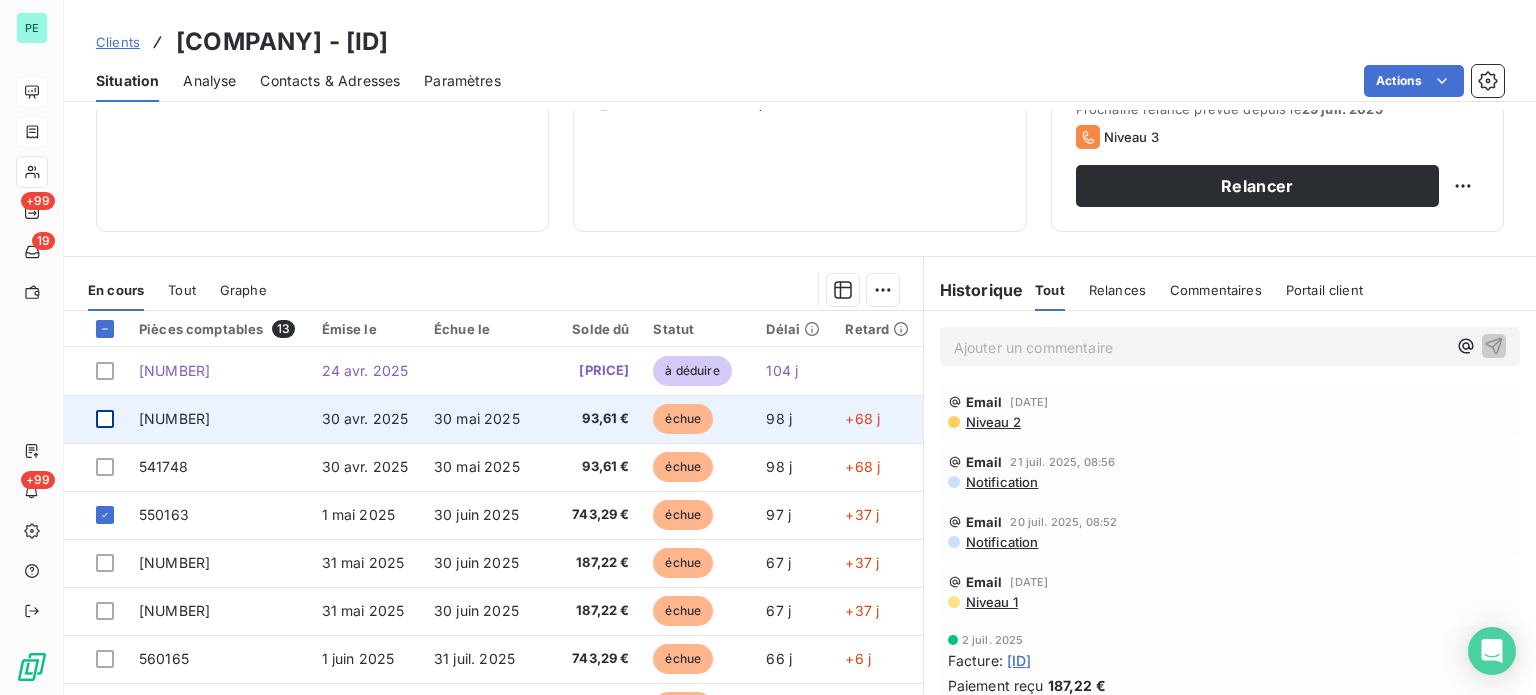 click at bounding box center [105, 419] 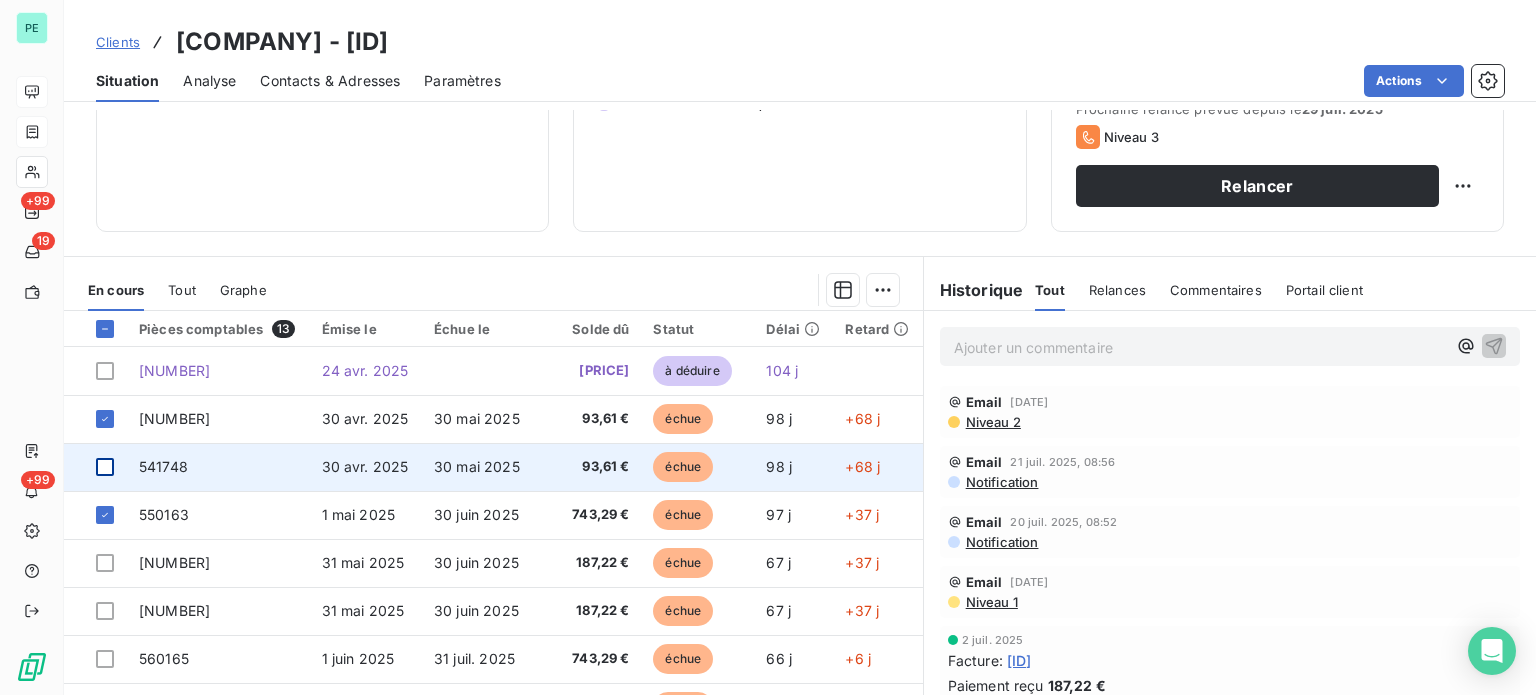 click at bounding box center (105, 467) 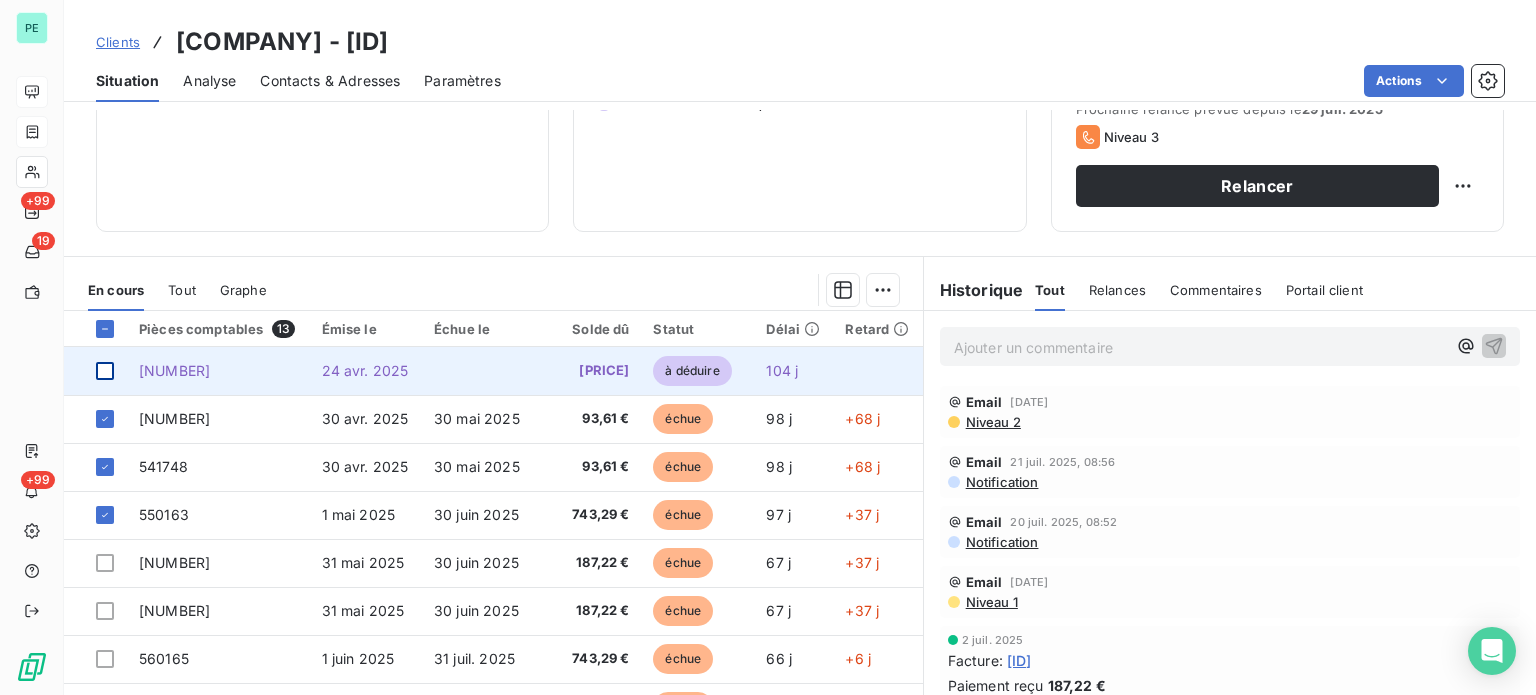click at bounding box center [105, 371] 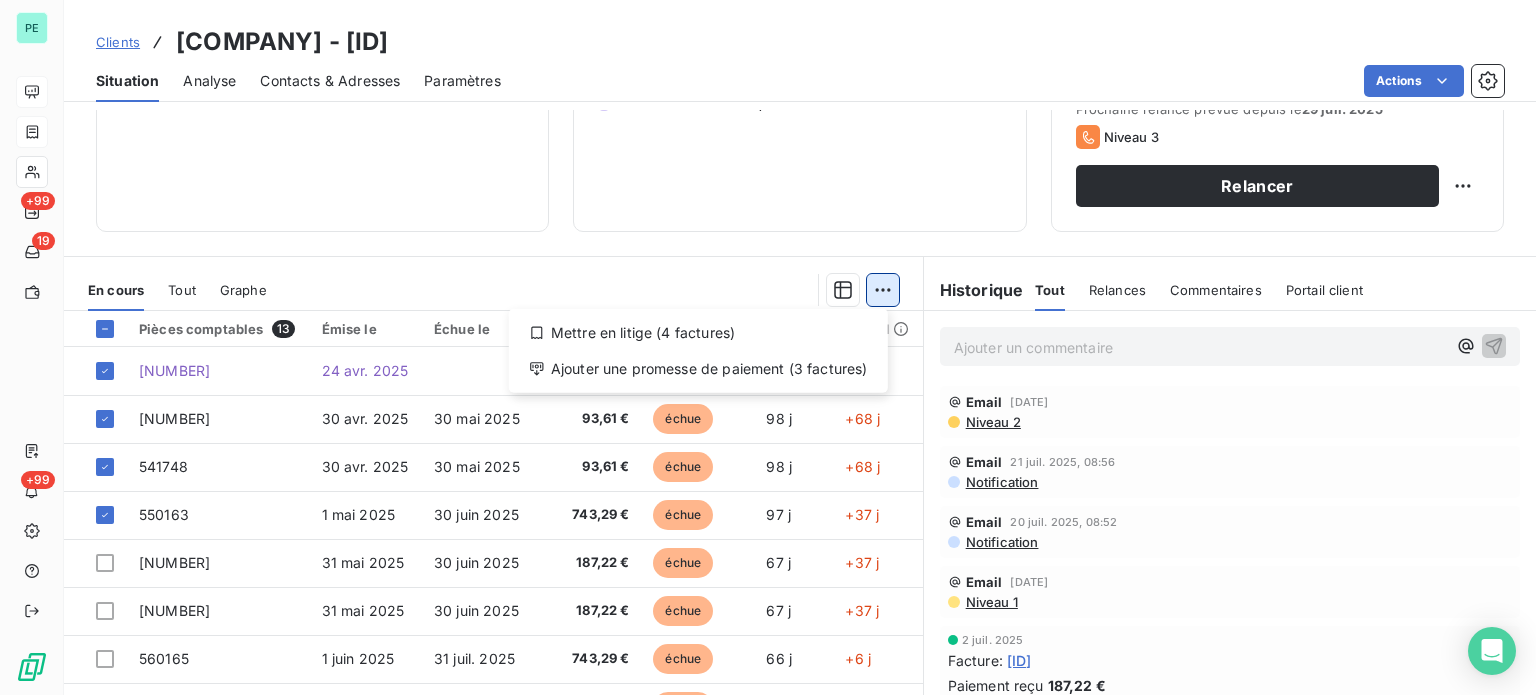 click on "PE +99 19 +99 Clients ABT SECURITE - [ID_NUMBER] Situation Analyse Contacts & Adresses Paramètres Actions Informations client Propriétés Client liquidation judiciaire Redressement Judiciaire RECOUVREMENT SCP TEMPLIER Encours client [PRICE] 0 Échu [PRICE] Non-échu [PRICE] Avoirs non associés [PRICE] Limite d’encours Ajouter une limite d’encours autorisé Gestion du risque Surveiller ce client en intégrant votre outil de gestion des risques client. Relance Plan de relance Plan de relance Prochaine relance prévue depuis le [DATE] Niveau 3 Relancer En cours Tout Graphe Mettre en litige (4 factures) Ajouter une promesse de paiement (3 factures) Pièces comptables 13 Émise le Échue le Solde dû Statut Délai Retard [ID_NUMBER] [DATE] [PRICE] à déduire [NUMBER] j [ID_NUMBER] [DATE] [DATE] [PRICE] échue [NUMBER] j +[NUMBER] j [ID_NUMBER] [DATE] [DATE] [PRICE] échue [NUMBER] j +[NUMBER] j" at bounding box center [768, 347] 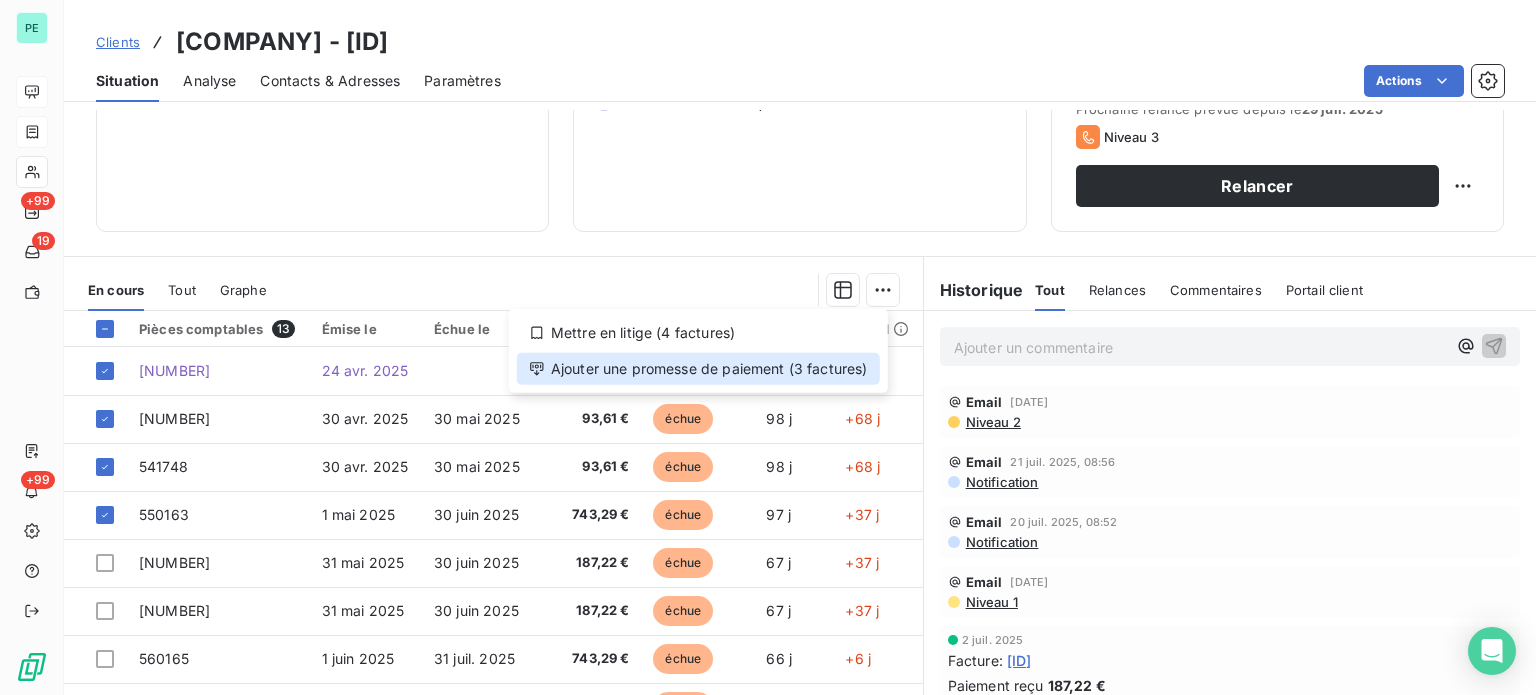 click on "Ajouter une promesse de paiement (3 factures)" at bounding box center [698, 369] 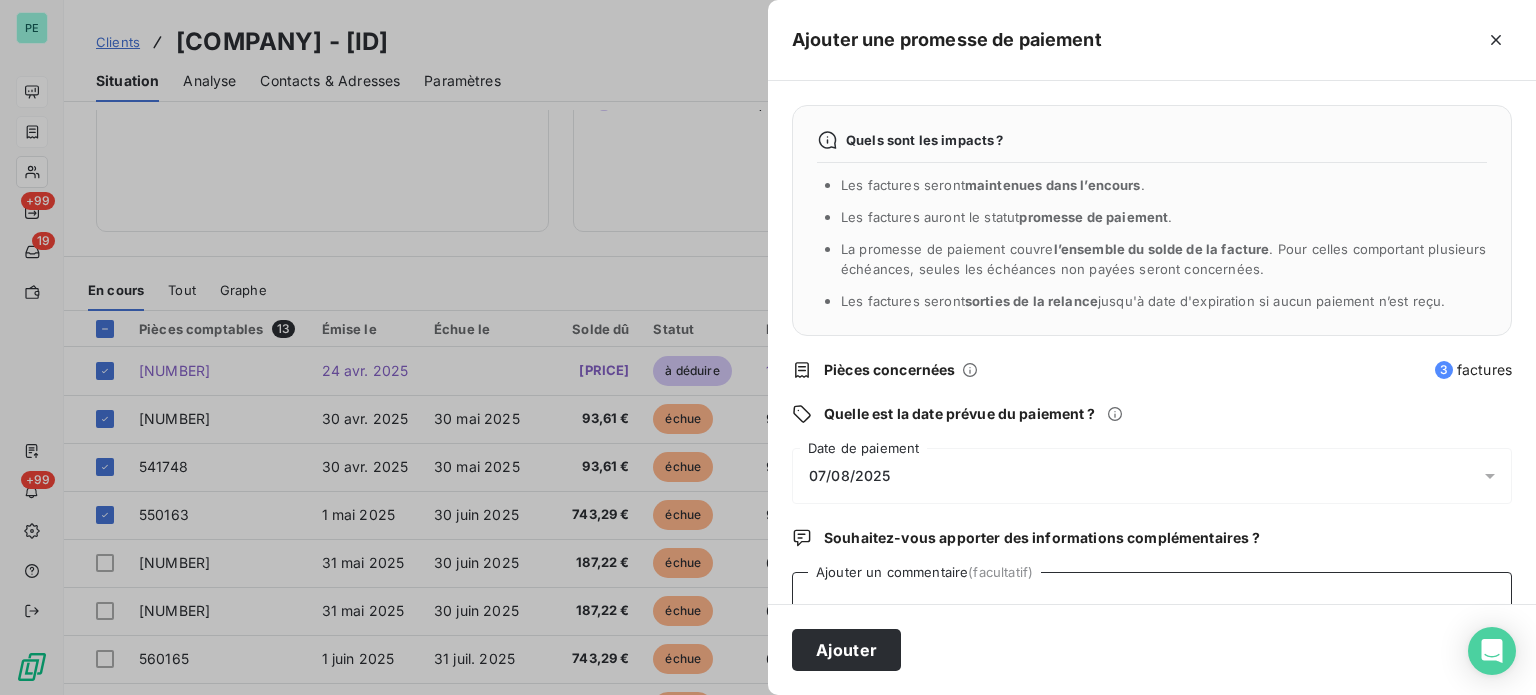 click on "Ajouter un commentaire  (facultatif)" at bounding box center [1152, 610] 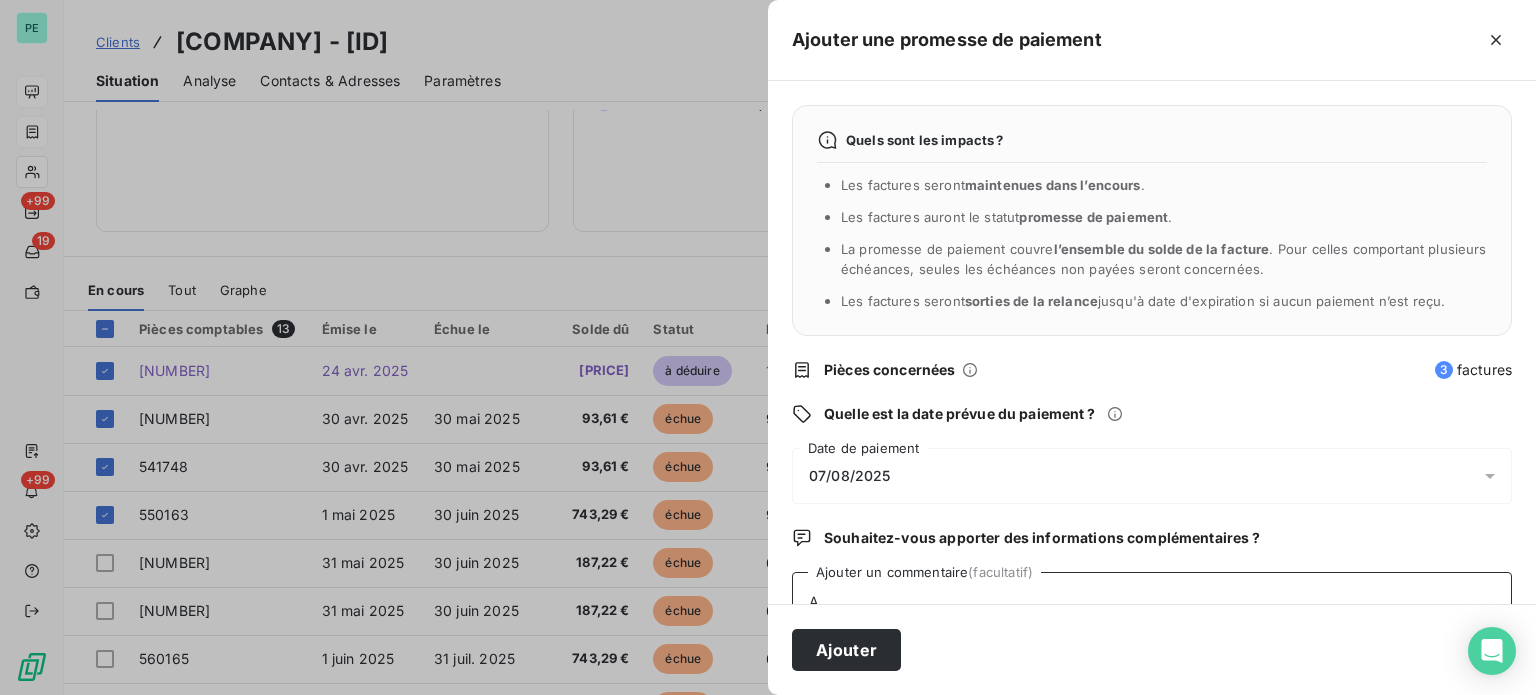 scroll, scrollTop: 5, scrollLeft: 0, axis: vertical 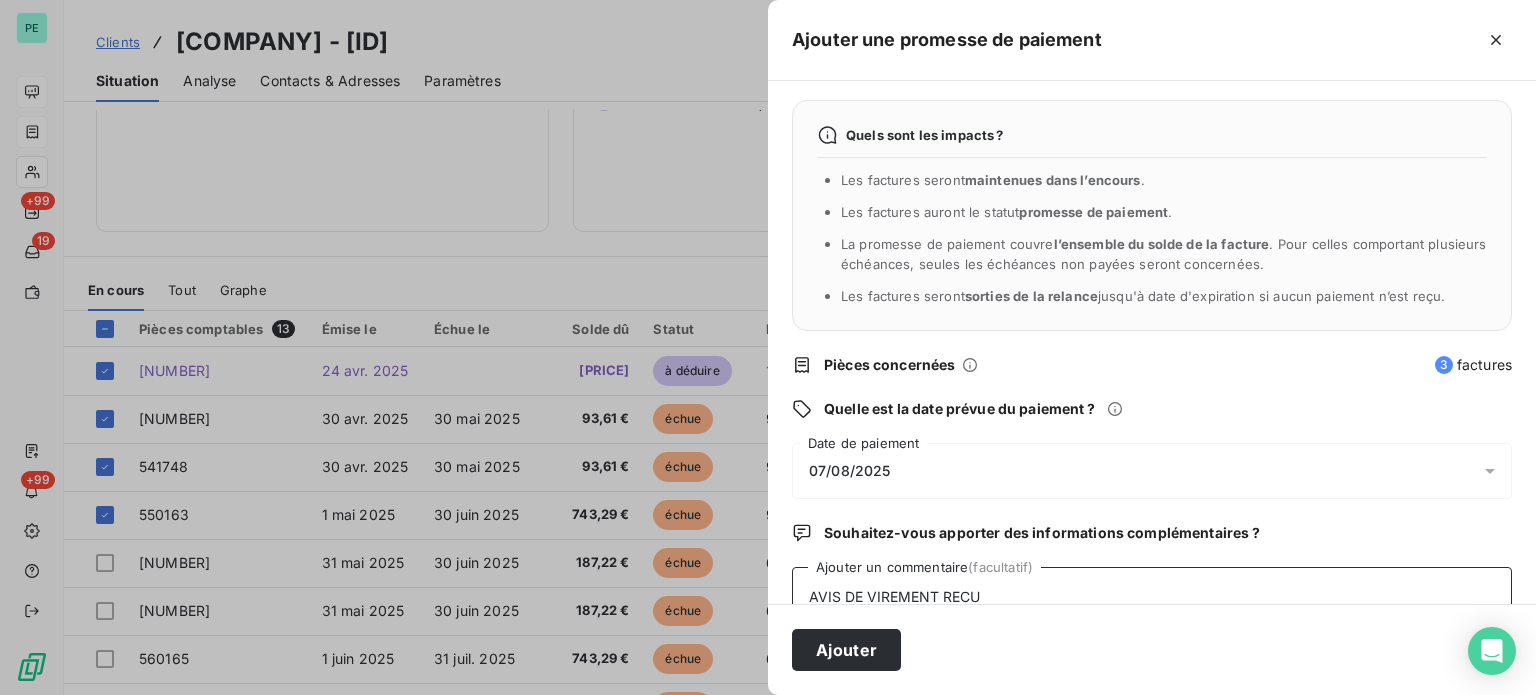 type on "AVIS DE VIREMENT RECU" 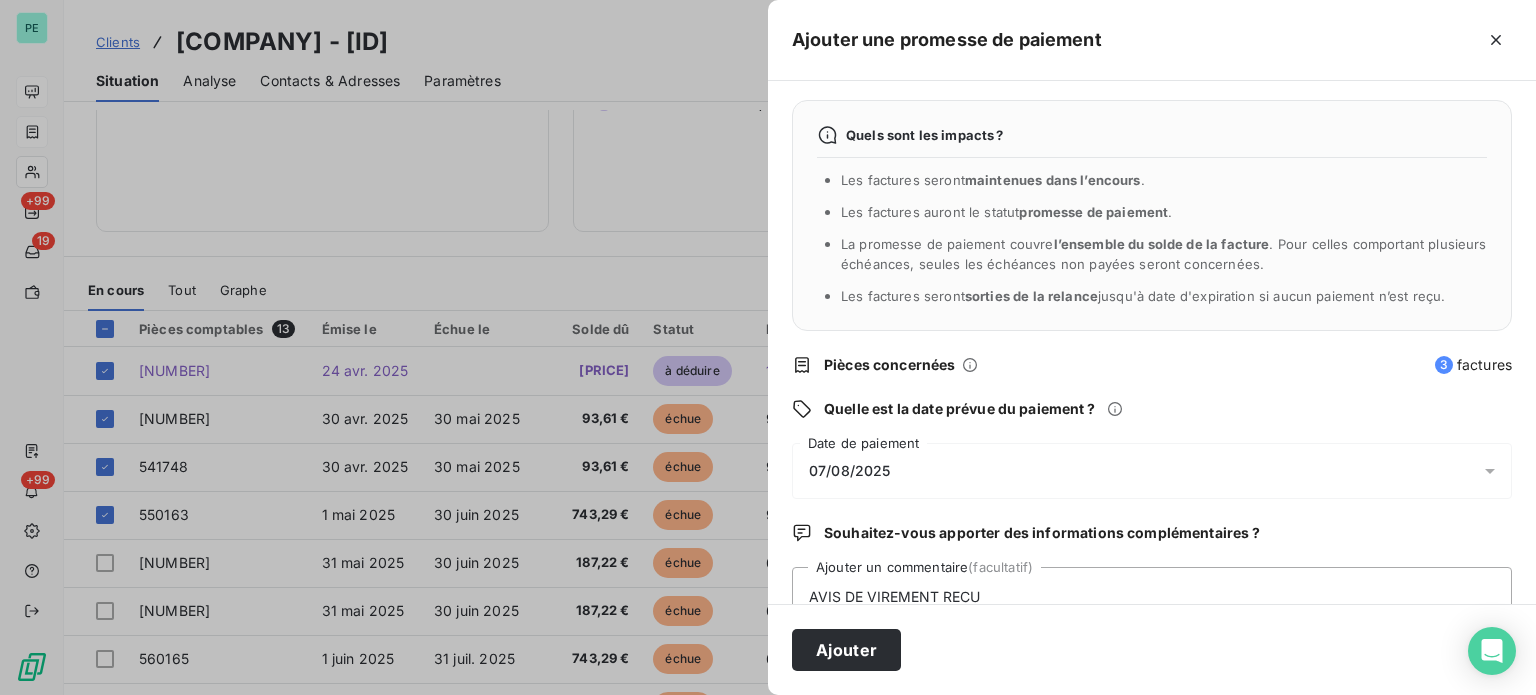 click on "07/08/2025" at bounding box center (850, 471) 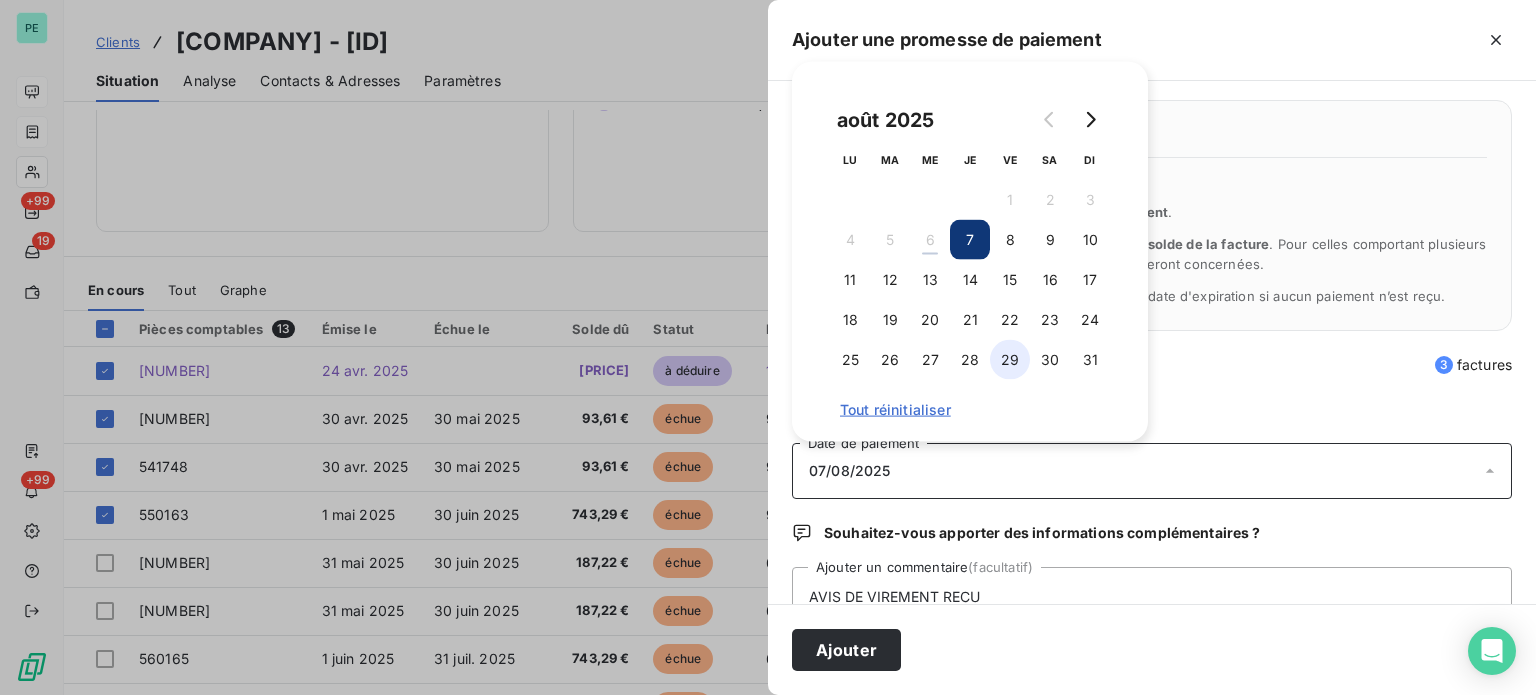 click on "29" at bounding box center [1010, 360] 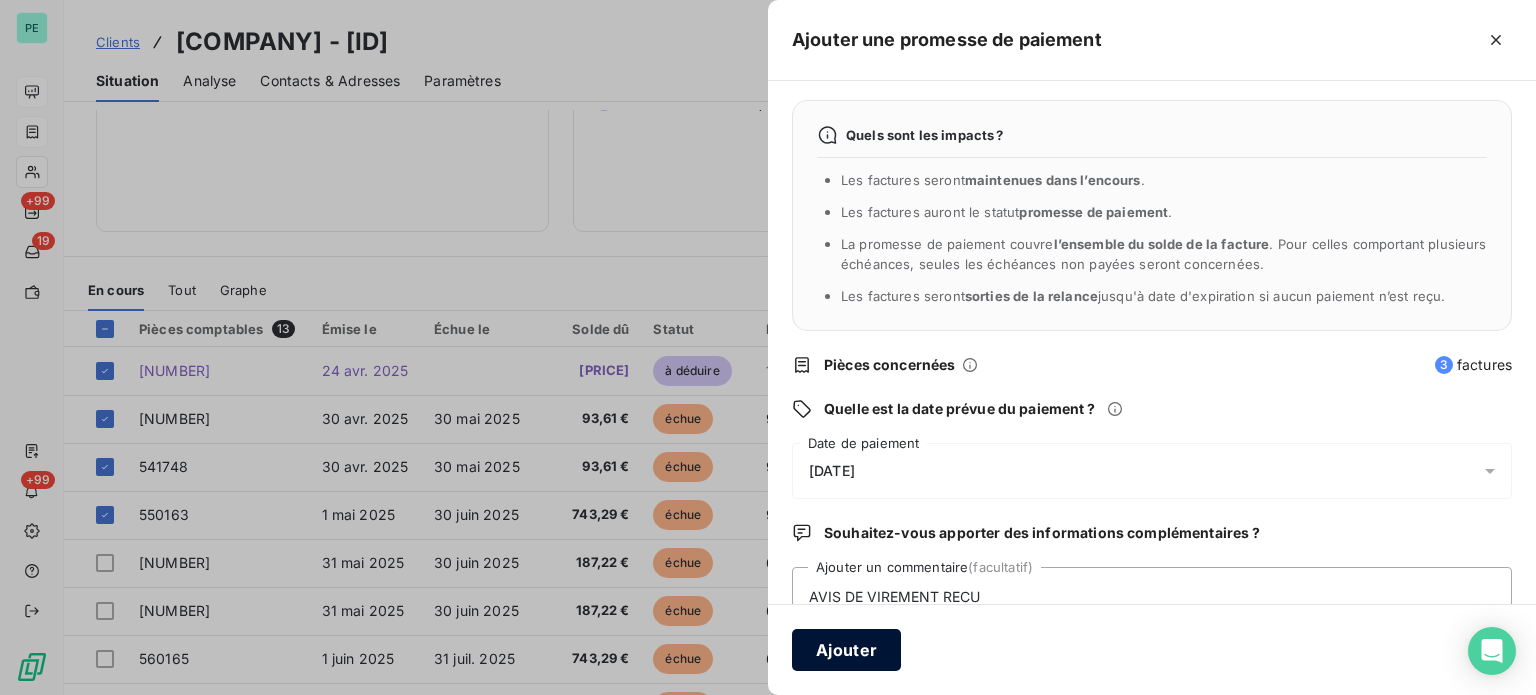 click on "Ajouter" at bounding box center [846, 650] 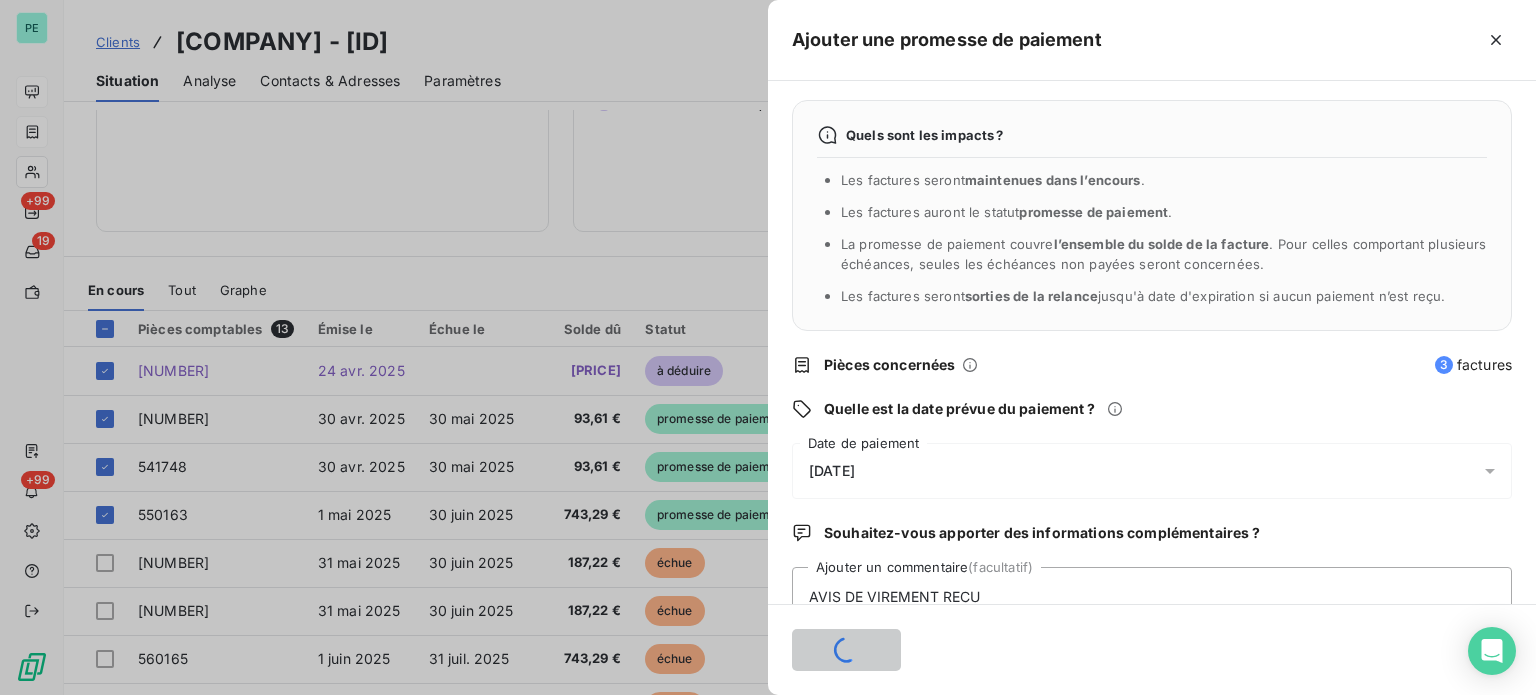 type 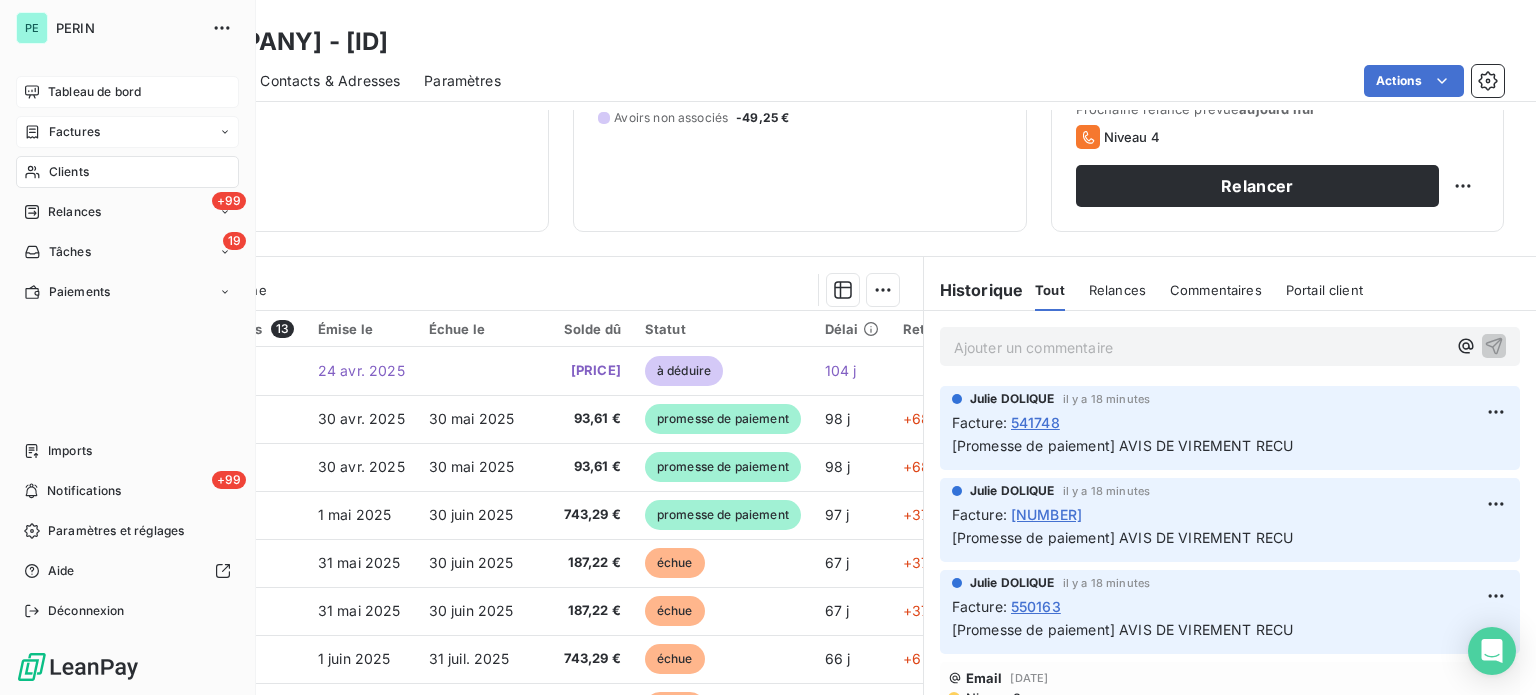 click on "Tableau de bord" at bounding box center [94, 92] 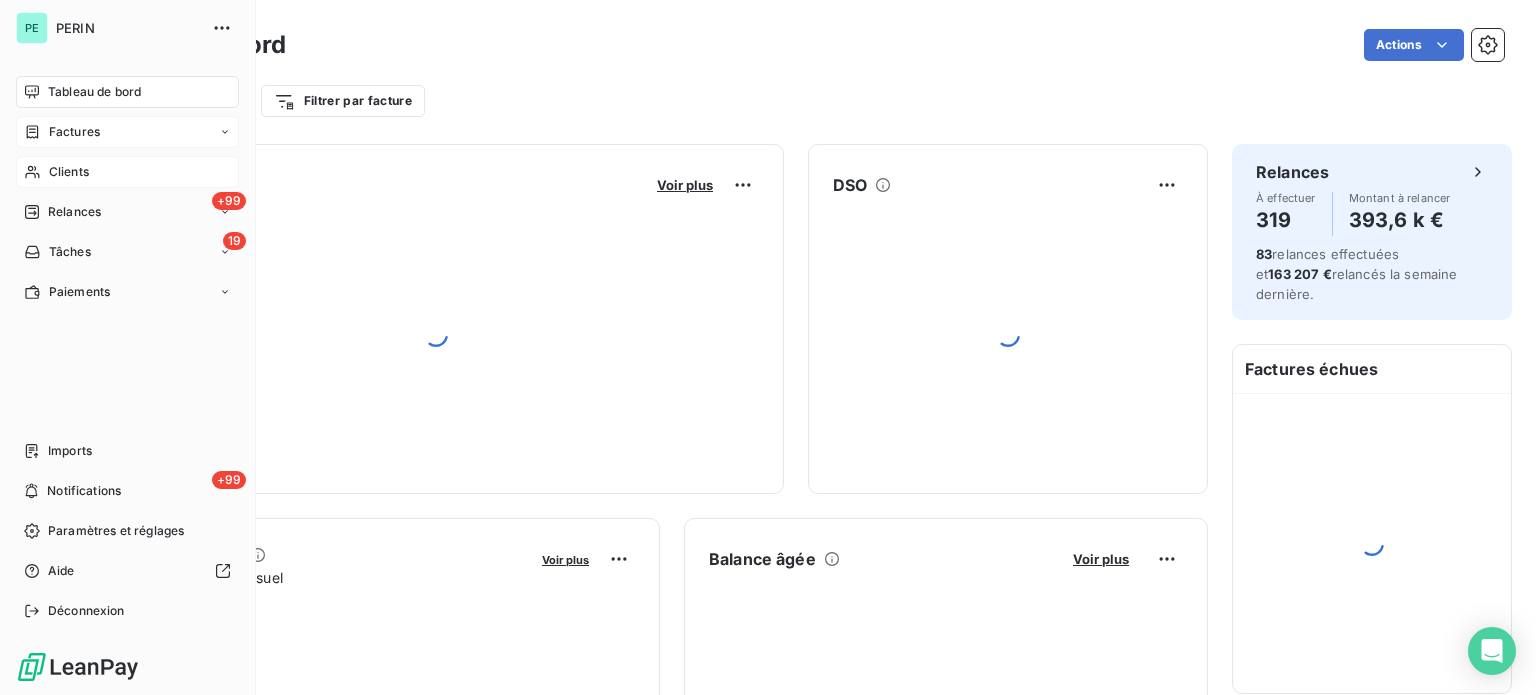 click on "Clients" at bounding box center (69, 172) 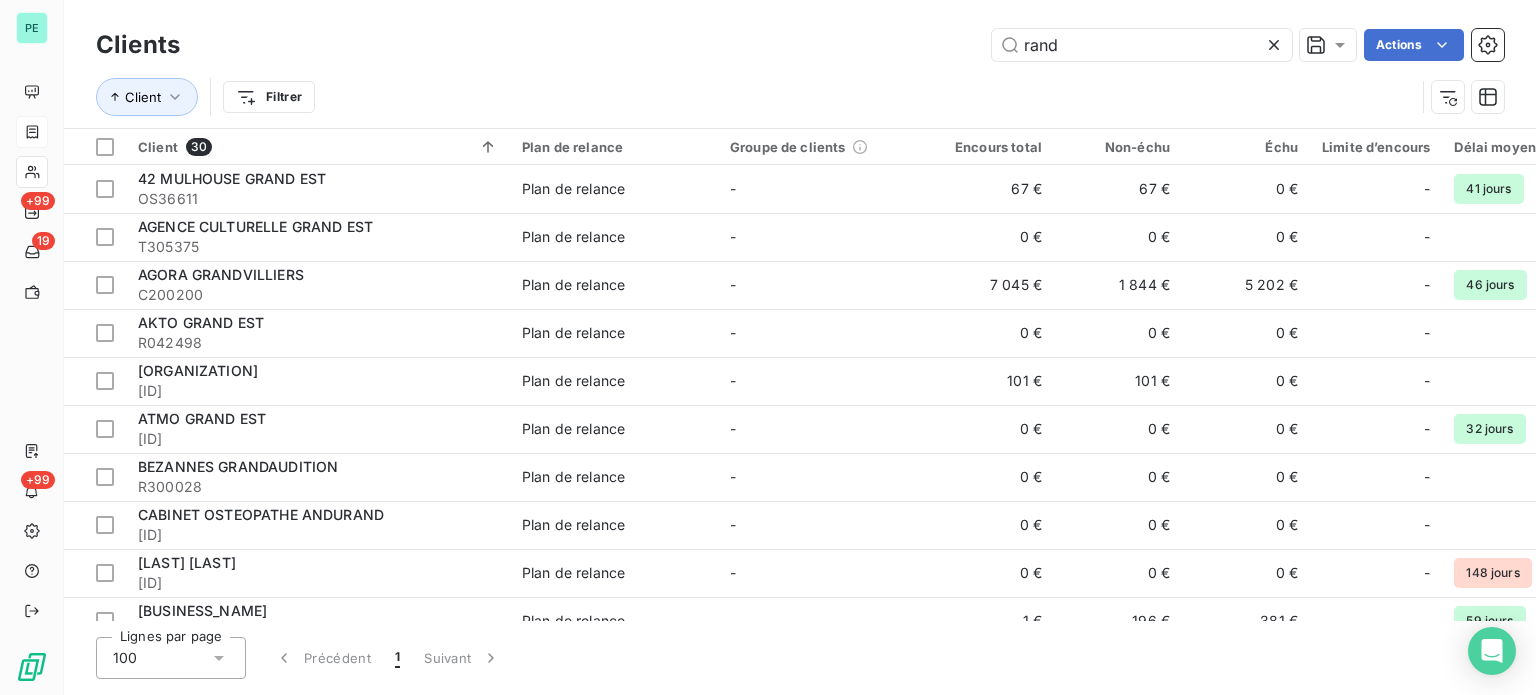 drag, startPoint x: 1101, startPoint y: 40, endPoint x: 965, endPoint y: 43, distance: 136.03308 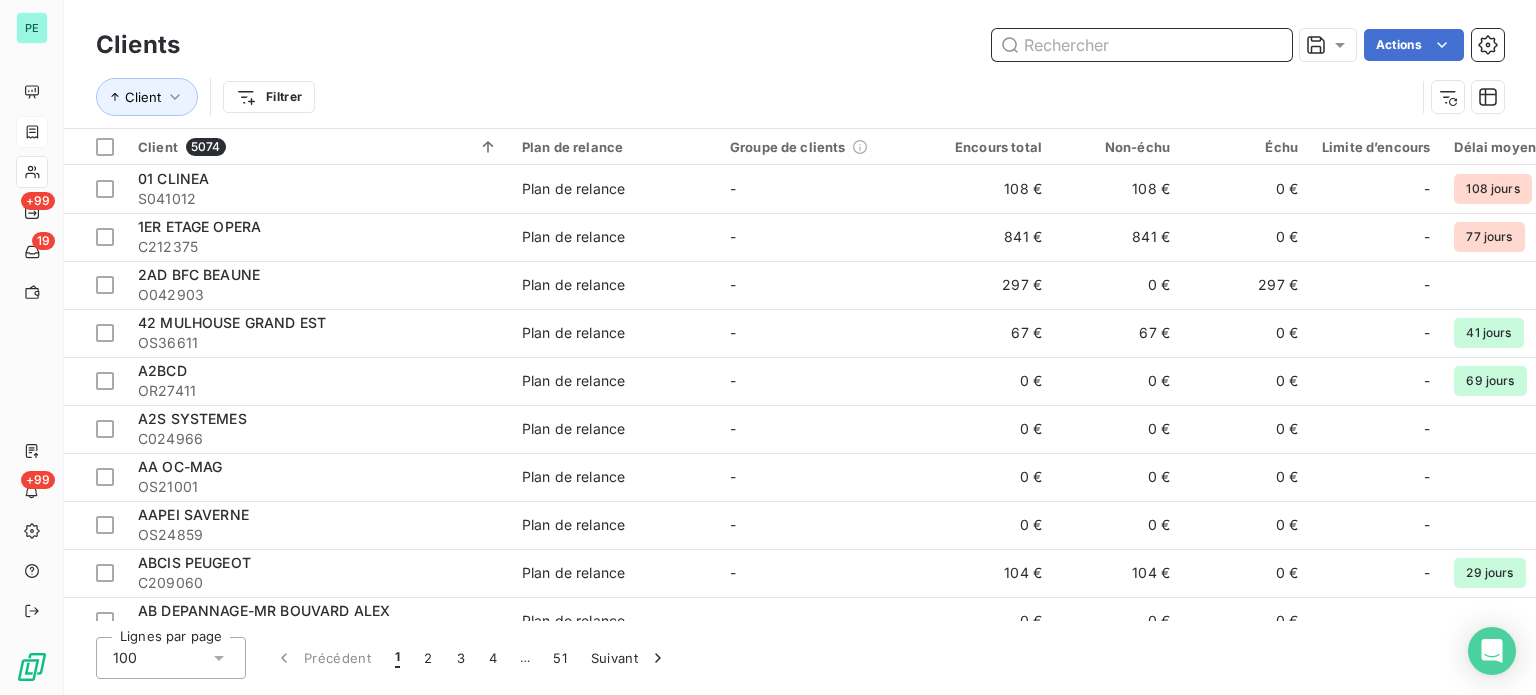 click at bounding box center (1142, 45) 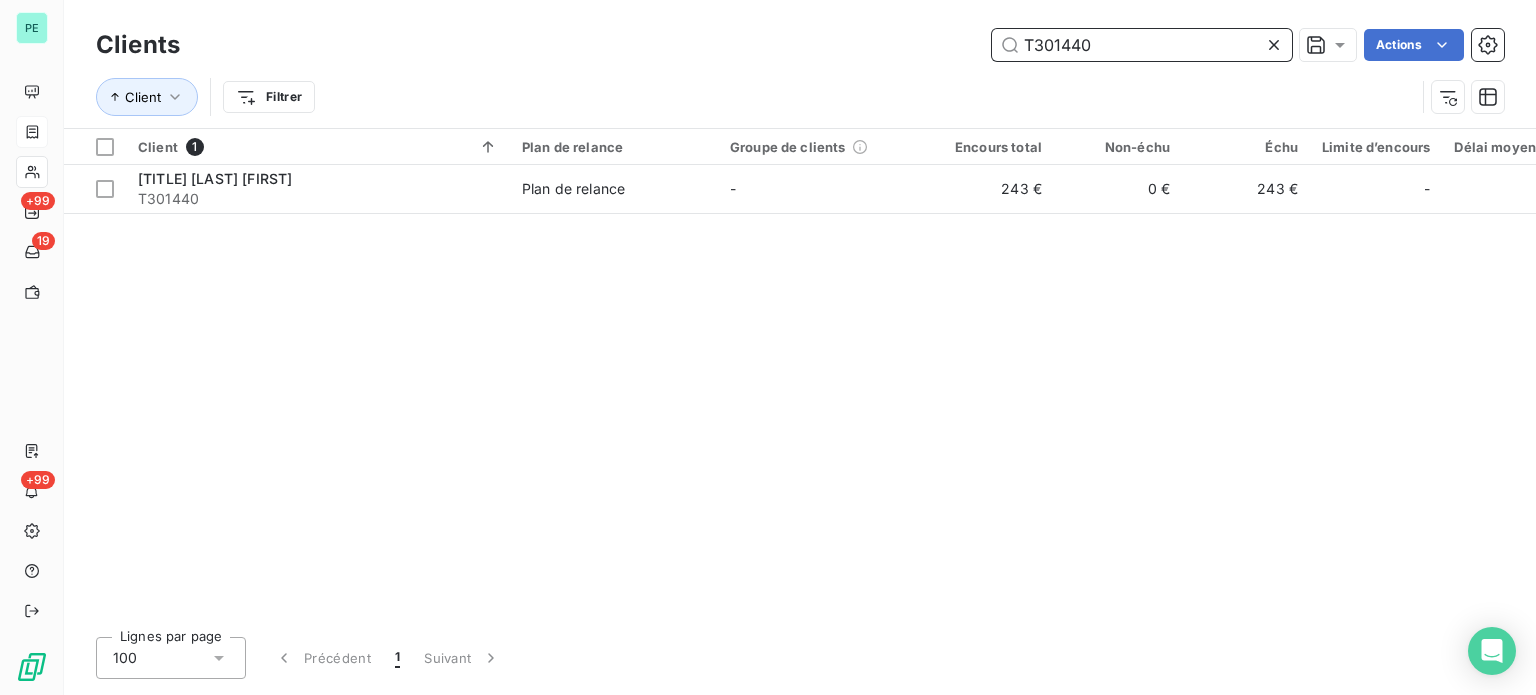 type on "T301440" 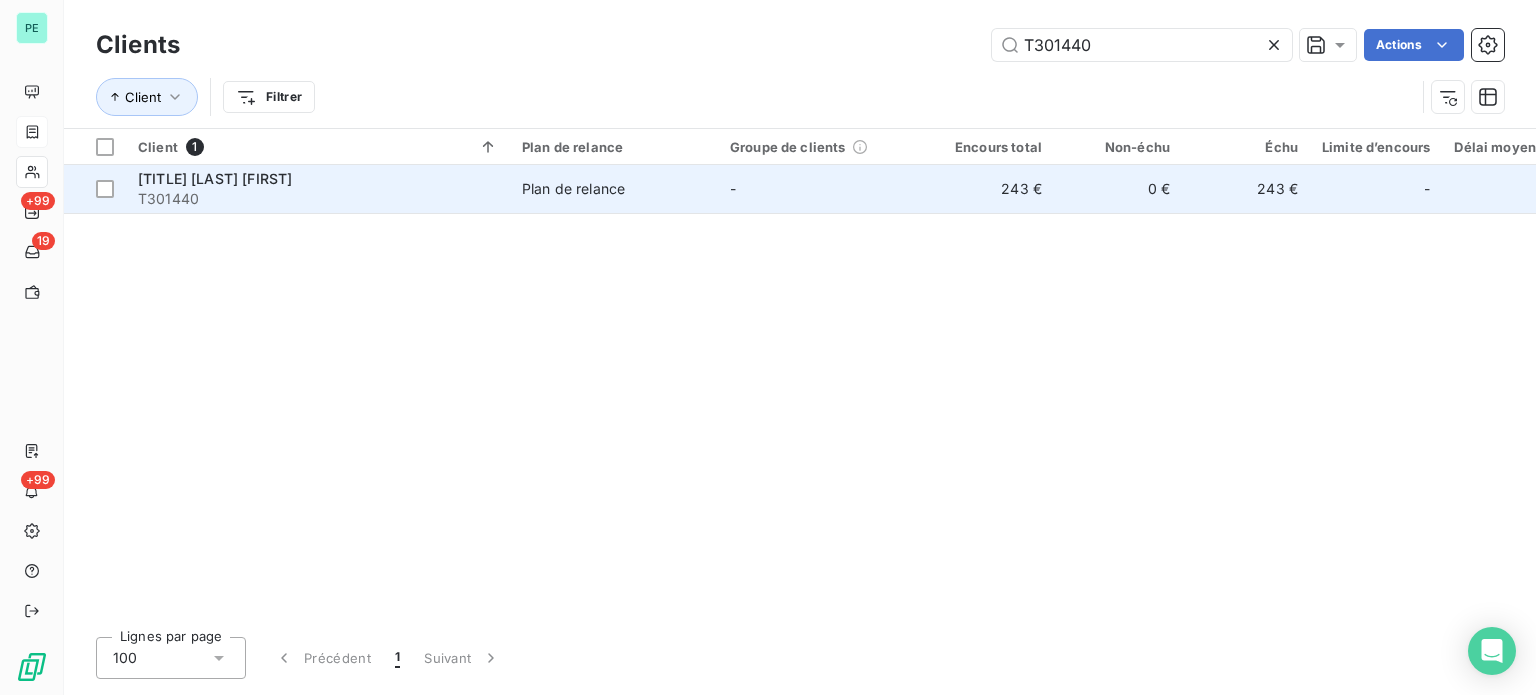 click on "0 €" at bounding box center [1118, 189] 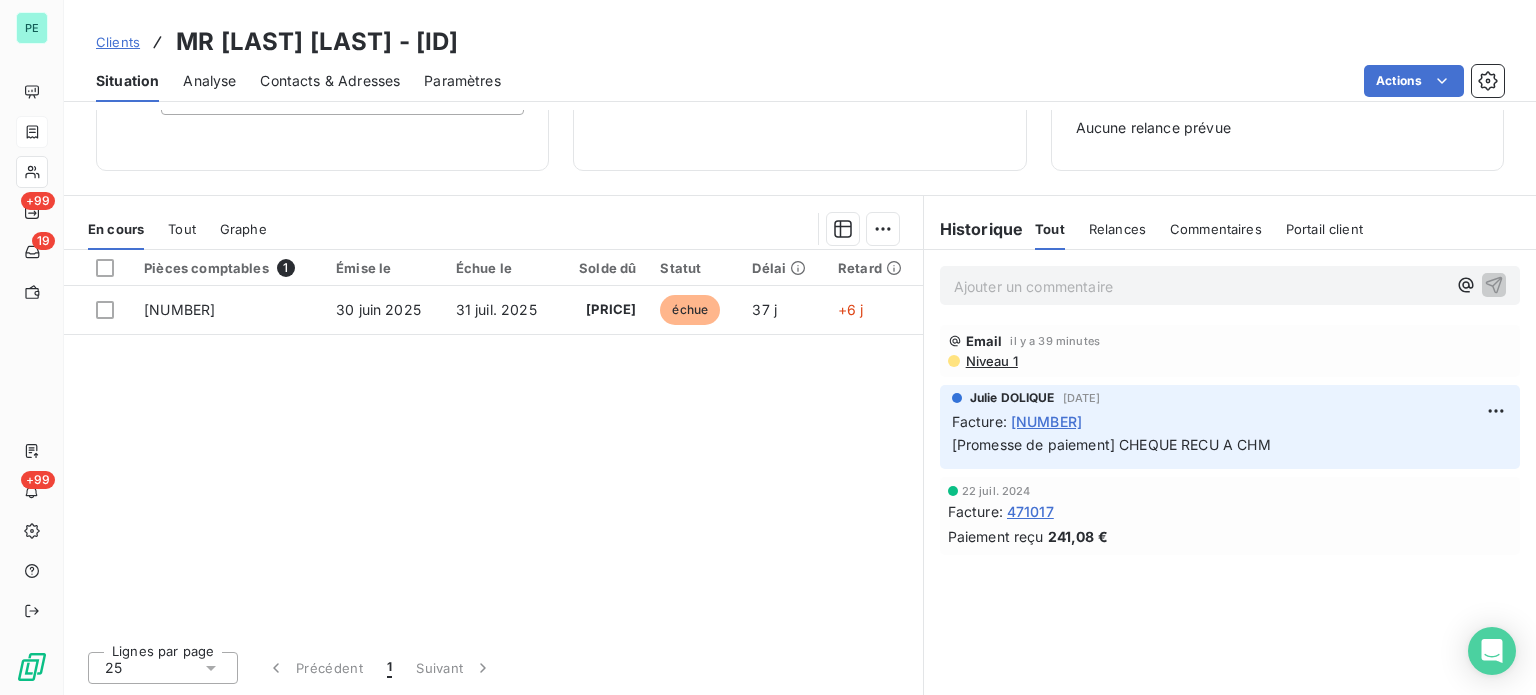 scroll, scrollTop: 289, scrollLeft: 0, axis: vertical 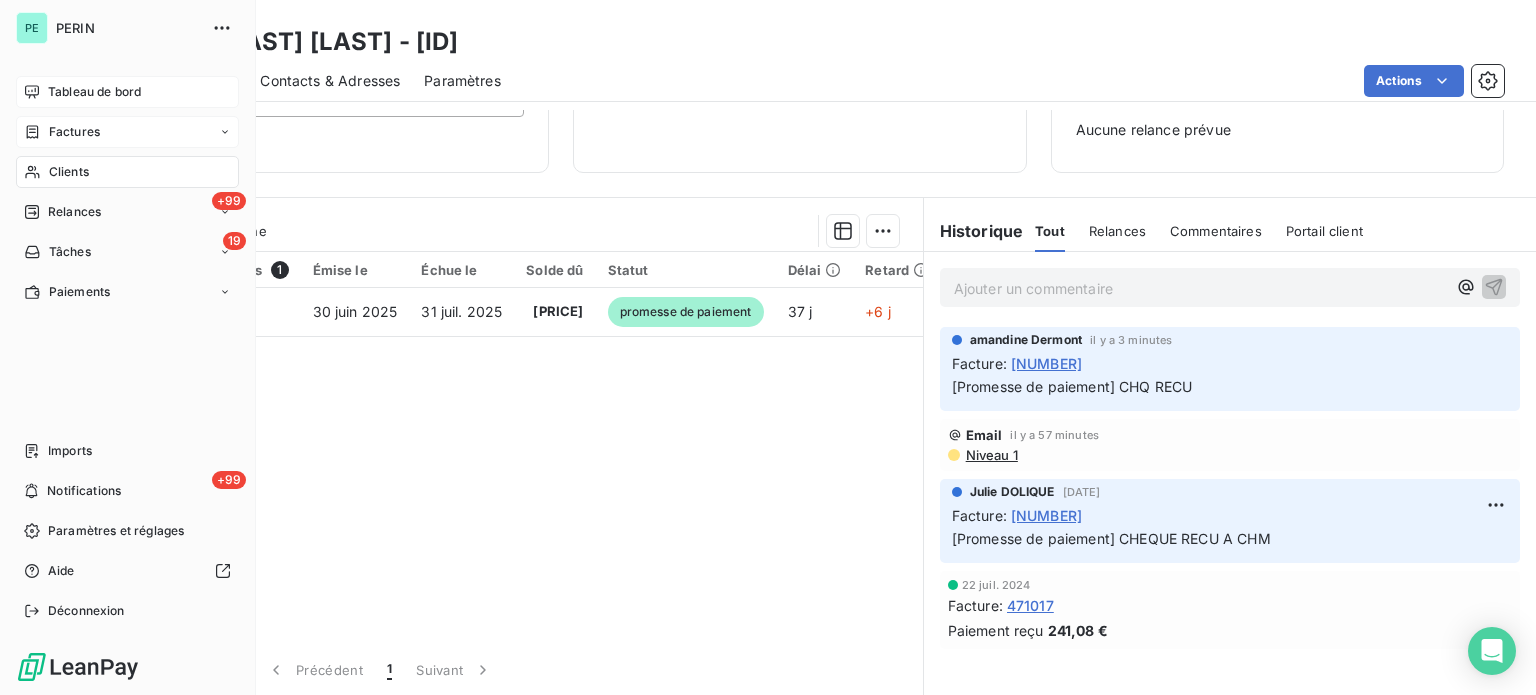 click on "Tableau de bord" at bounding box center [94, 92] 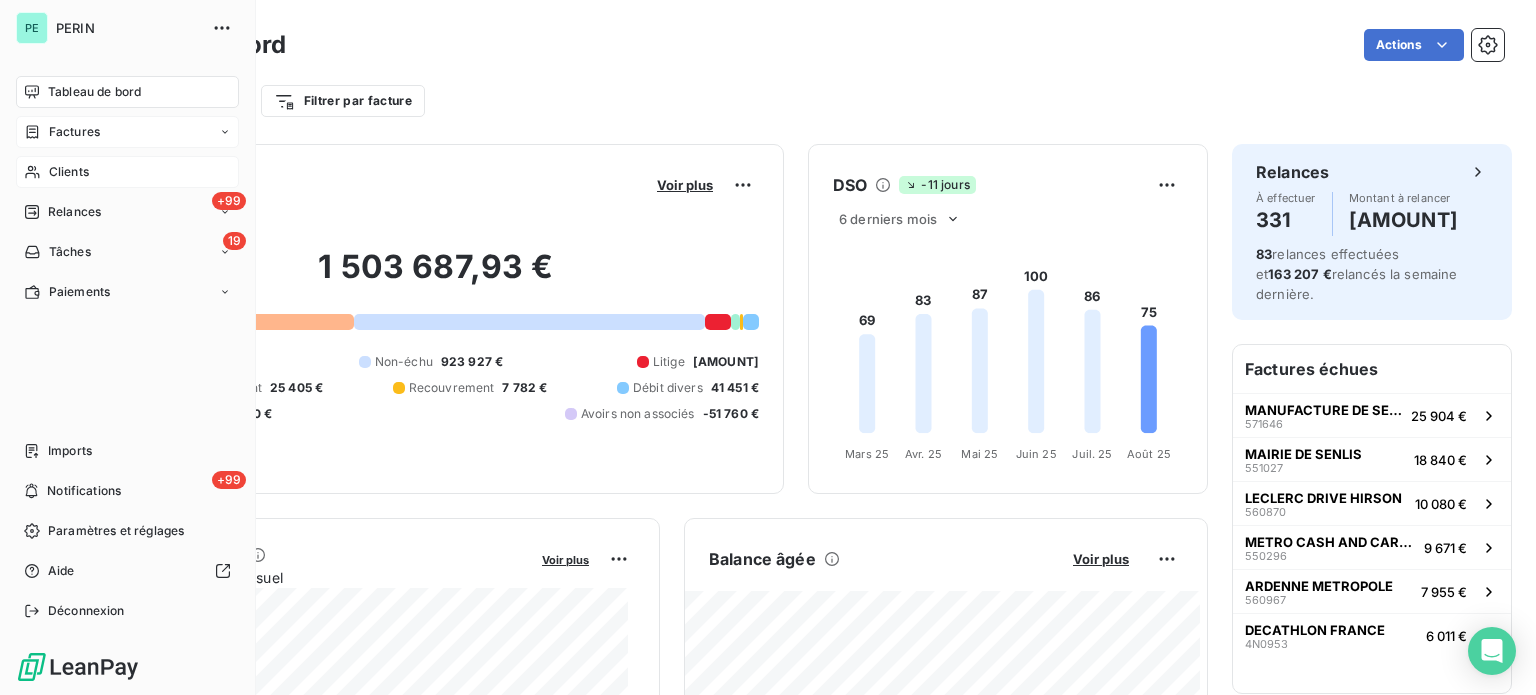 click on "Clients" at bounding box center (69, 172) 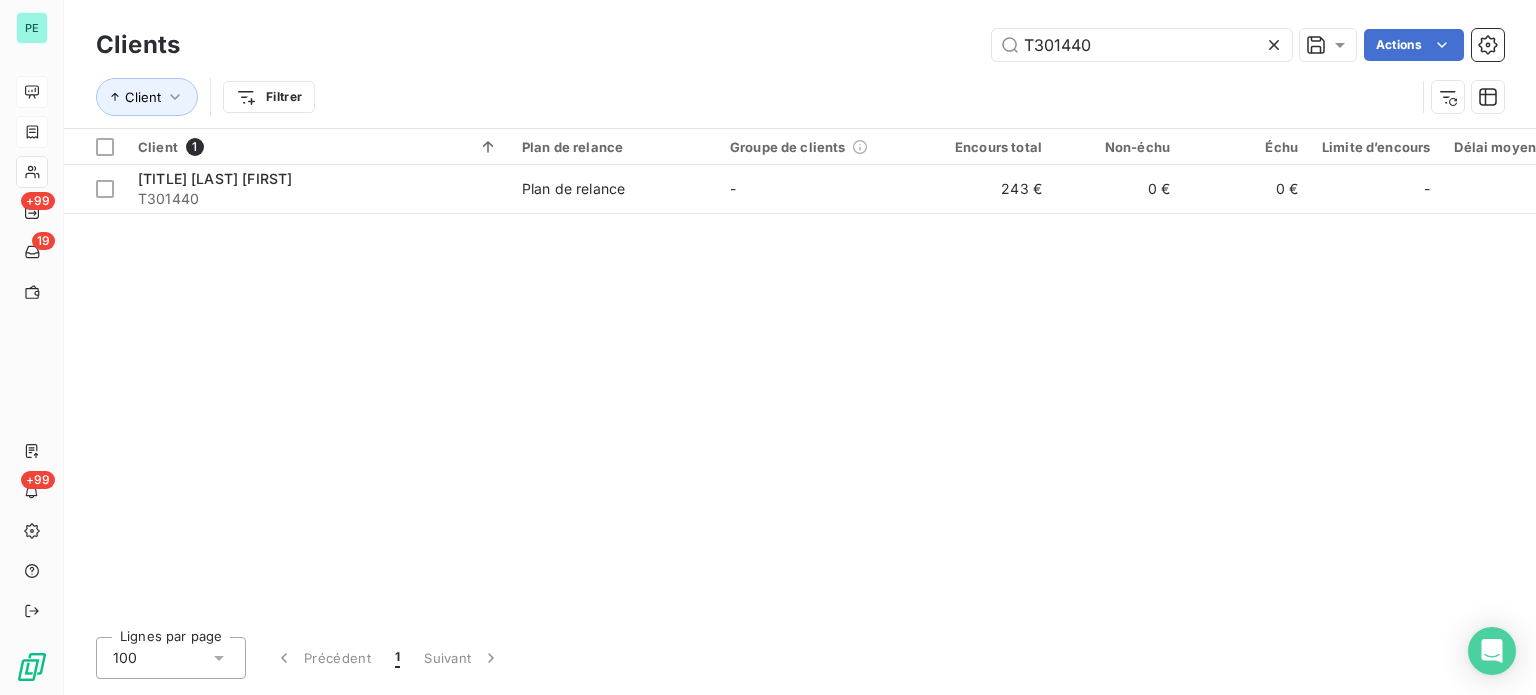 drag, startPoint x: 1132, startPoint y: 23, endPoint x: 864, endPoint y: 23, distance: 268 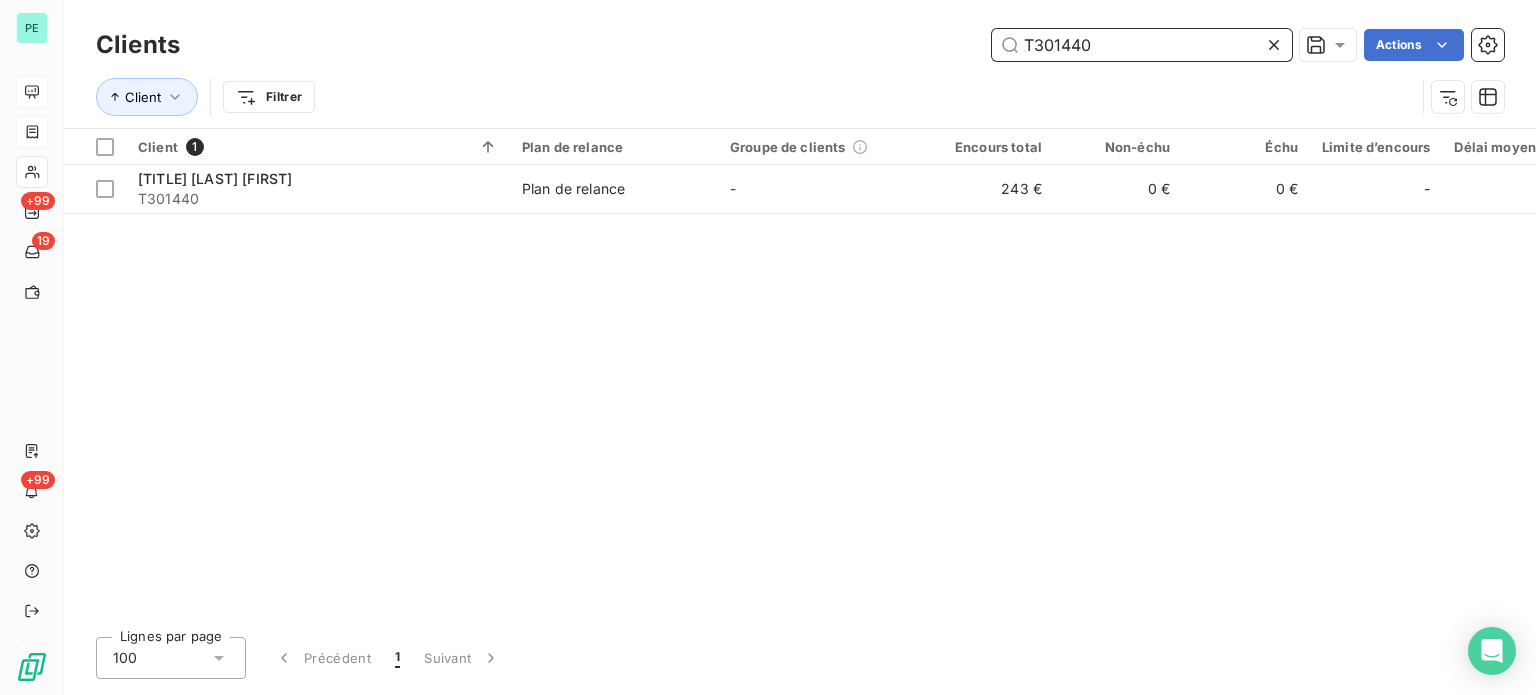 drag, startPoint x: 1099, startPoint y: 45, endPoint x: 740, endPoint y: 31, distance: 359.2729 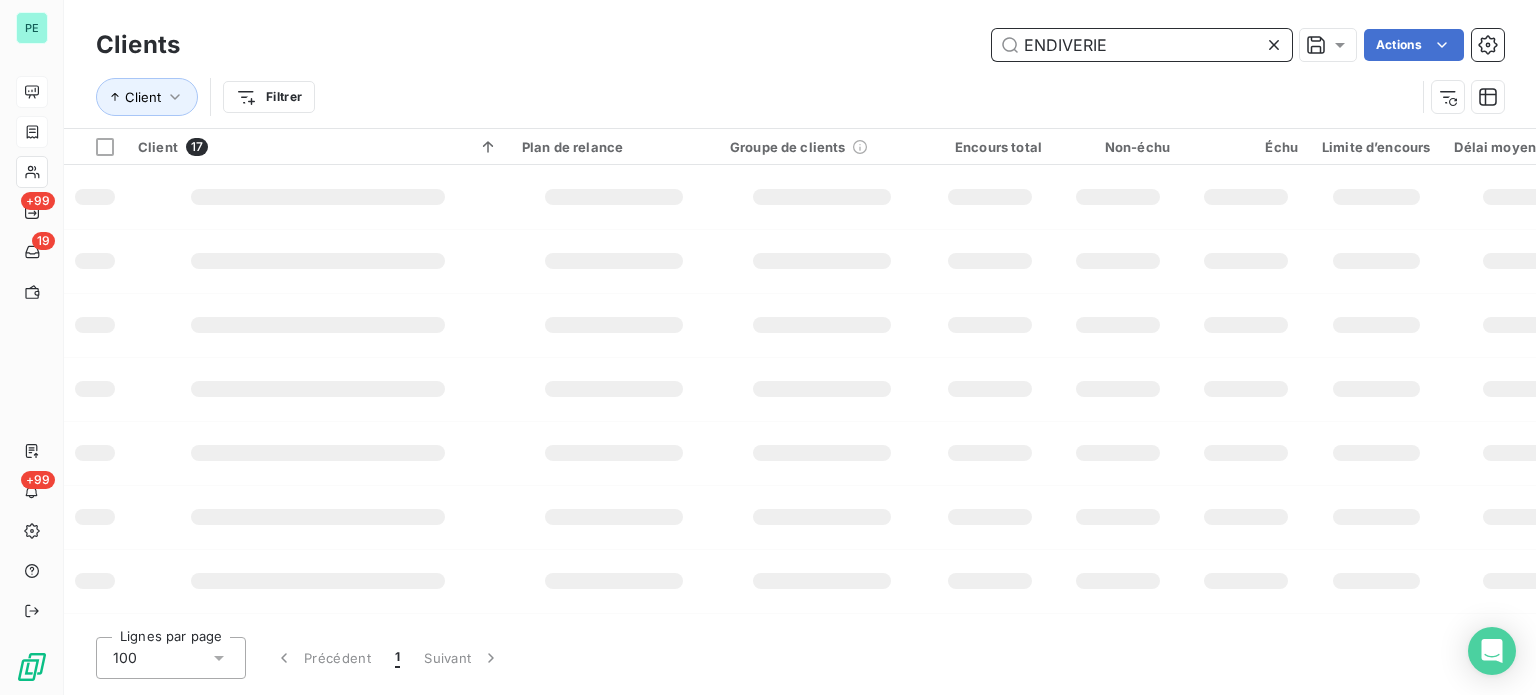 type on "ENDIVERIE" 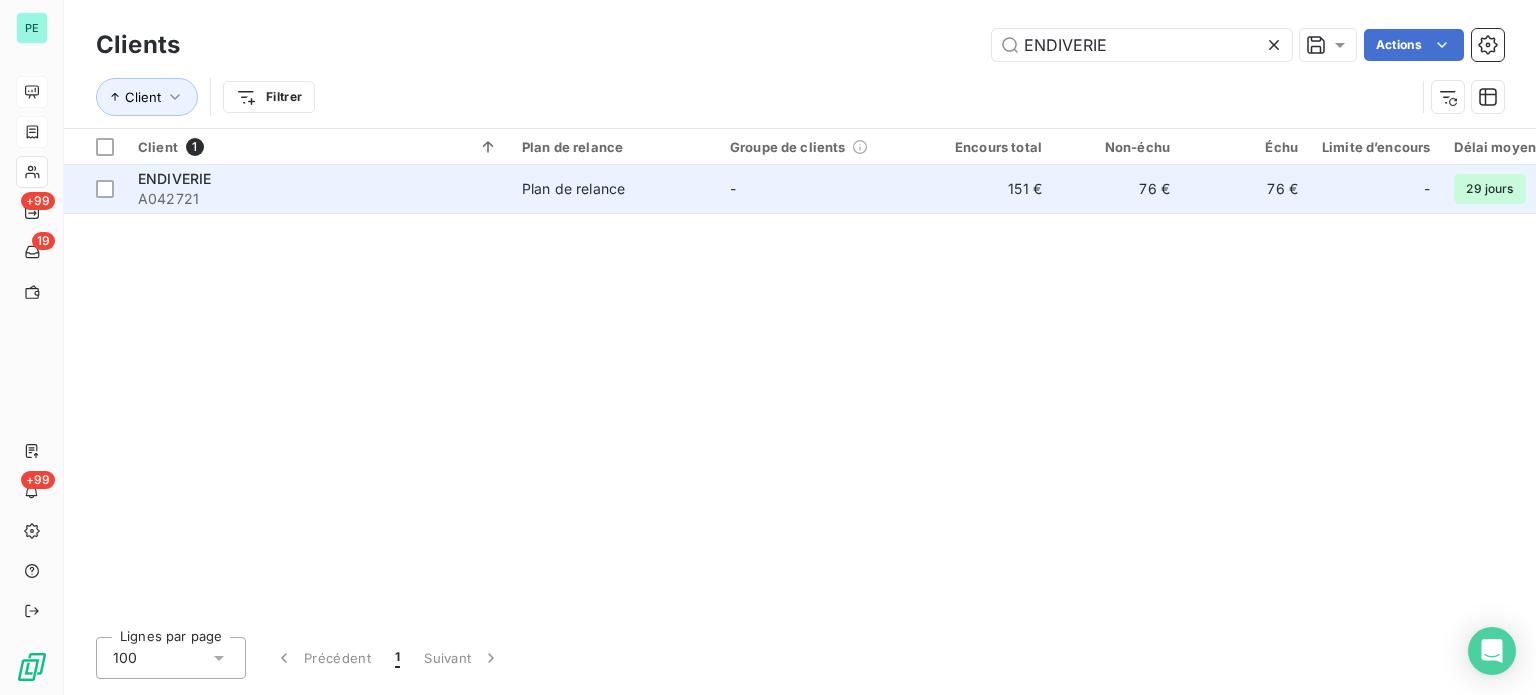 click on "-" at bounding box center (822, 189) 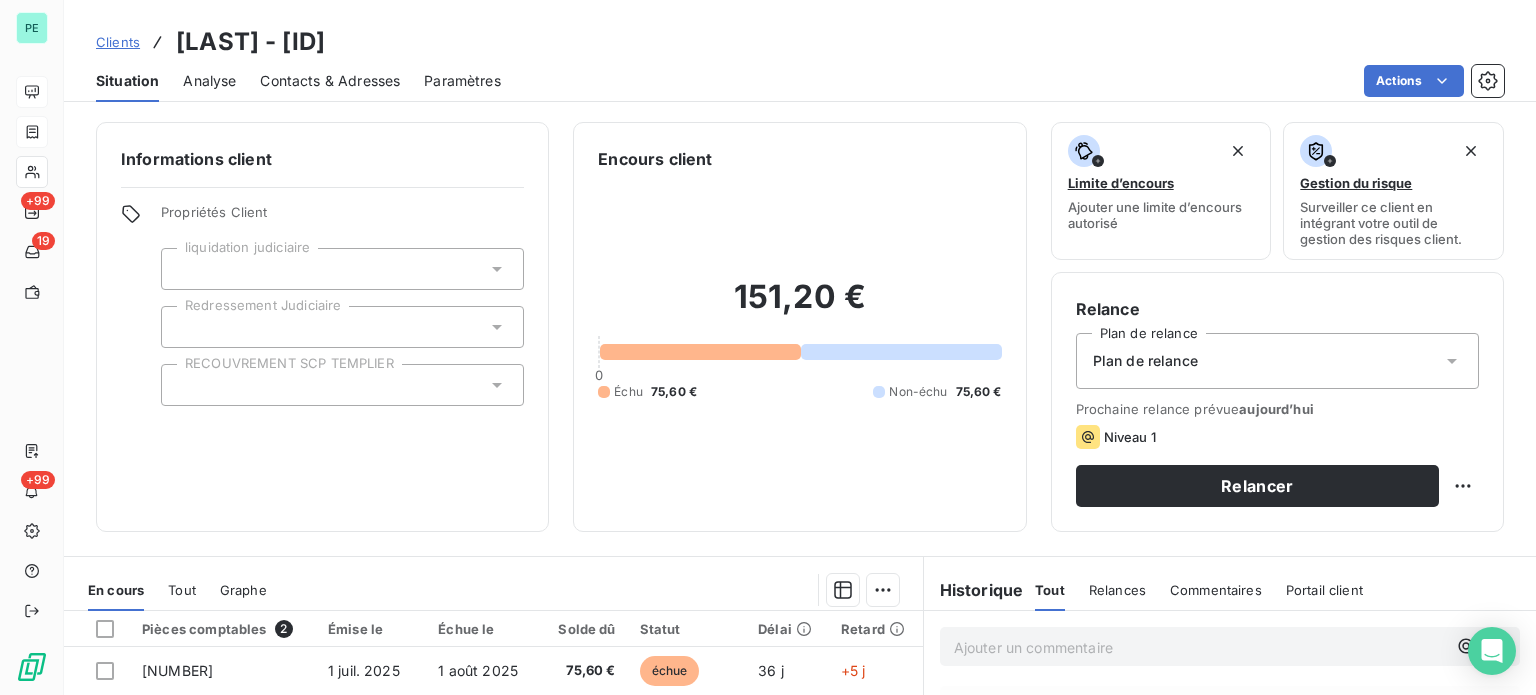 scroll, scrollTop: 100, scrollLeft: 0, axis: vertical 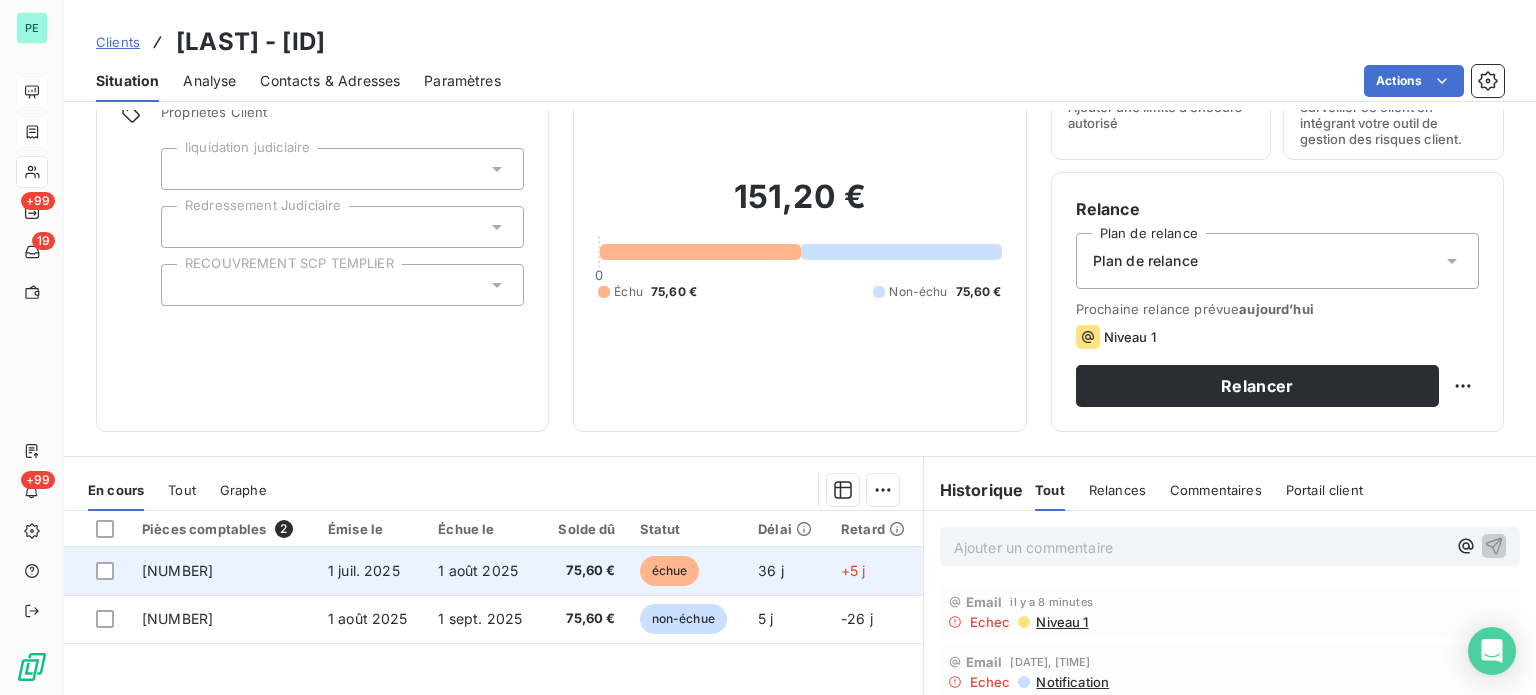 click on "[NUMBER]" at bounding box center [177, 570] 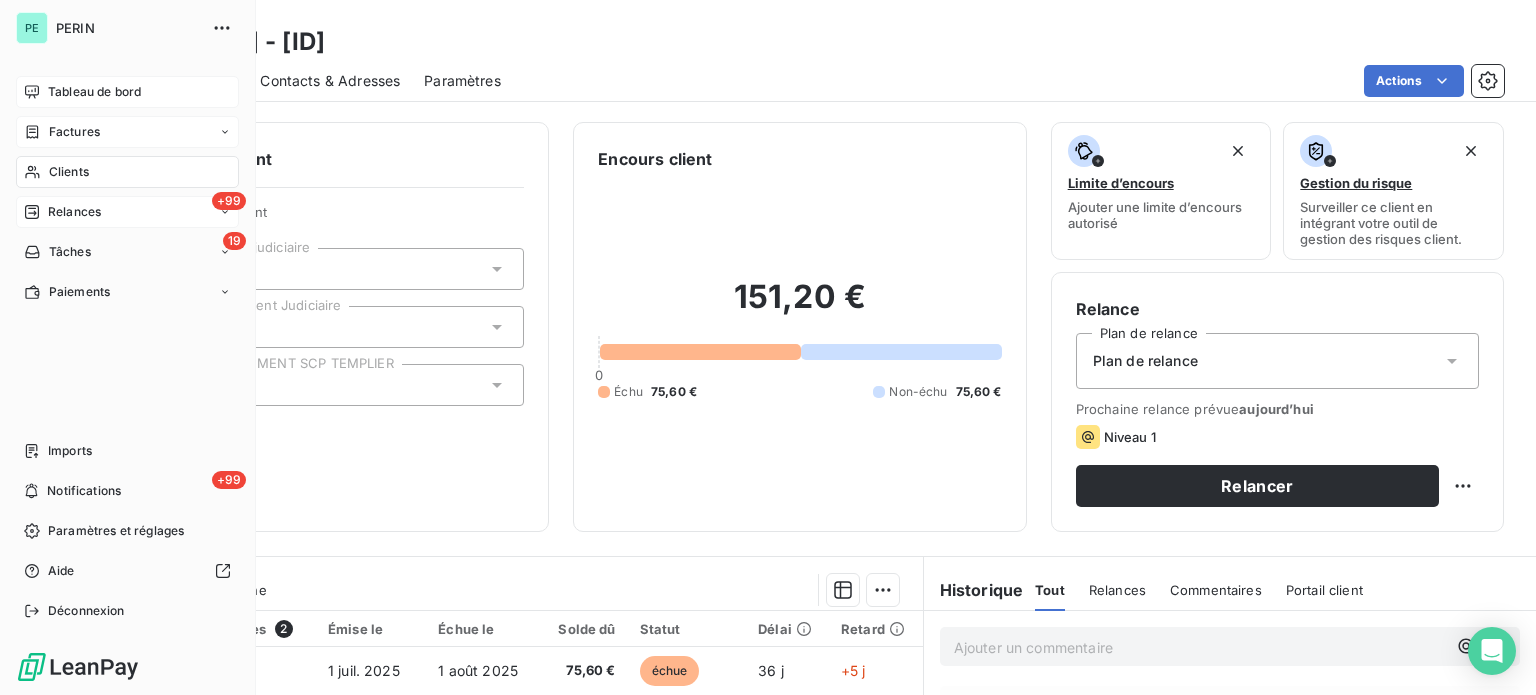 click on "Relances" at bounding box center [74, 212] 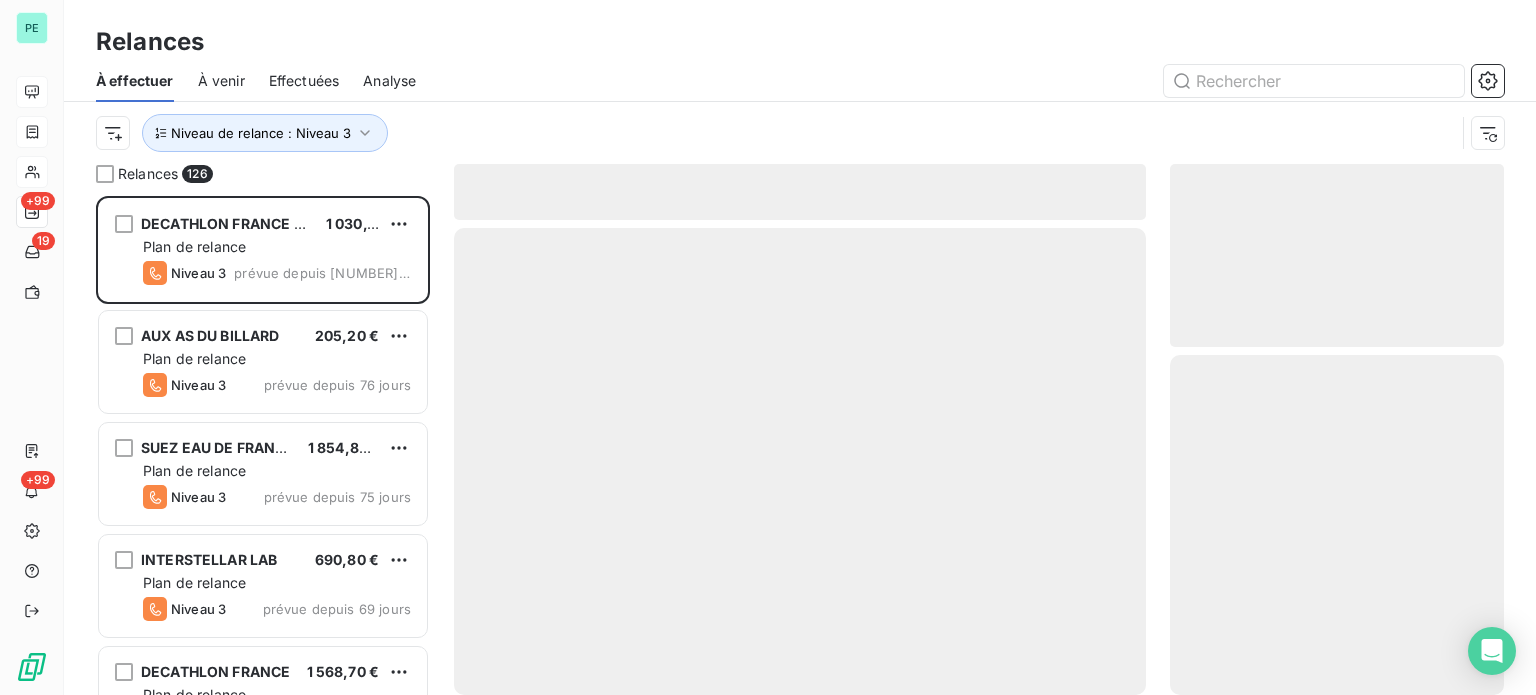 scroll, scrollTop: 16, scrollLeft: 16, axis: both 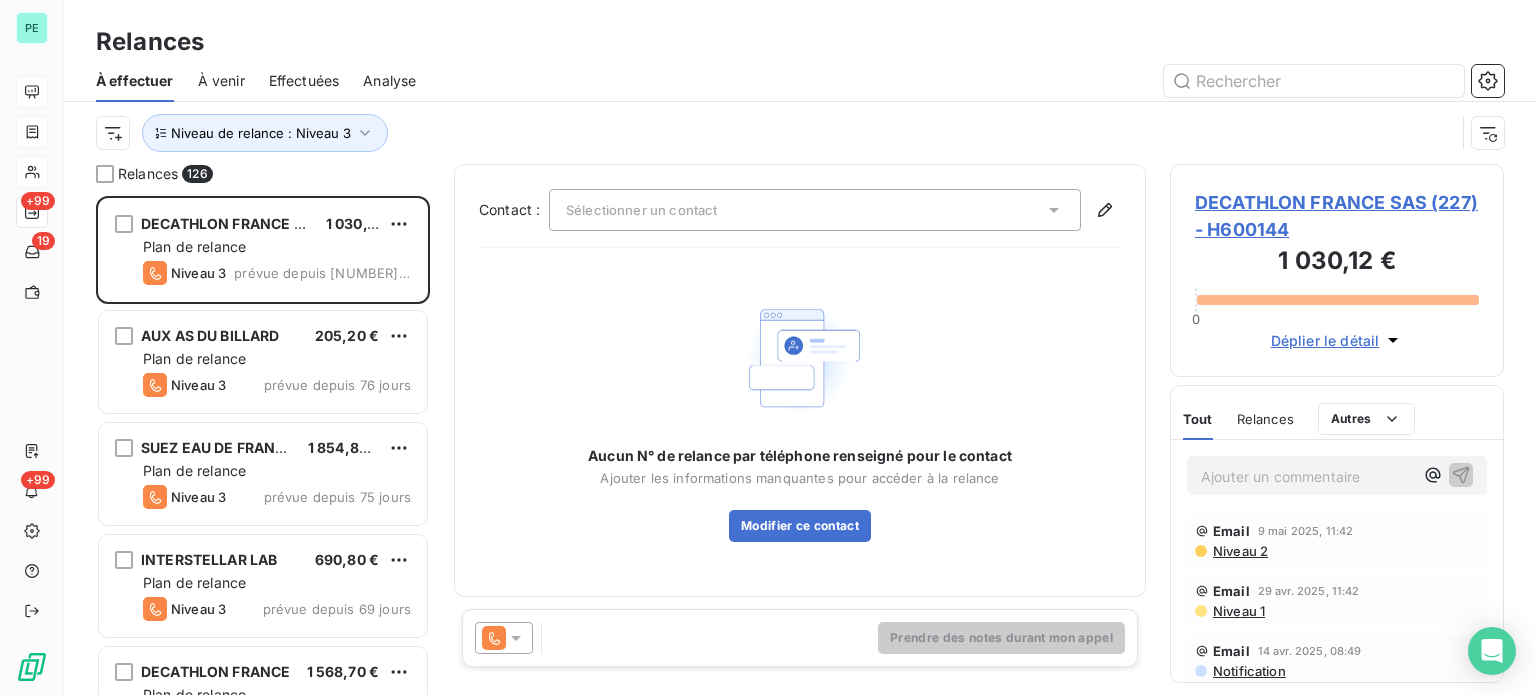 click on "Effectuées" at bounding box center [304, 81] 